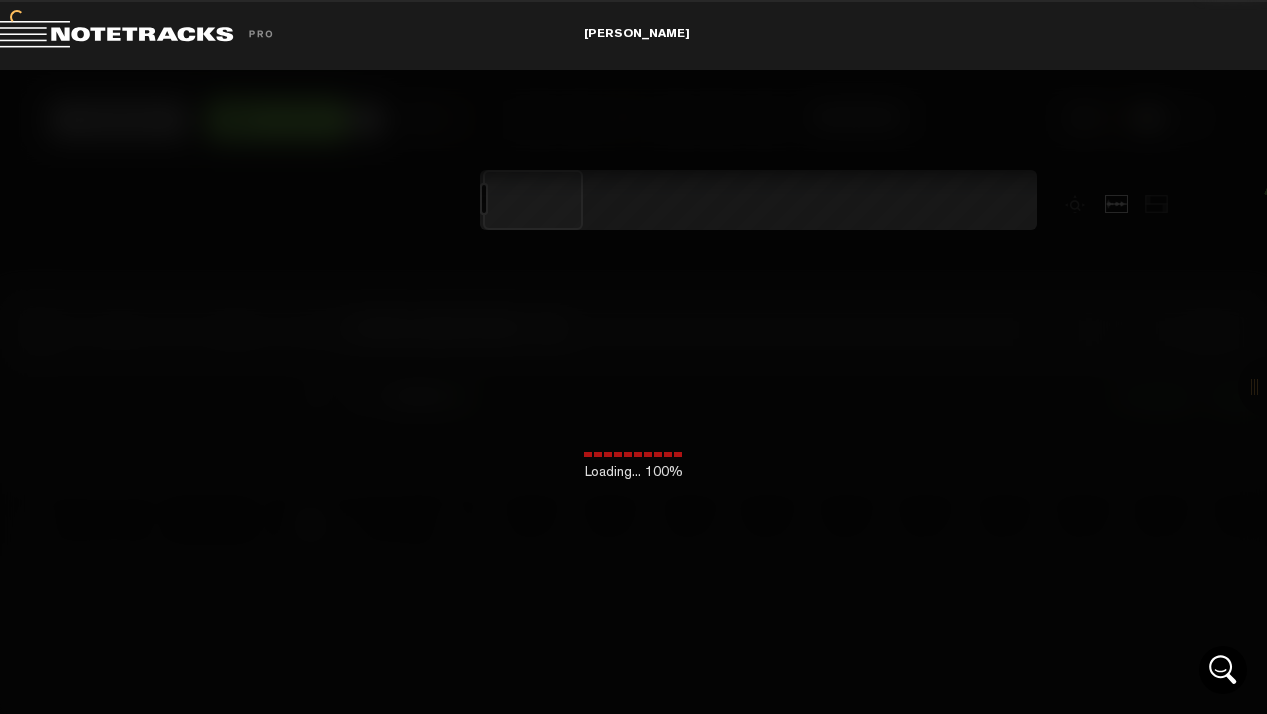 scroll, scrollTop: 0, scrollLeft: 0, axis: both 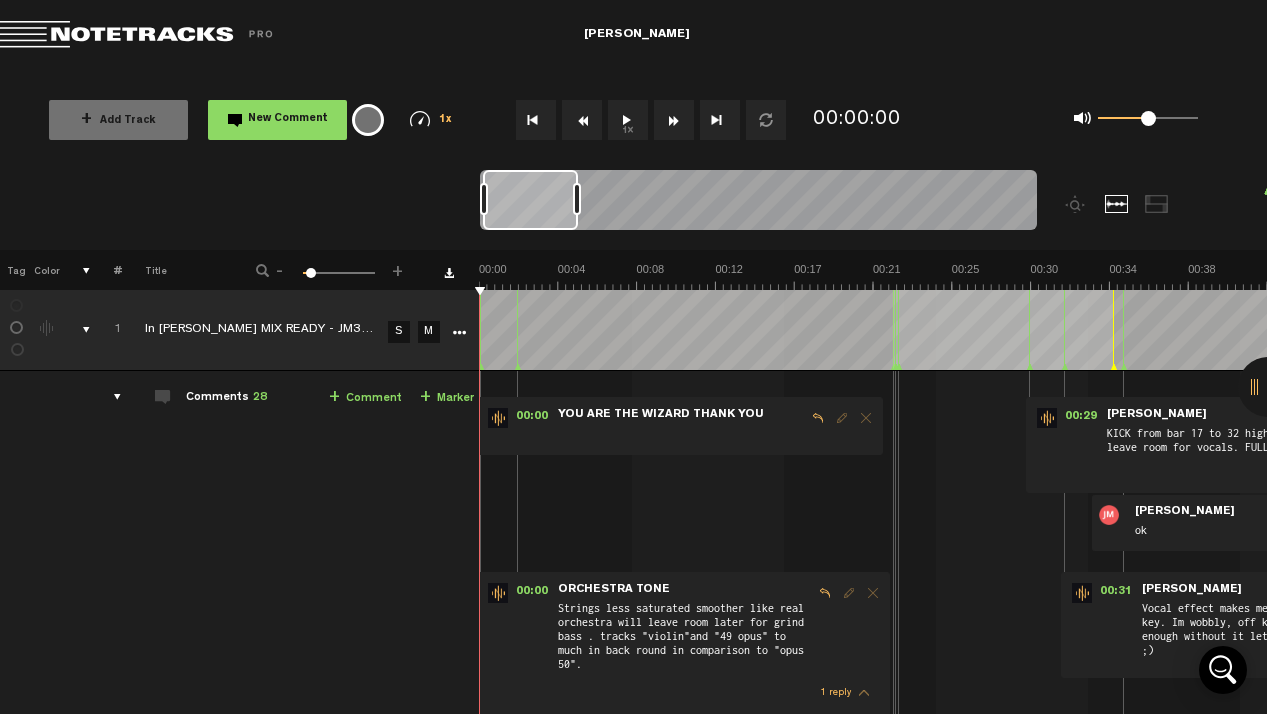 click on "M" at bounding box center (429, 332) 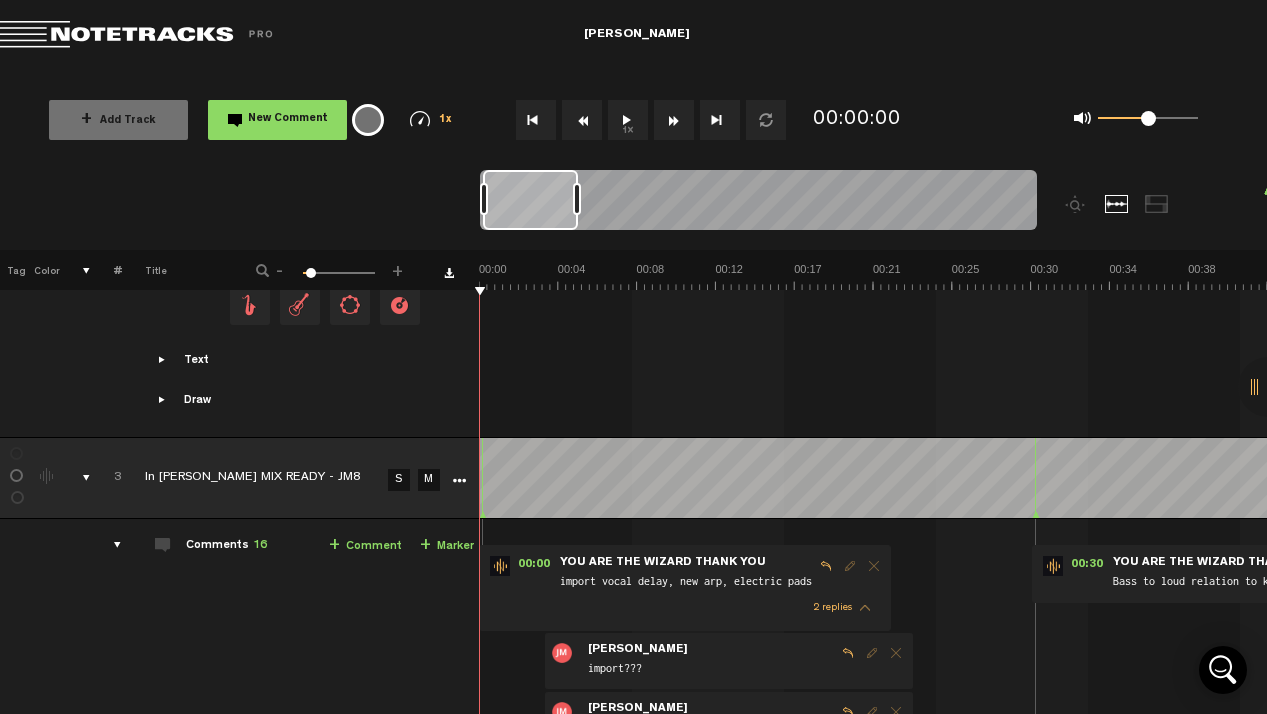 scroll, scrollTop: 2566, scrollLeft: 0, axis: vertical 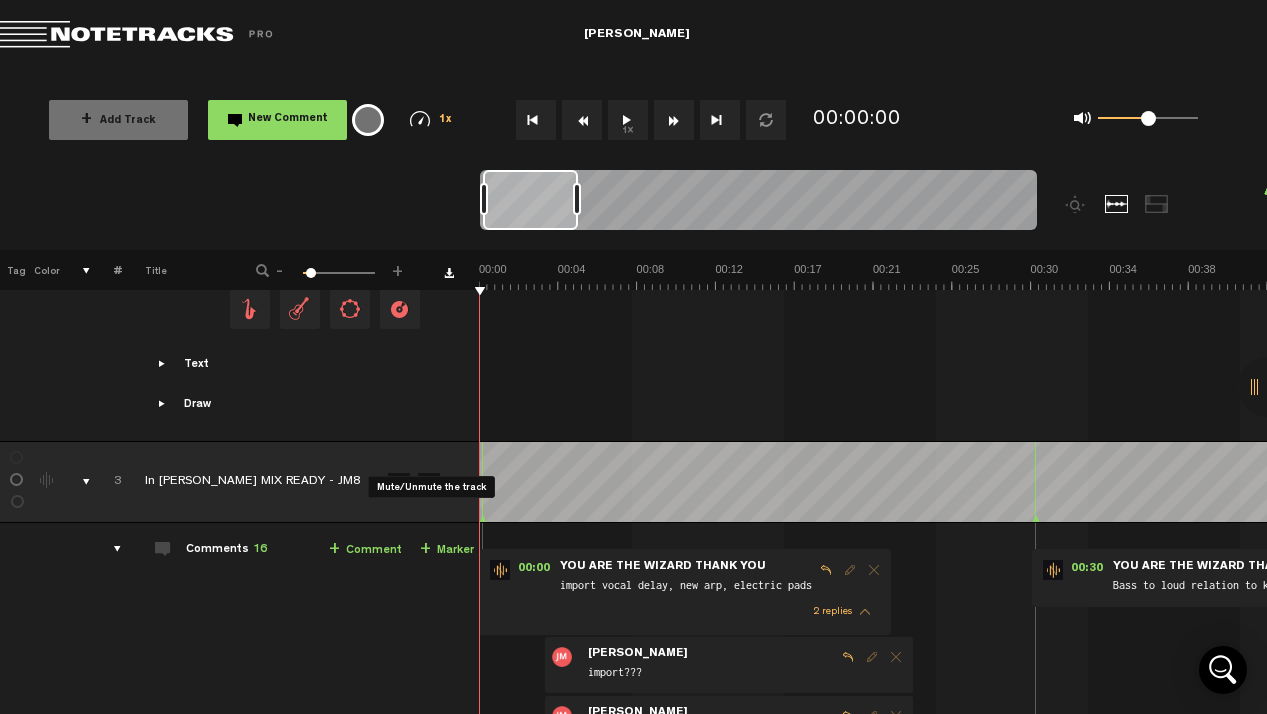 click on "M" at bounding box center [429, 484] 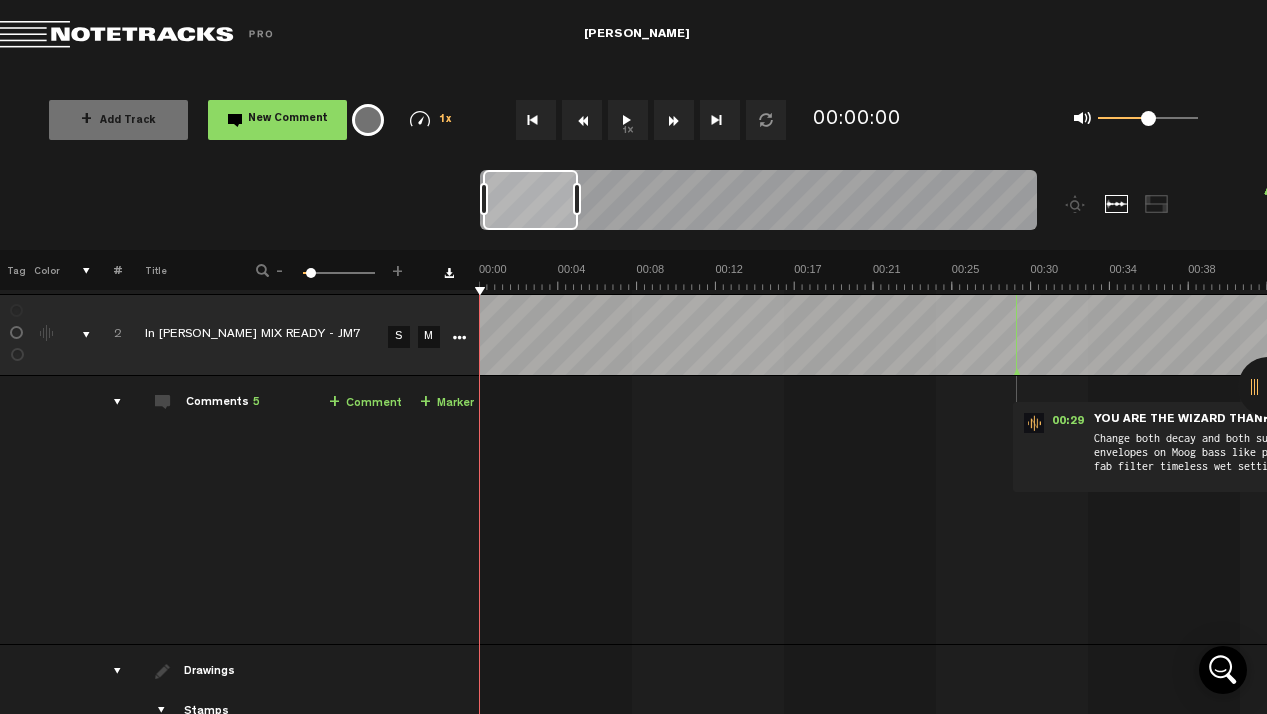 scroll, scrollTop: 2037, scrollLeft: 0, axis: vertical 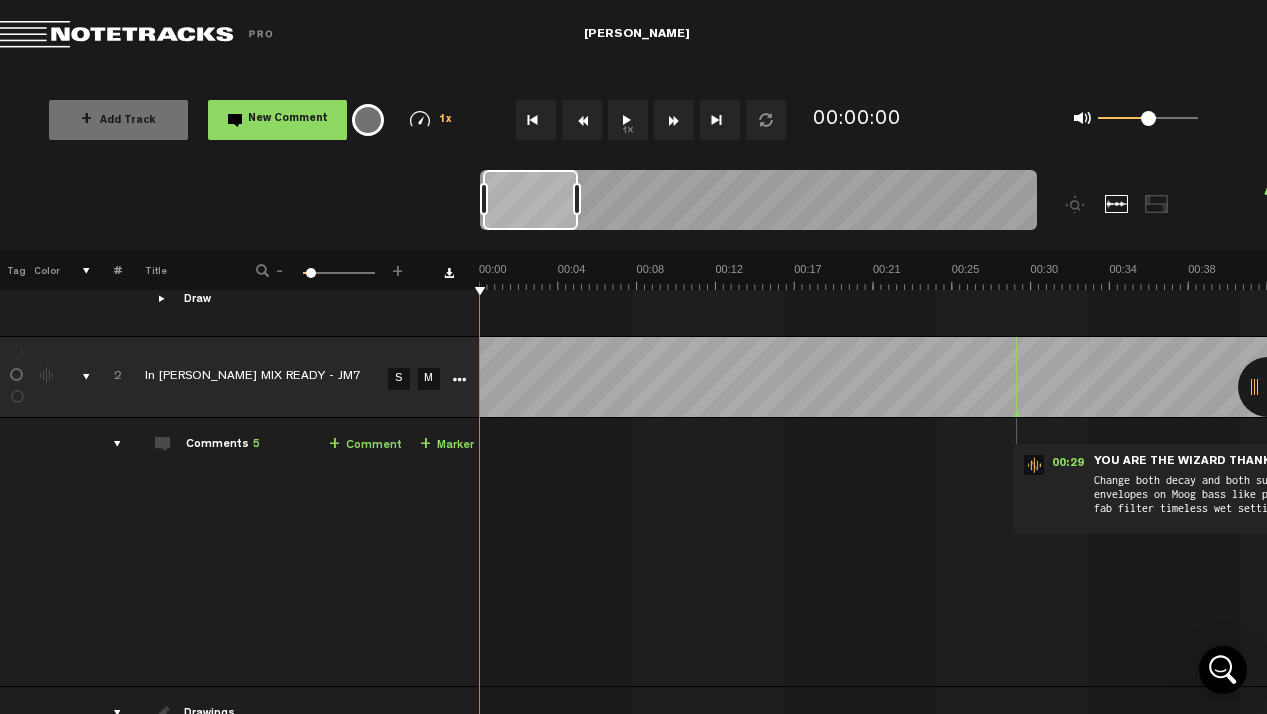 click on "M" at bounding box center [429, 379] 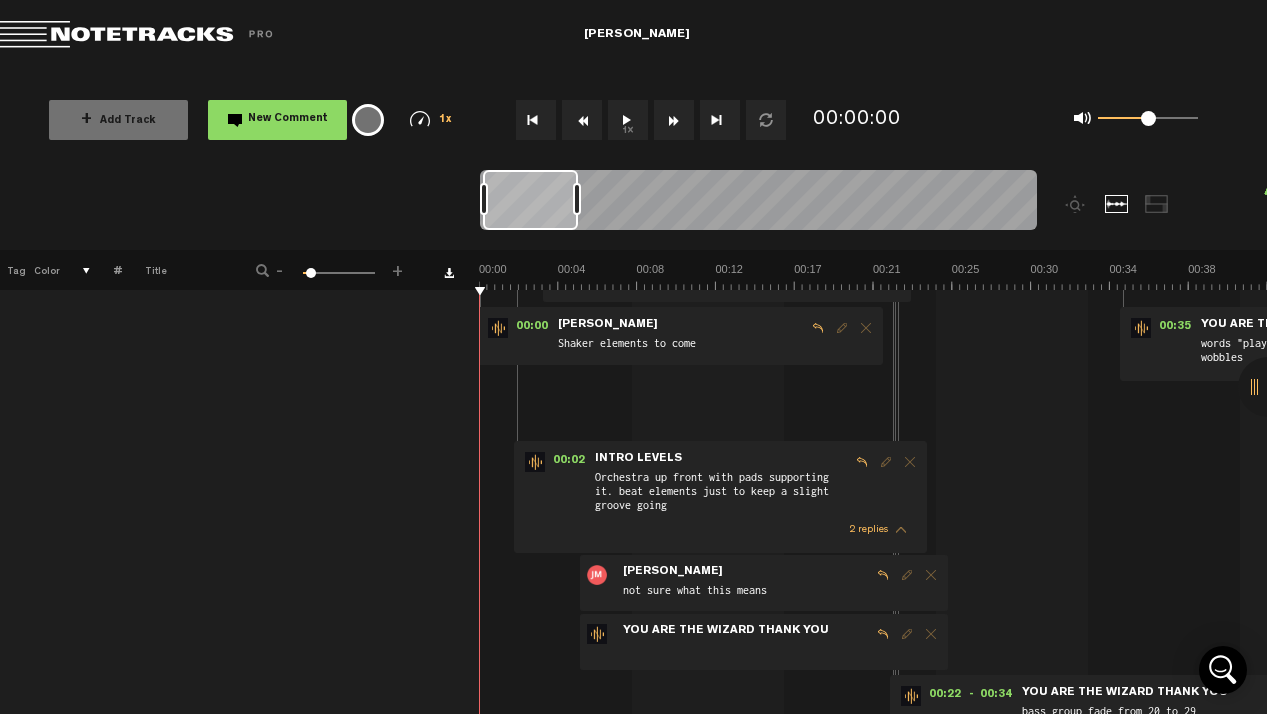 scroll, scrollTop: 0, scrollLeft: 0, axis: both 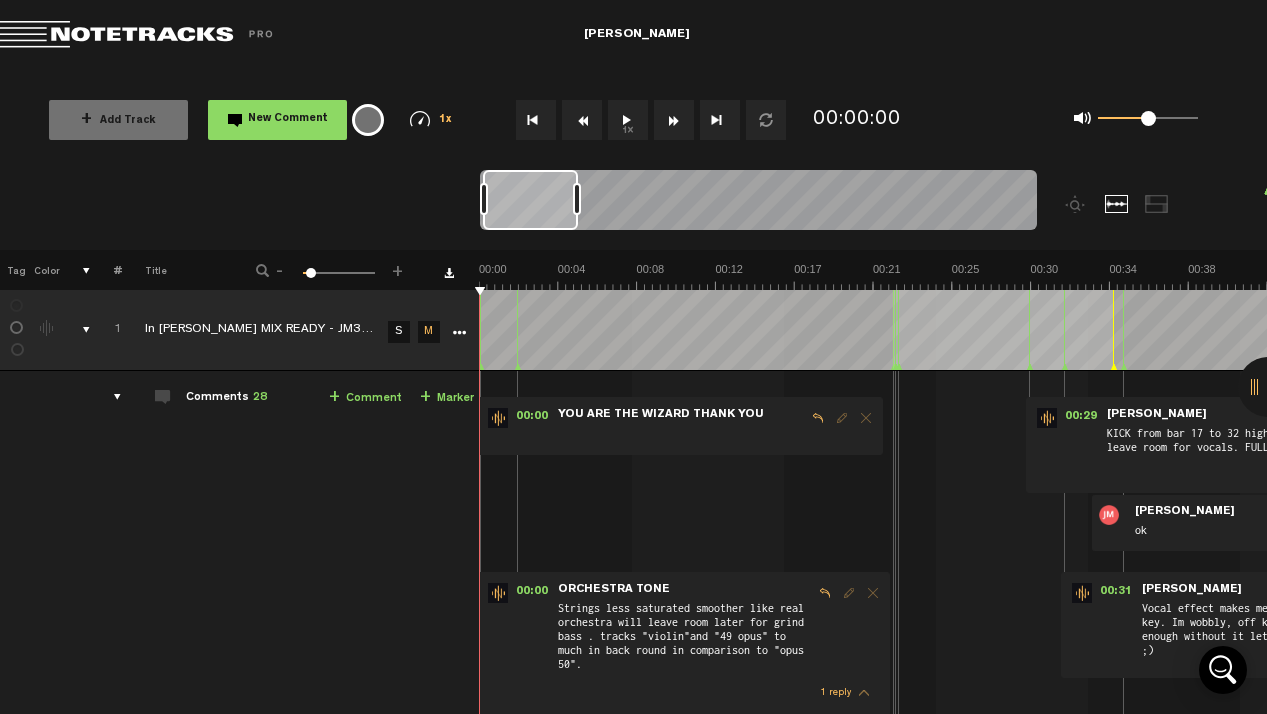 click at bounding box center [109, 397] 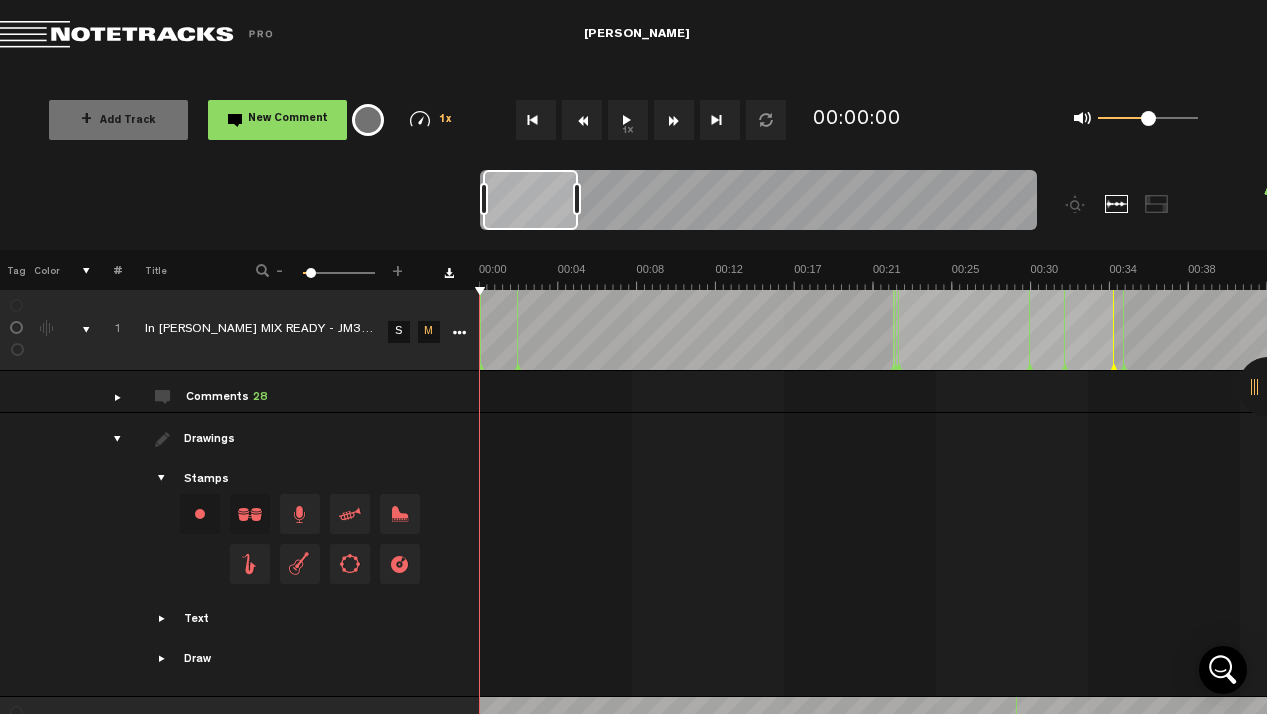 click at bounding box center (109, 439) 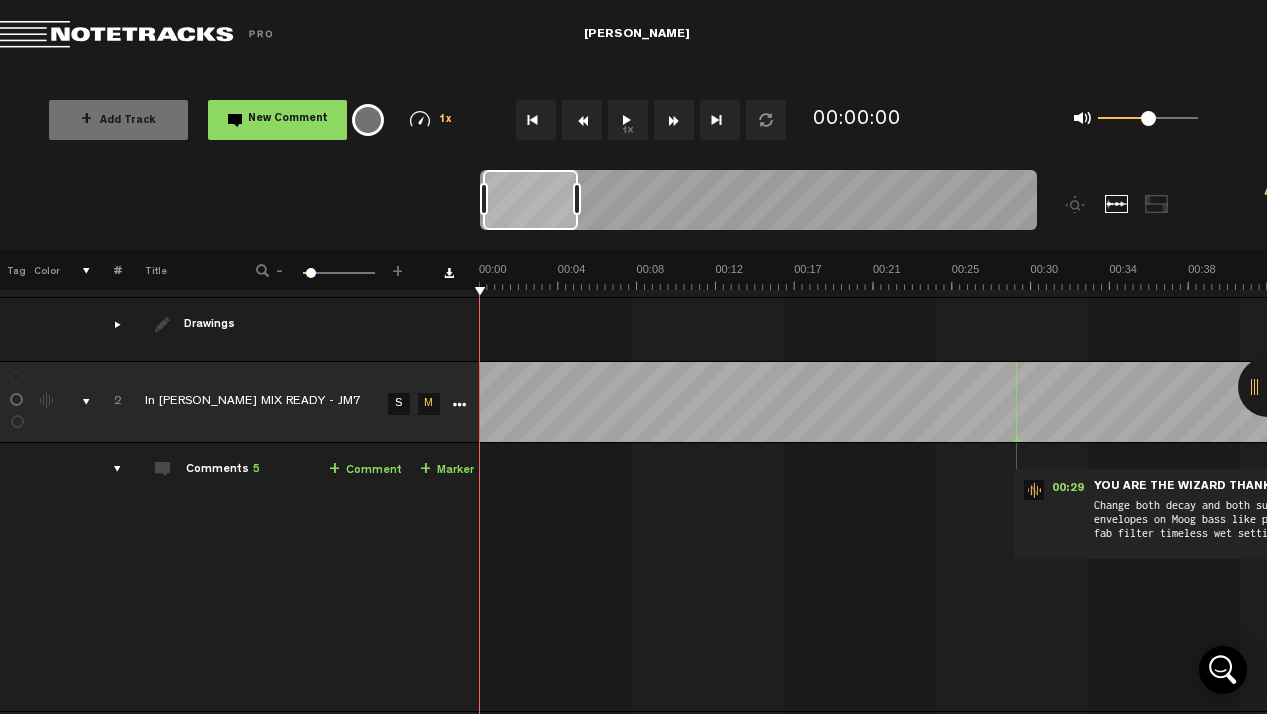 scroll, scrollTop: 115, scrollLeft: 0, axis: vertical 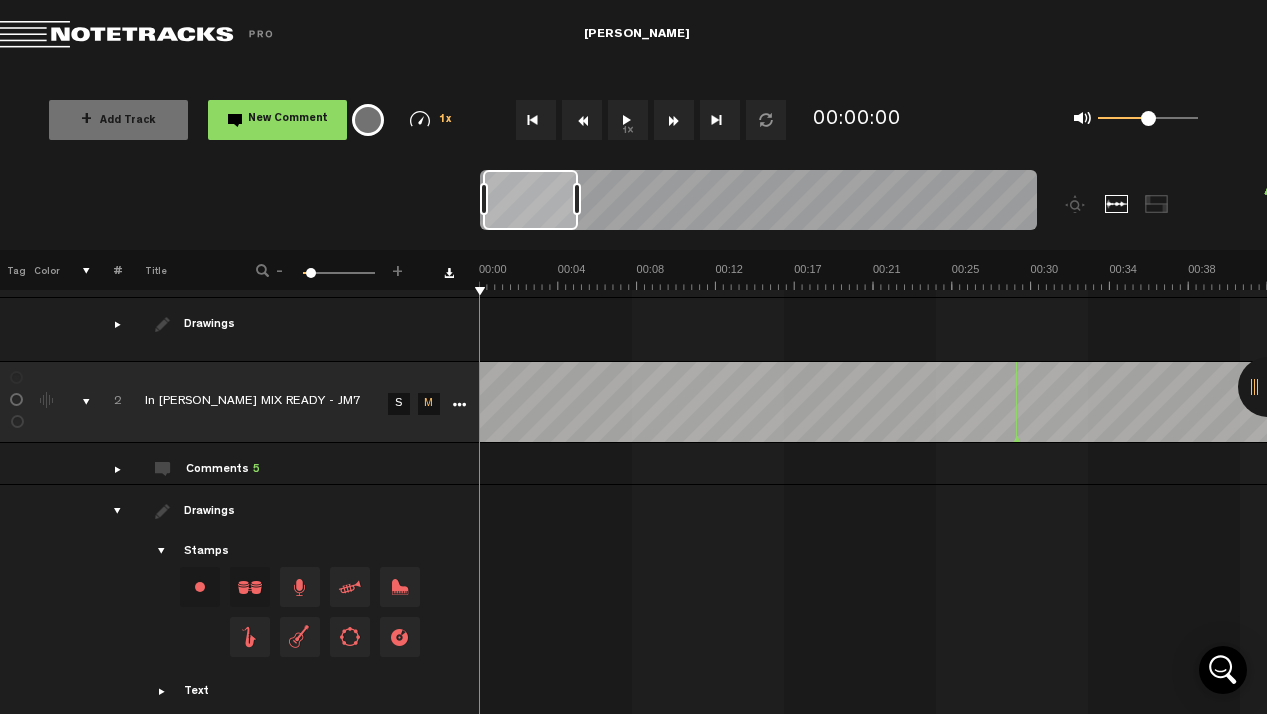 click at bounding box center [109, 511] 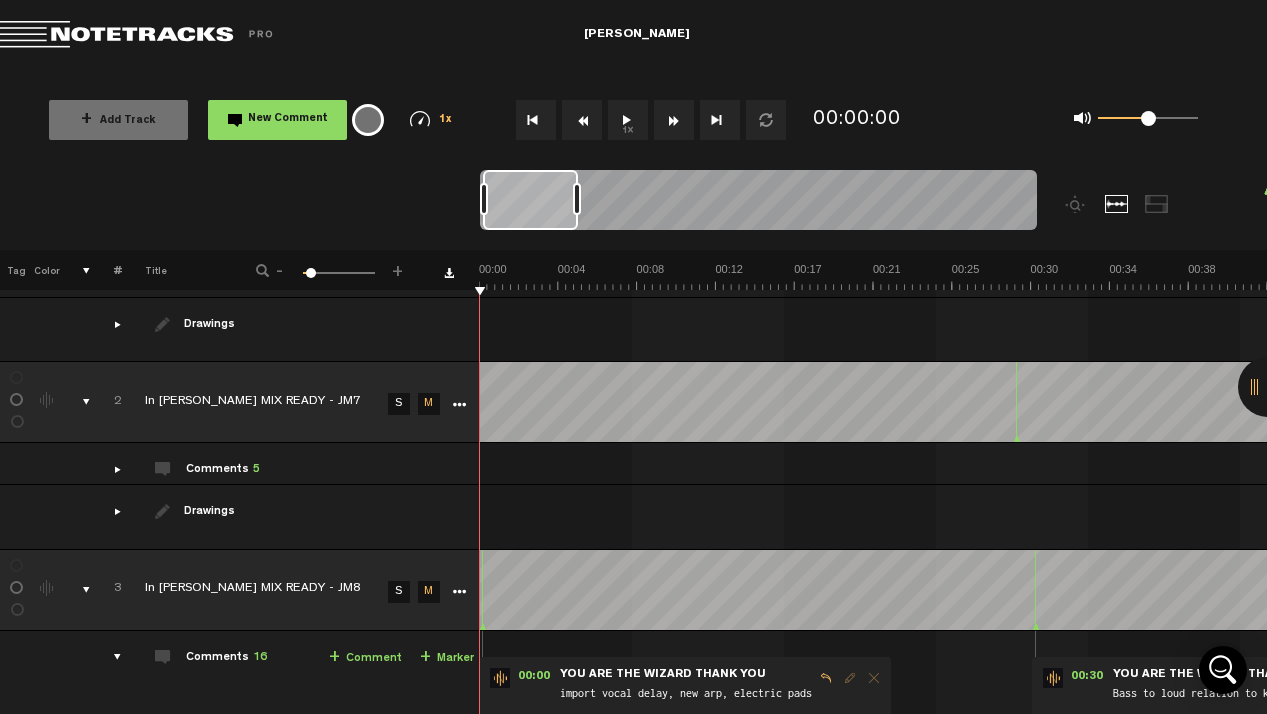 scroll, scrollTop: 208, scrollLeft: 0, axis: vertical 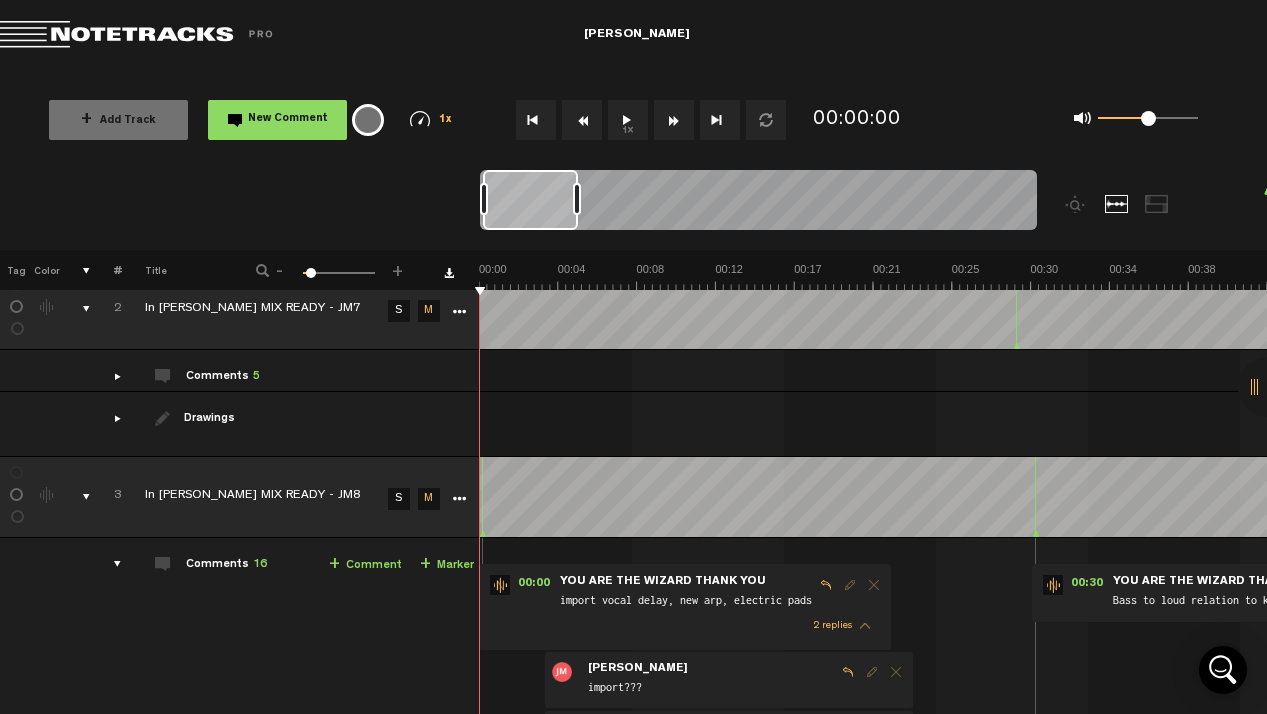 click on "Comments  16             + Comment                + Marker" at bounding box center (301, 1024) 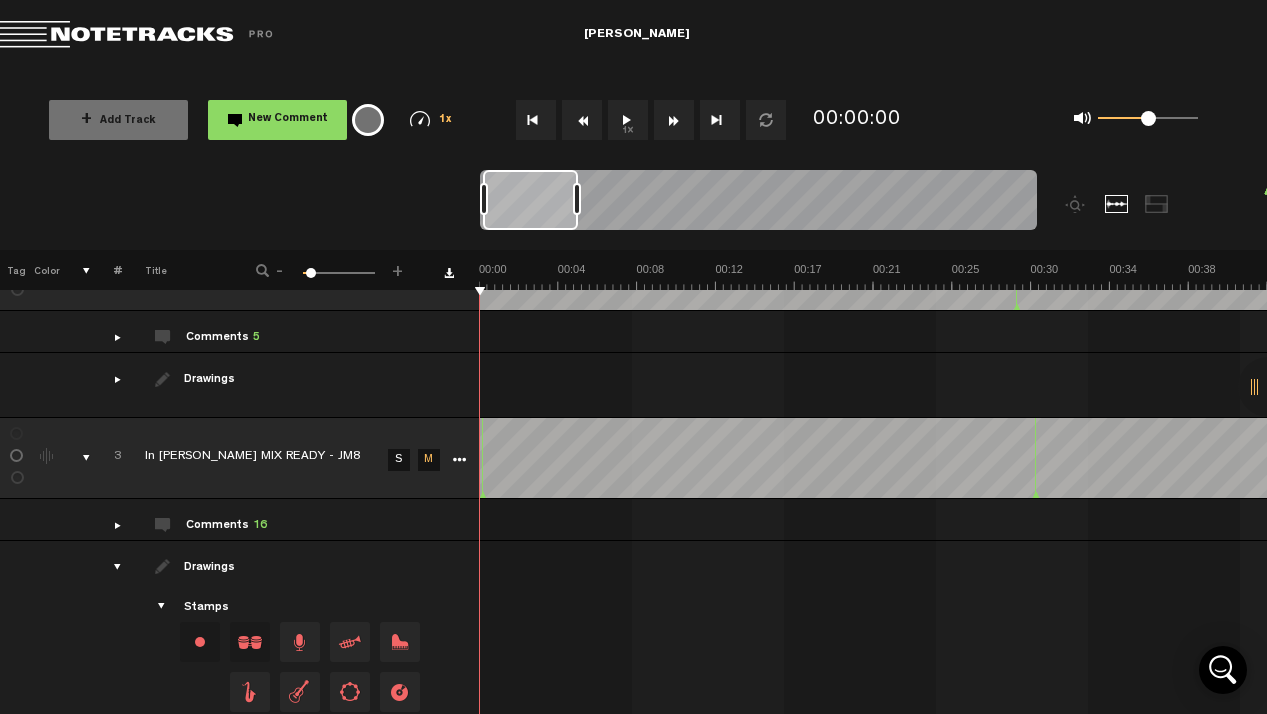 scroll, scrollTop: 277, scrollLeft: 0, axis: vertical 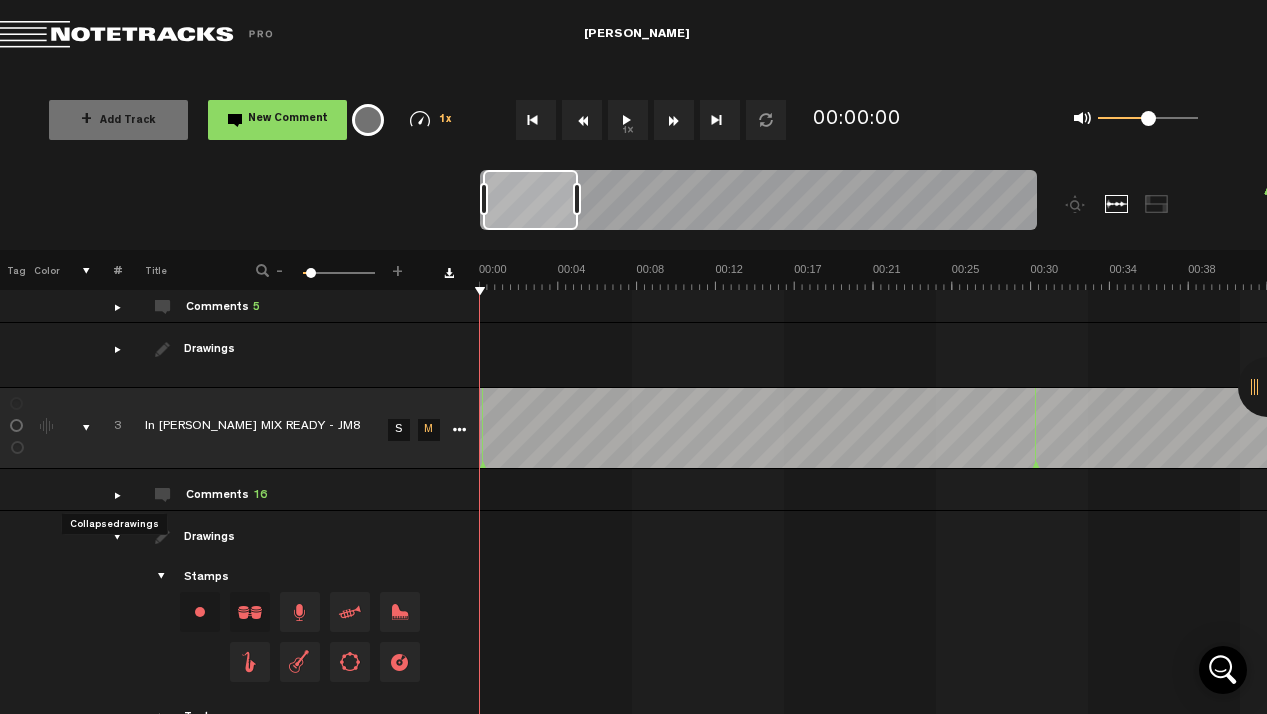 click at bounding box center [109, 537] 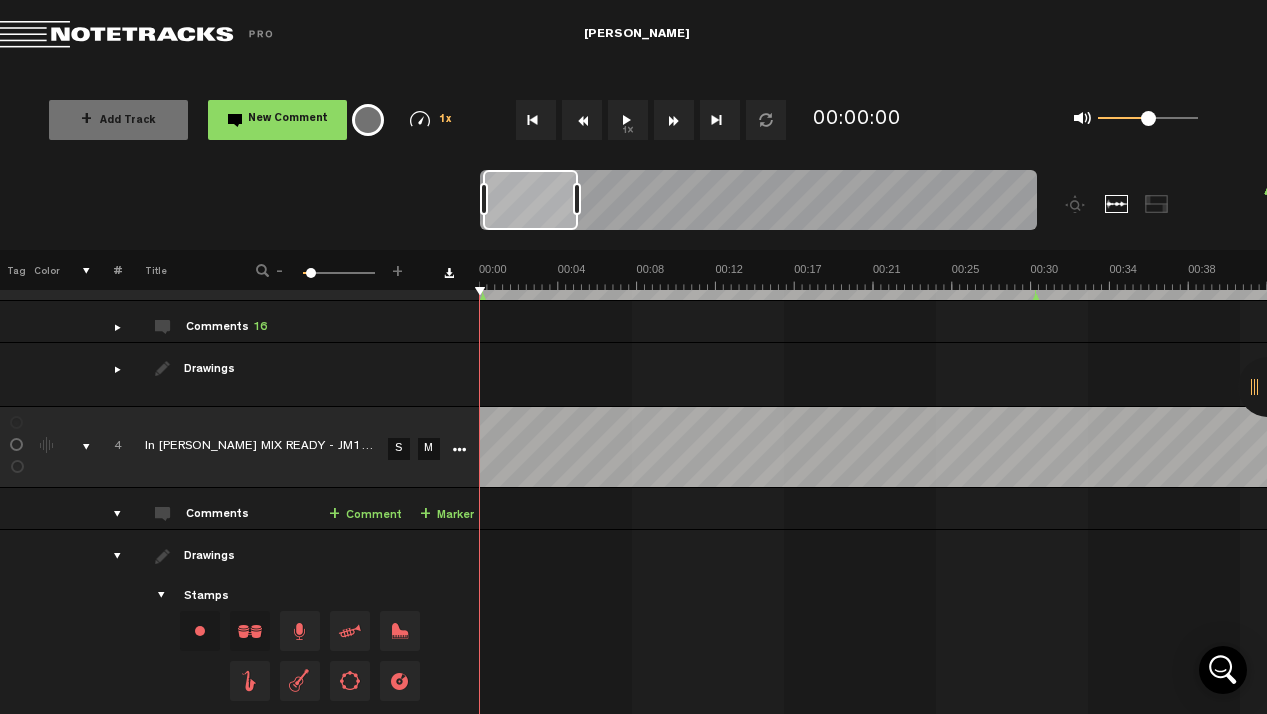 scroll, scrollTop: 486, scrollLeft: 0, axis: vertical 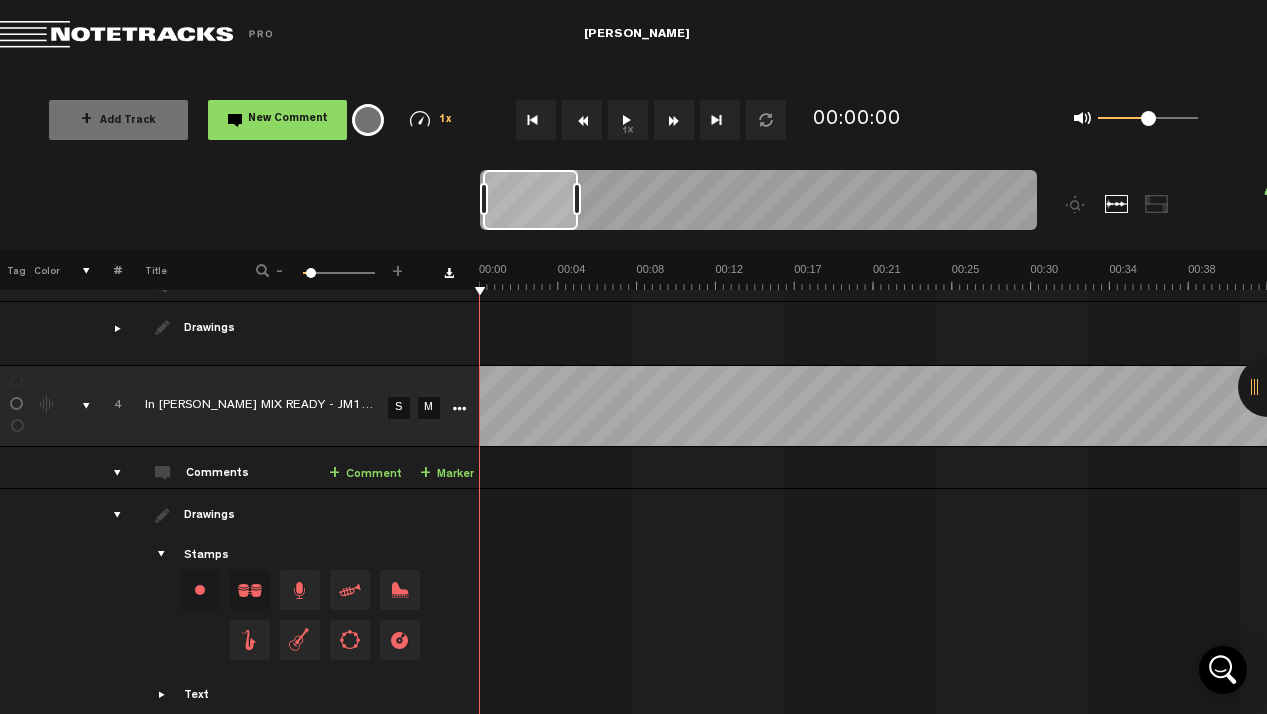 click at bounding box center [109, 515] 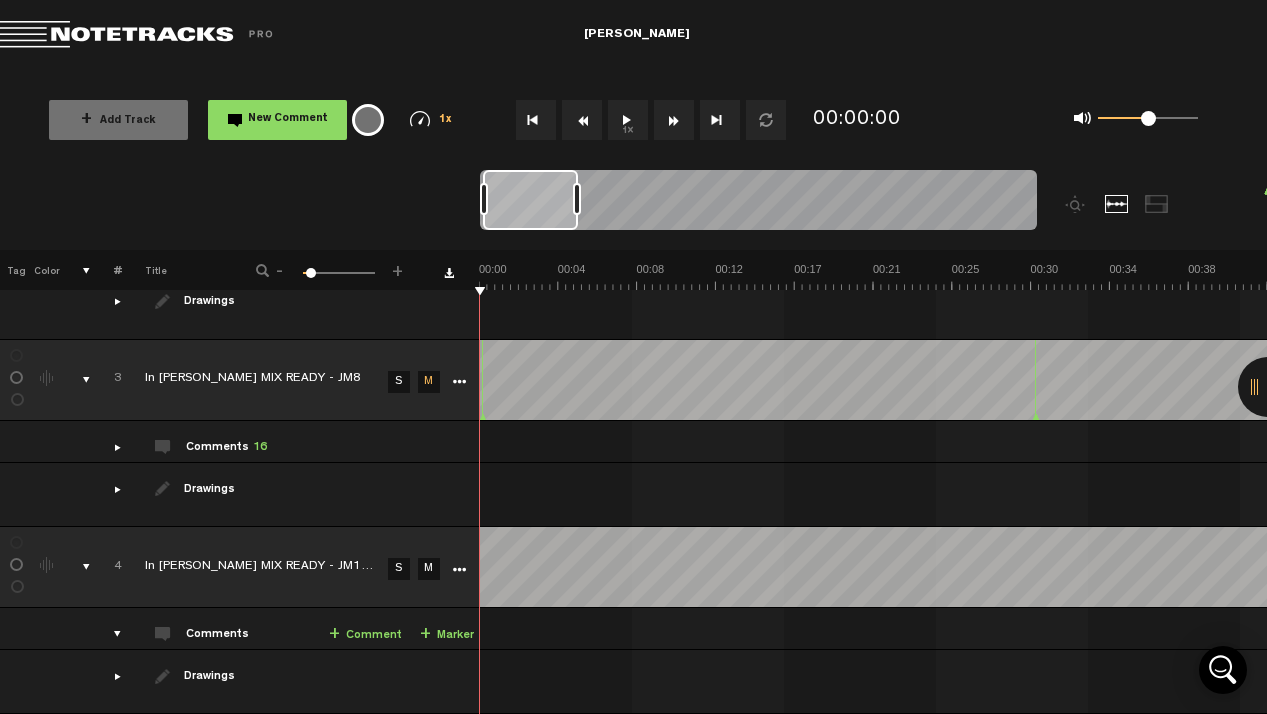 scroll, scrollTop: 266, scrollLeft: 0, axis: vertical 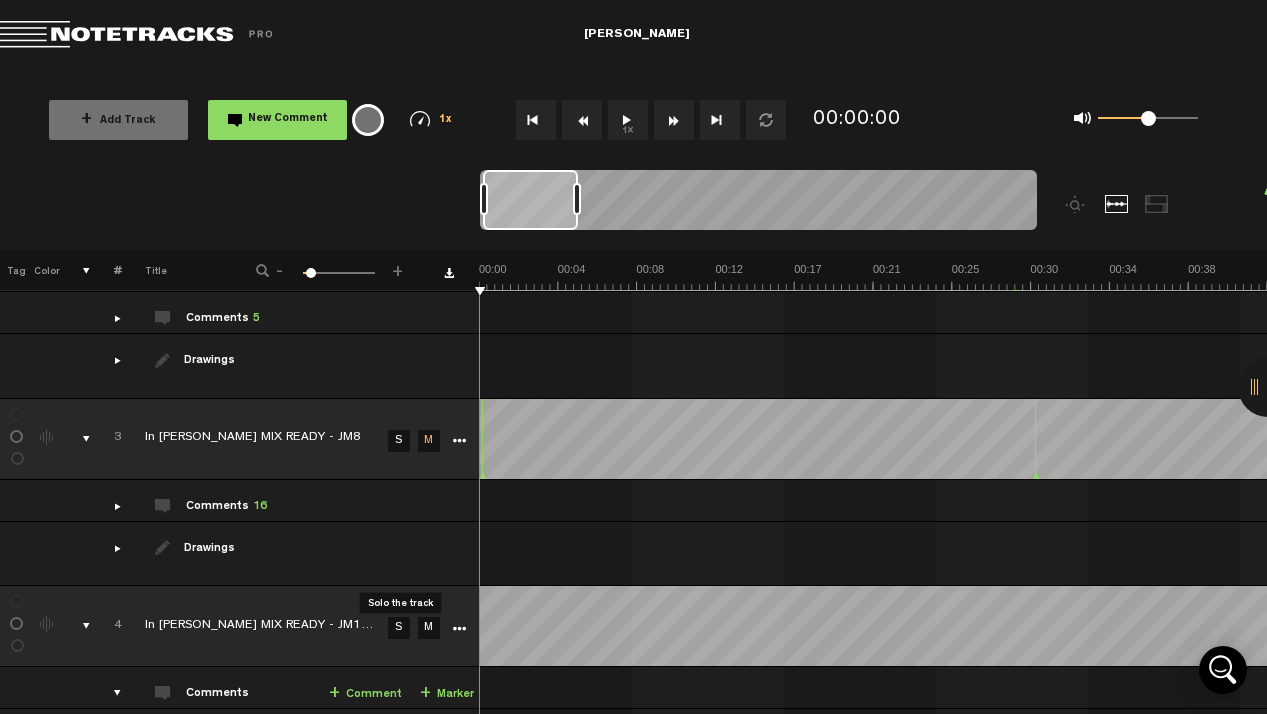 click on "S" at bounding box center [399, 628] 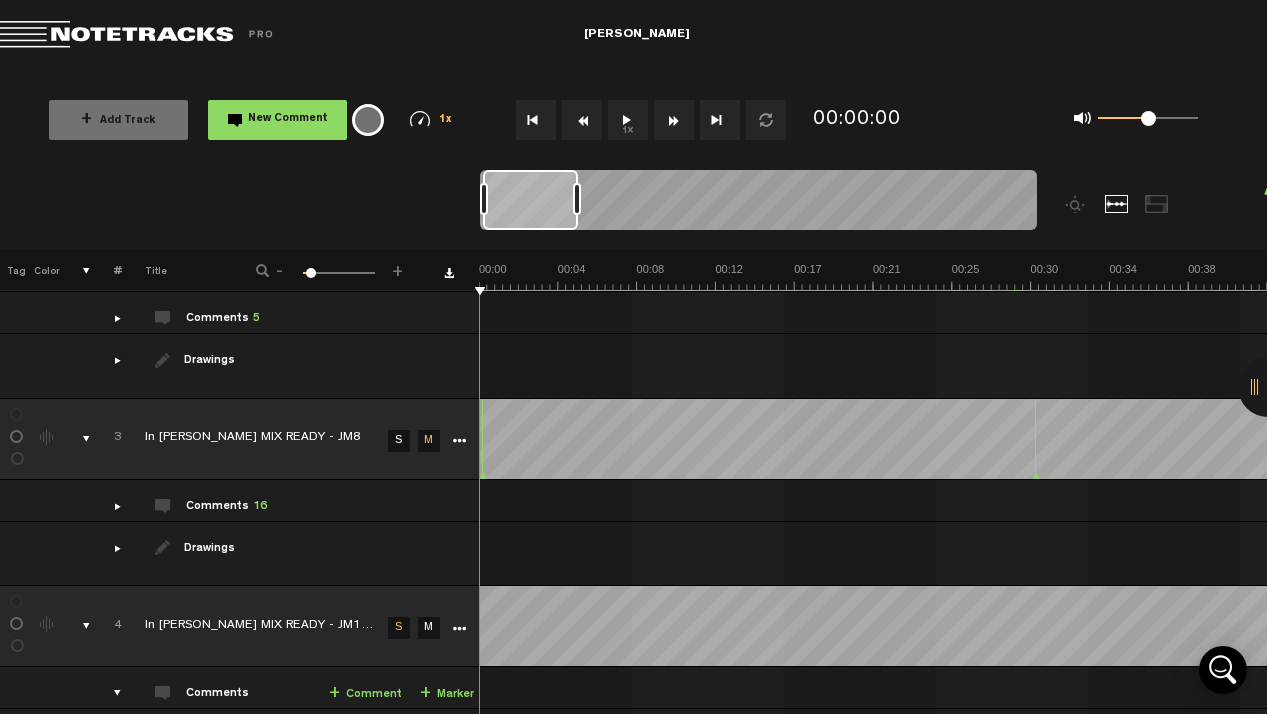 click on "1x" at bounding box center (628, 120) 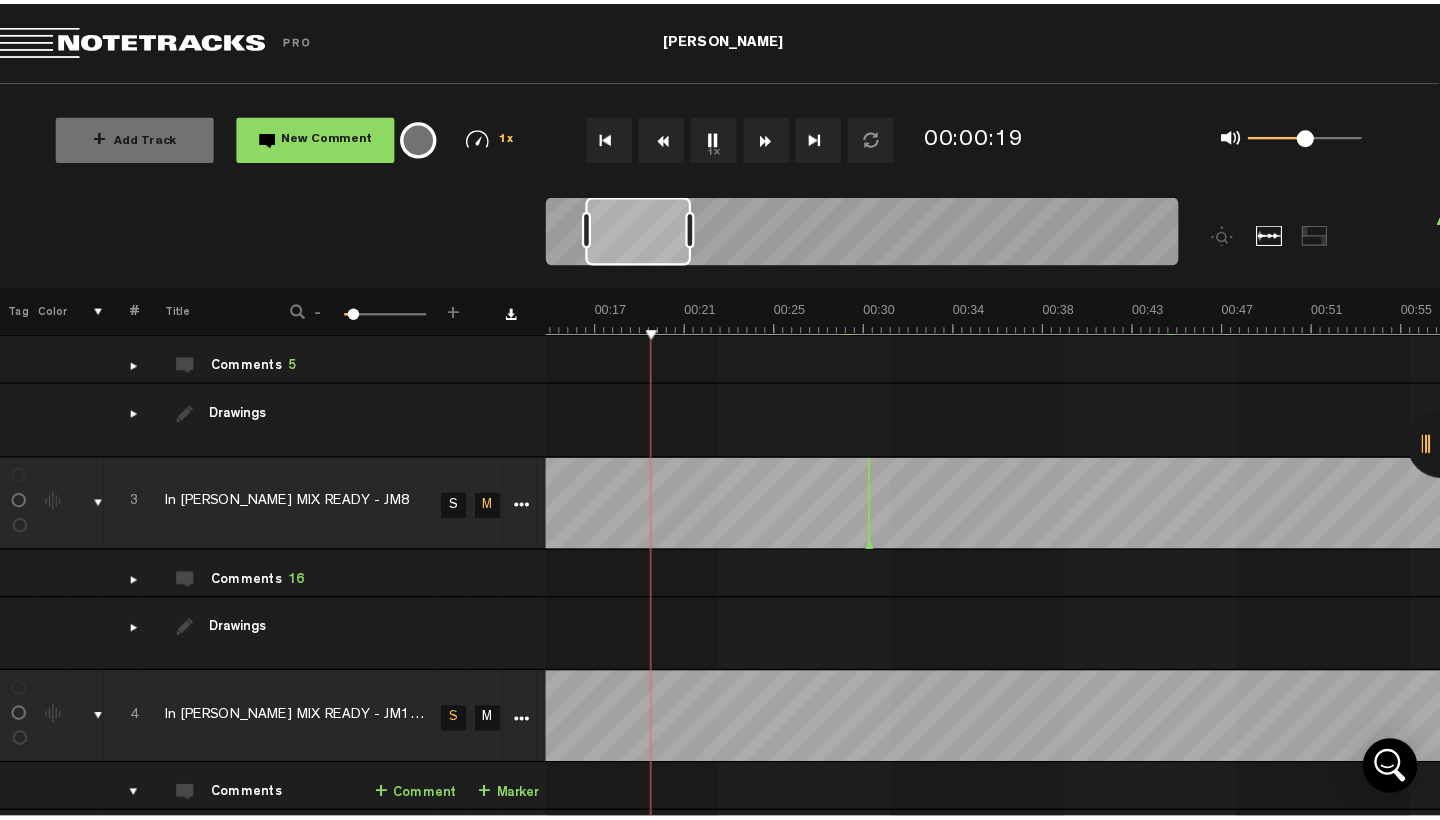 scroll, scrollTop: 0, scrollLeft: 289, axis: horizontal 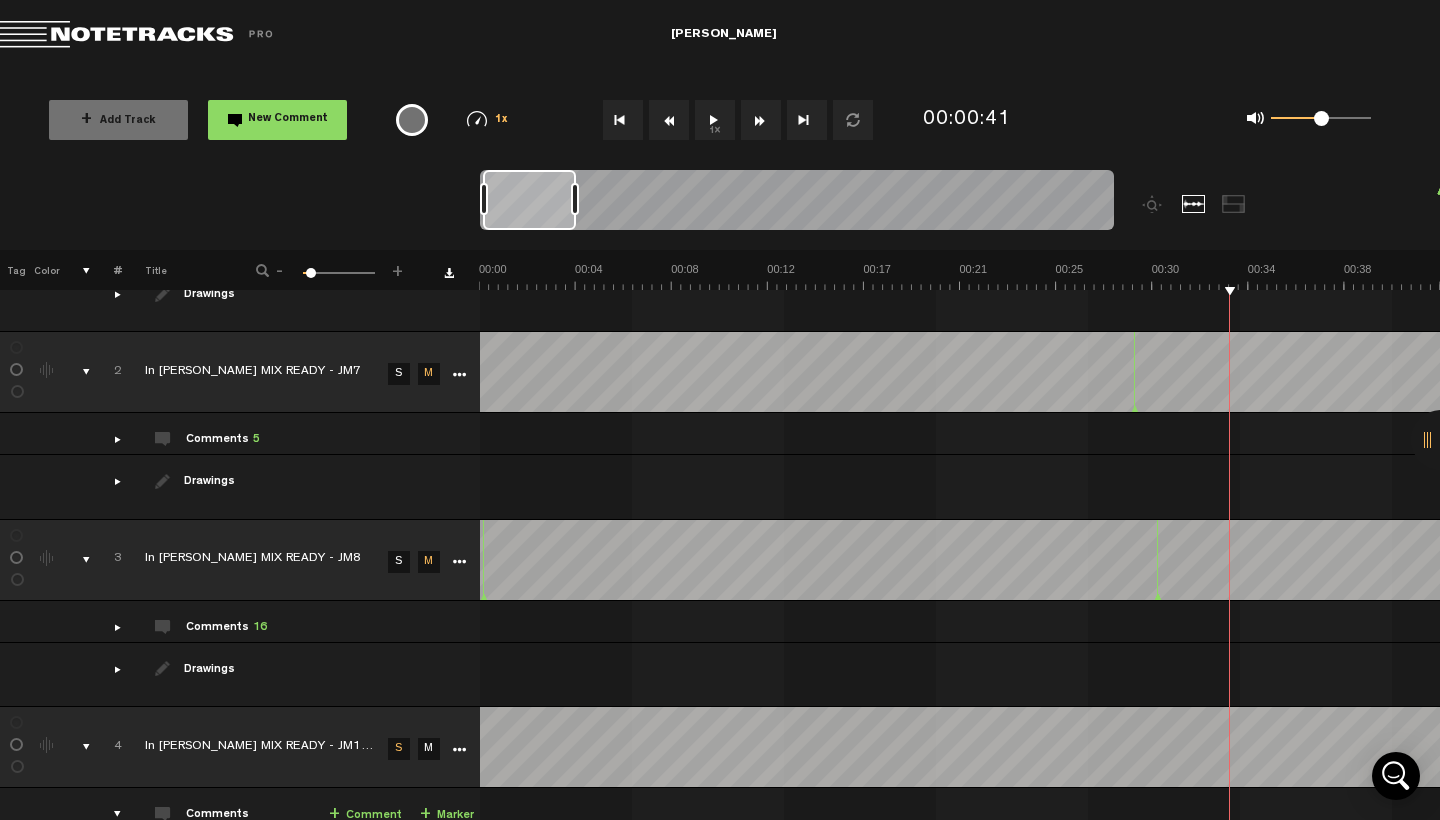 click at bounding box center [623, 120] 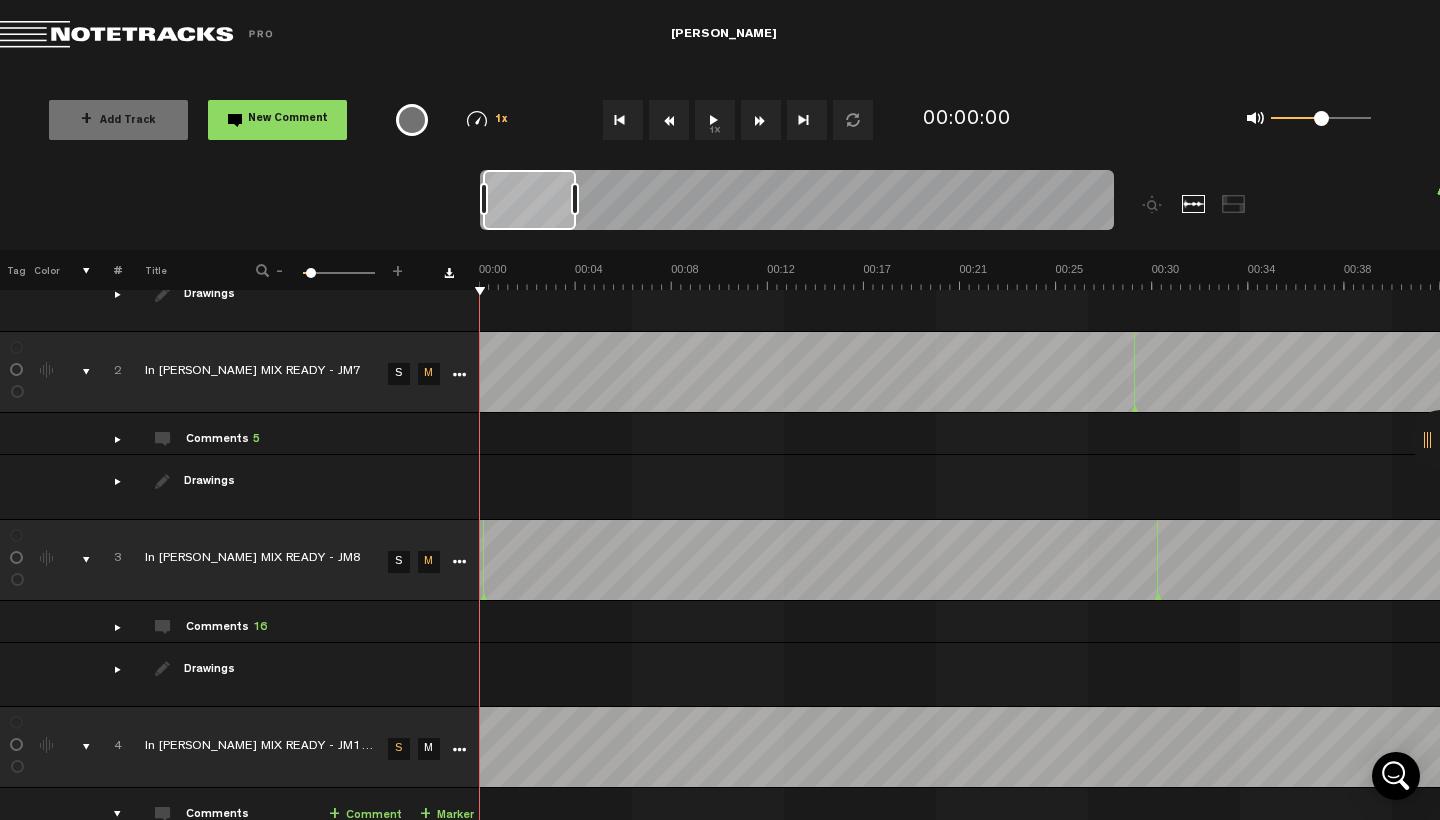 click on "1x" at bounding box center [715, 120] 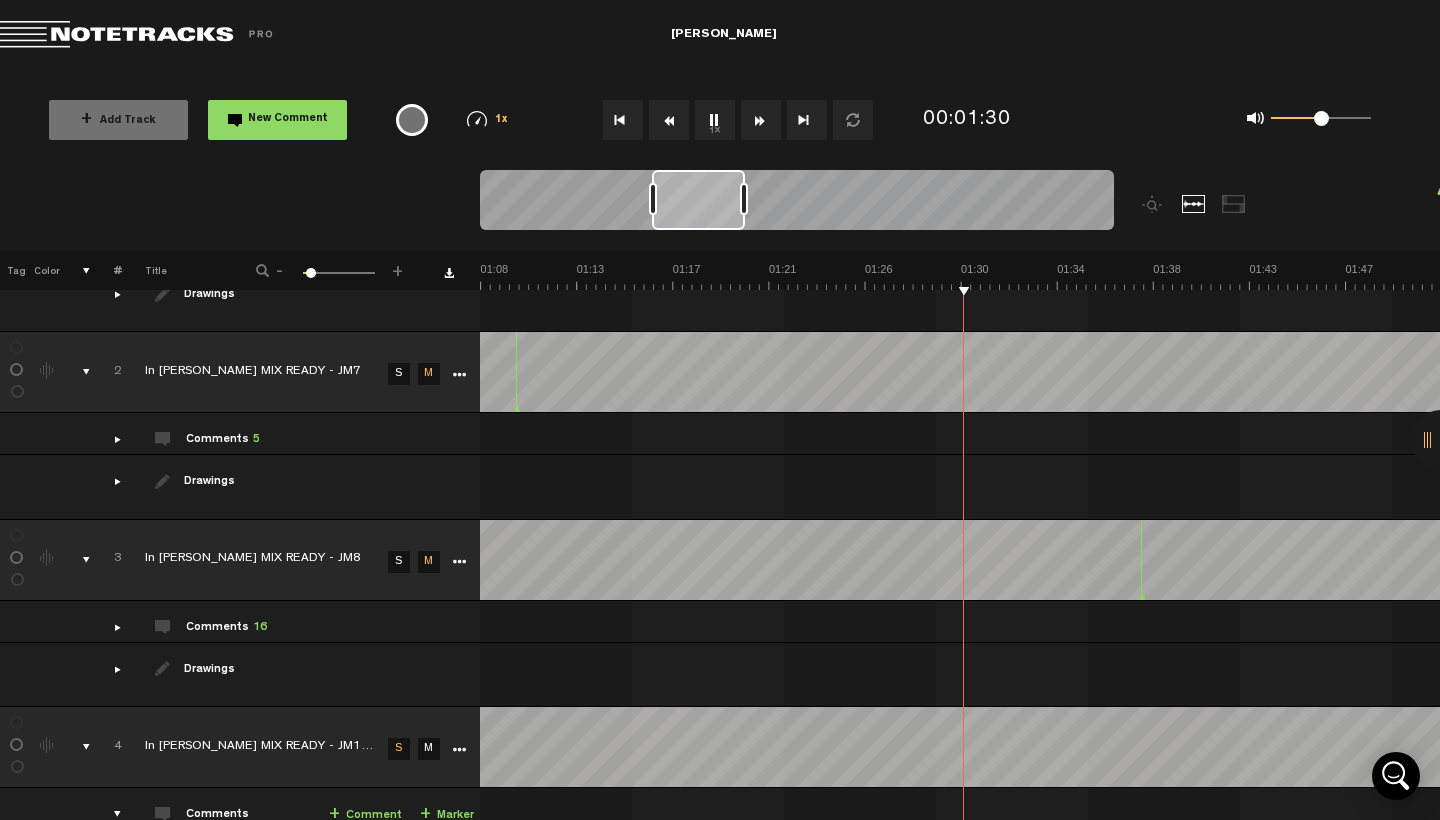 scroll, scrollTop: 0, scrollLeft: 1536, axis: horizontal 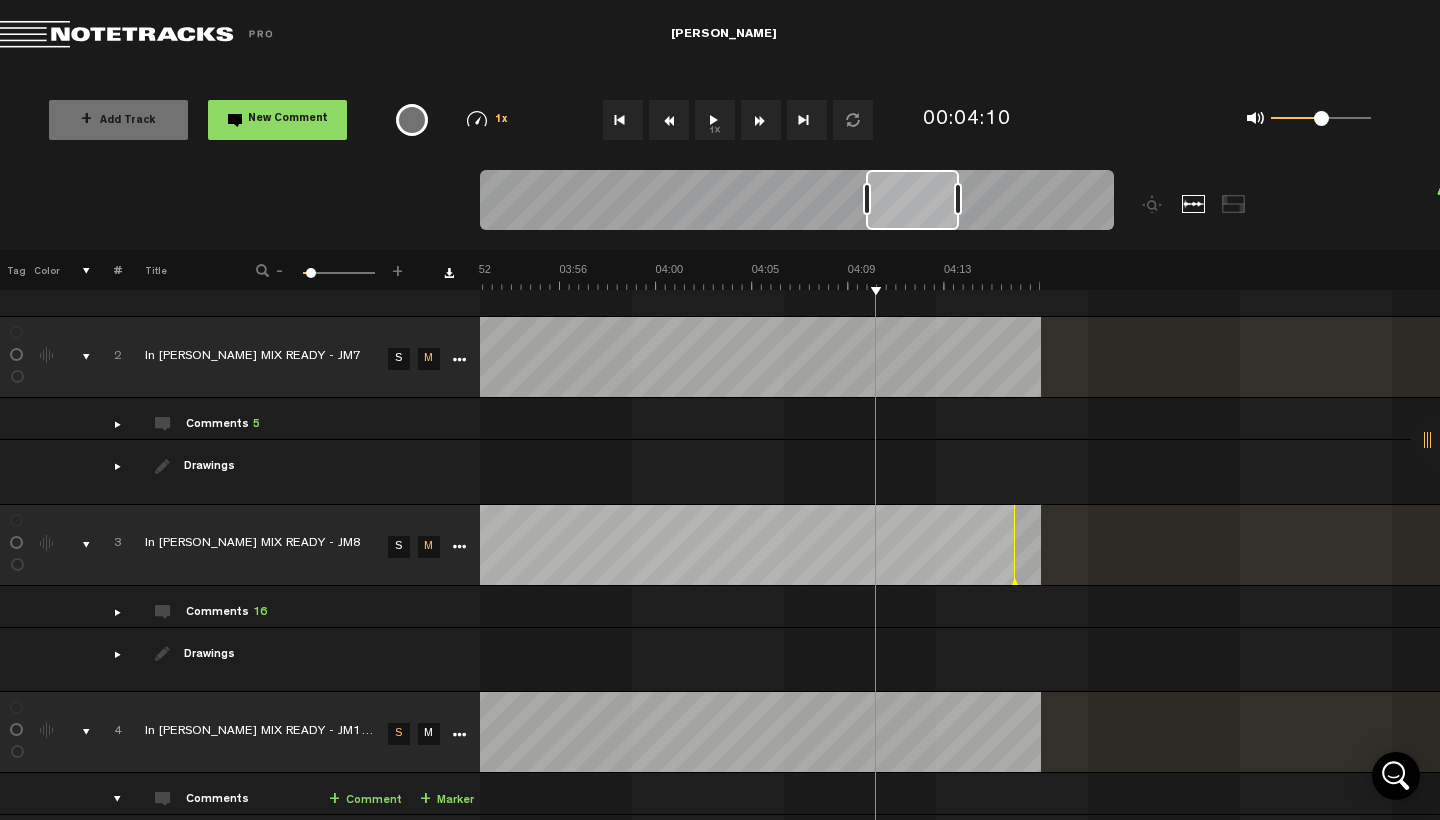 click at bounding box center [623, 120] 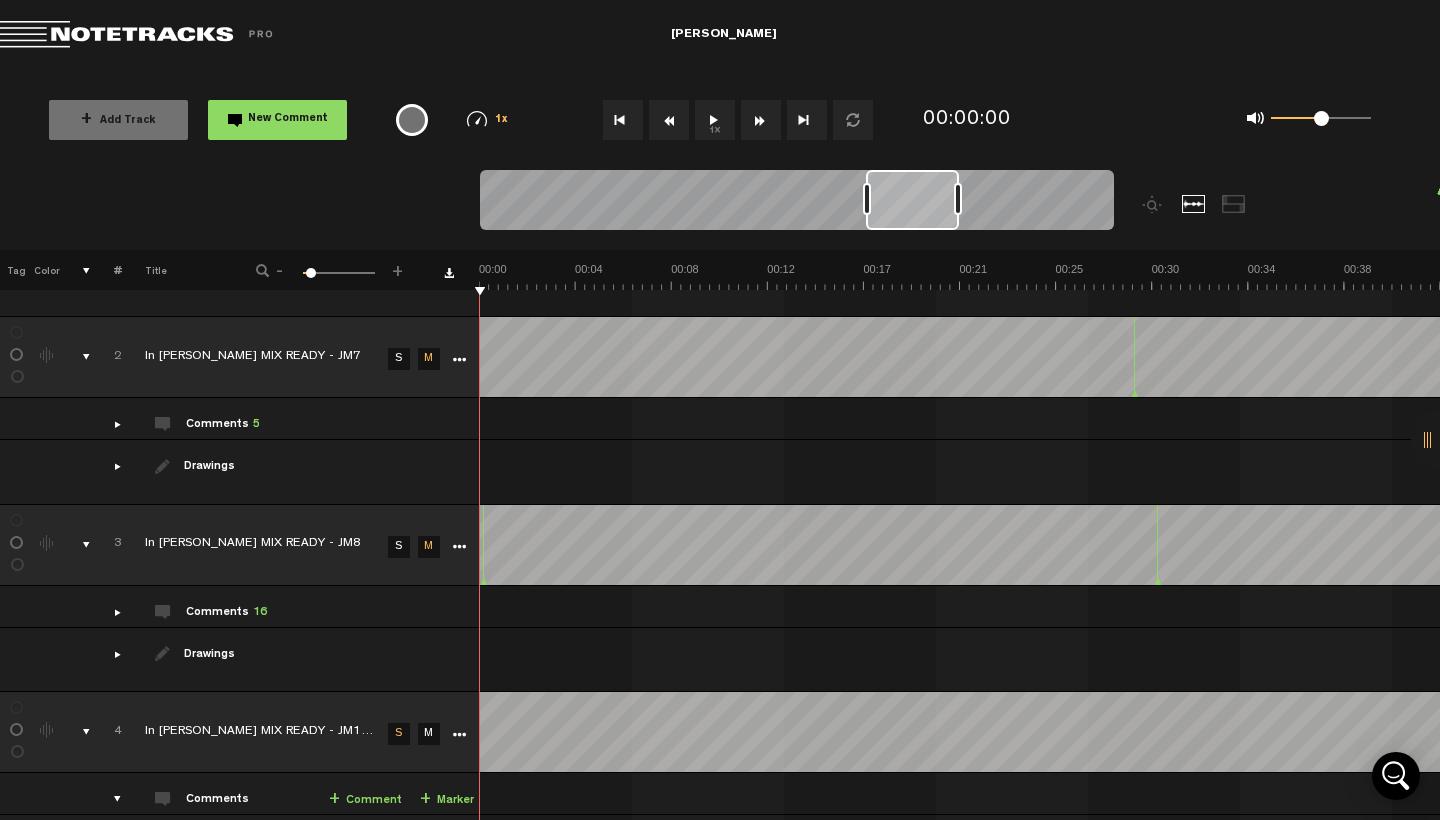 scroll, scrollTop: 0, scrollLeft: 0, axis: both 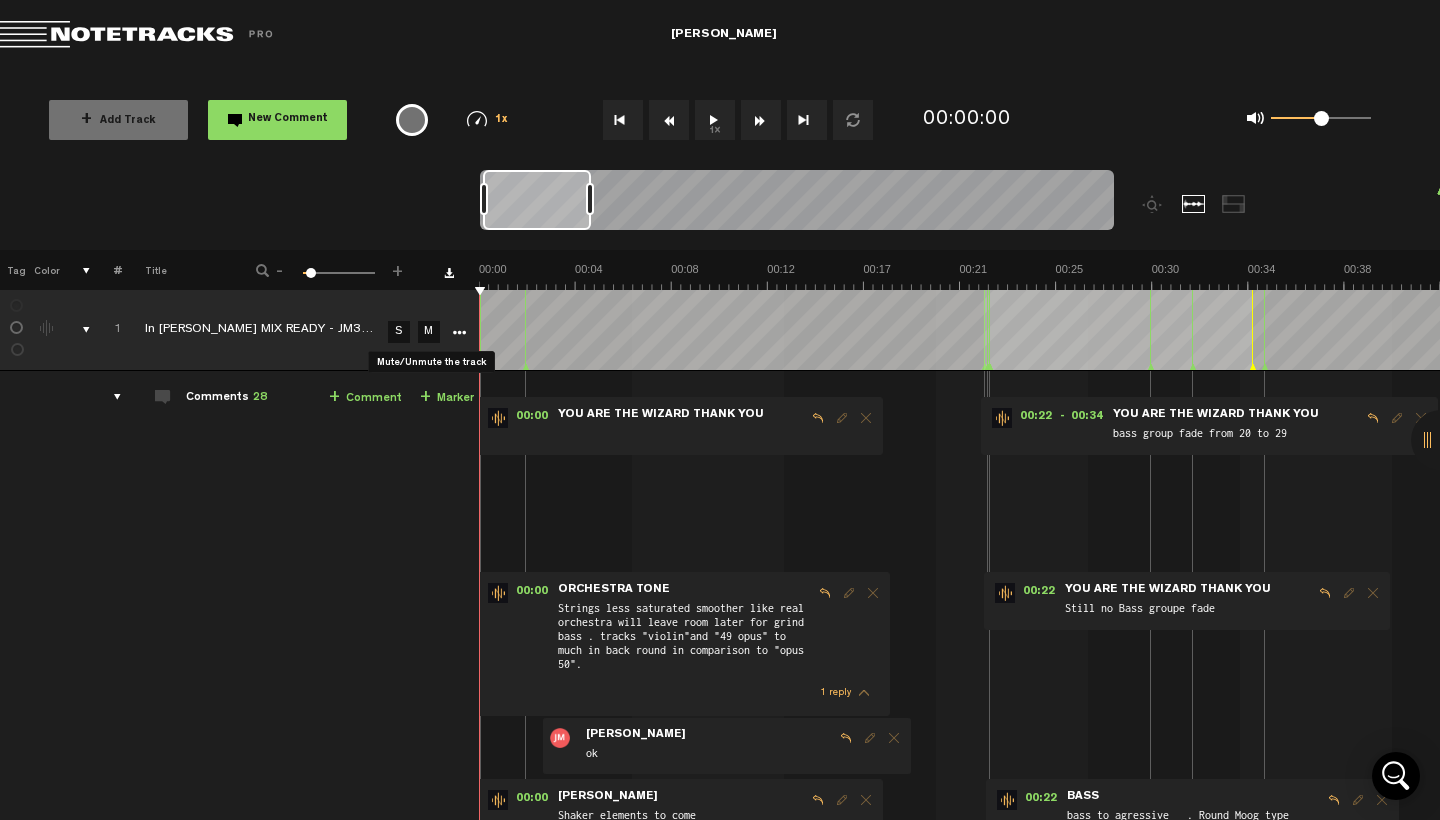 click on "M" at bounding box center (429, 332) 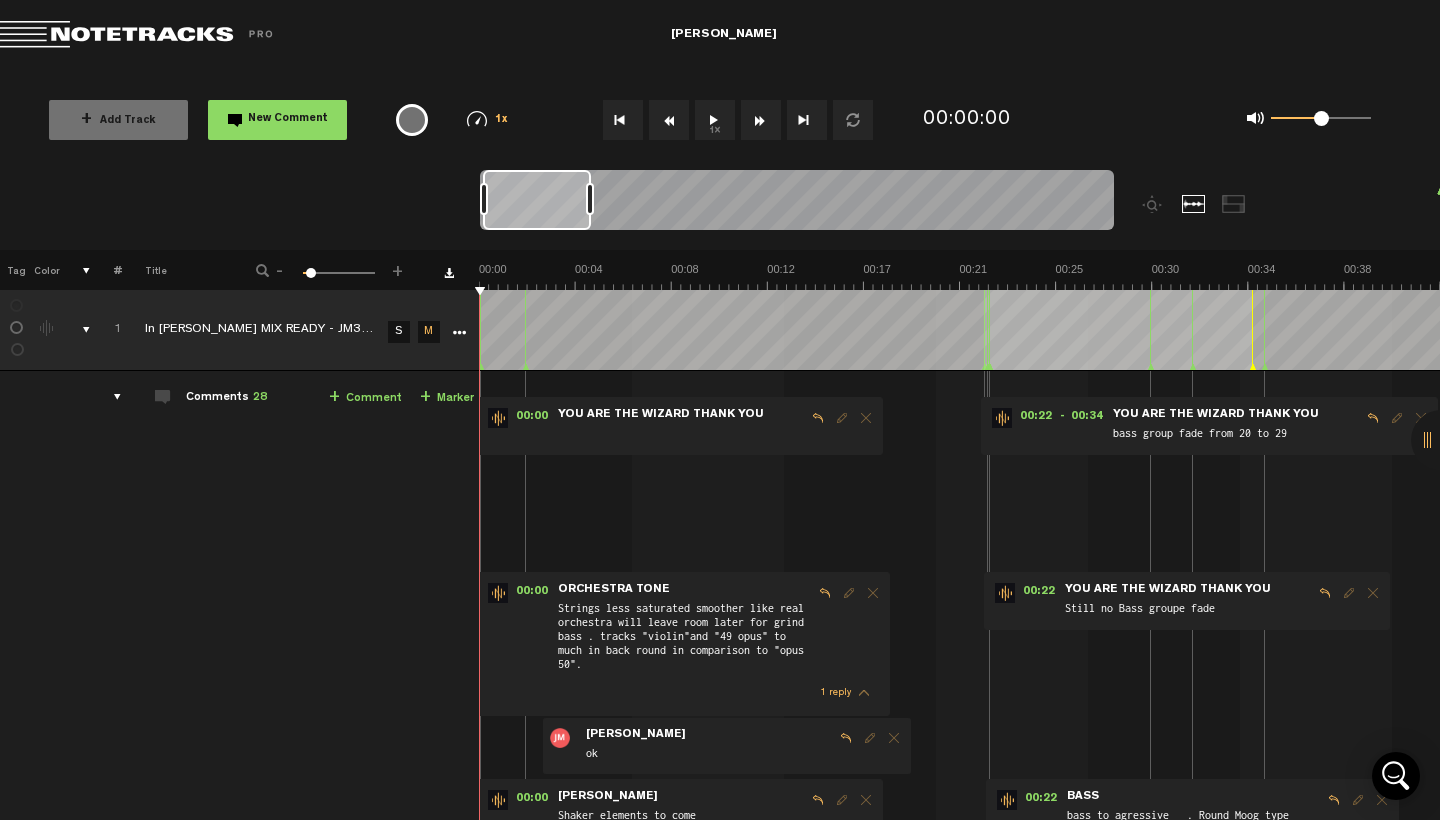 click at bounding box center (78, 330) 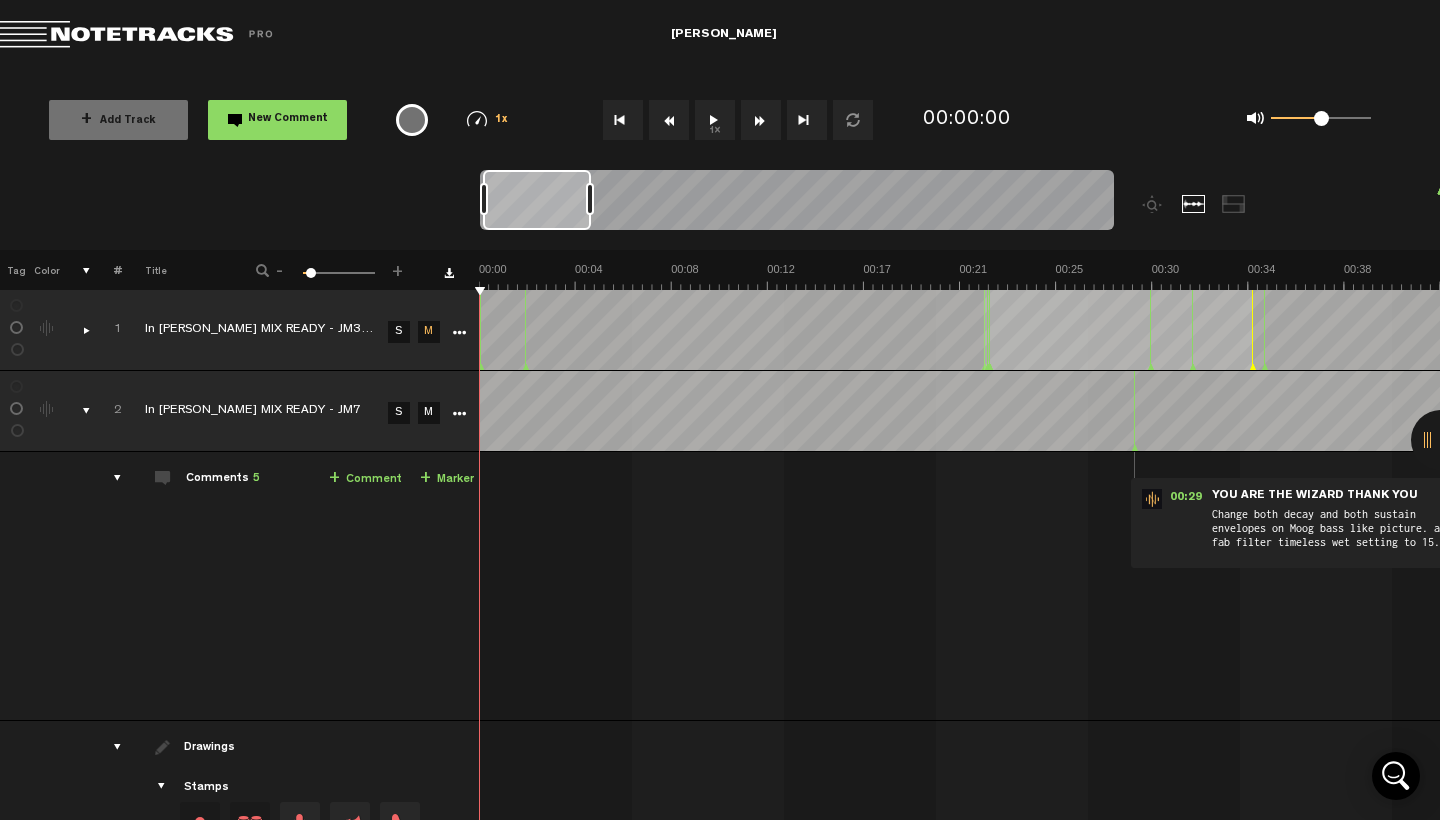 click on "M" at bounding box center (429, 413) 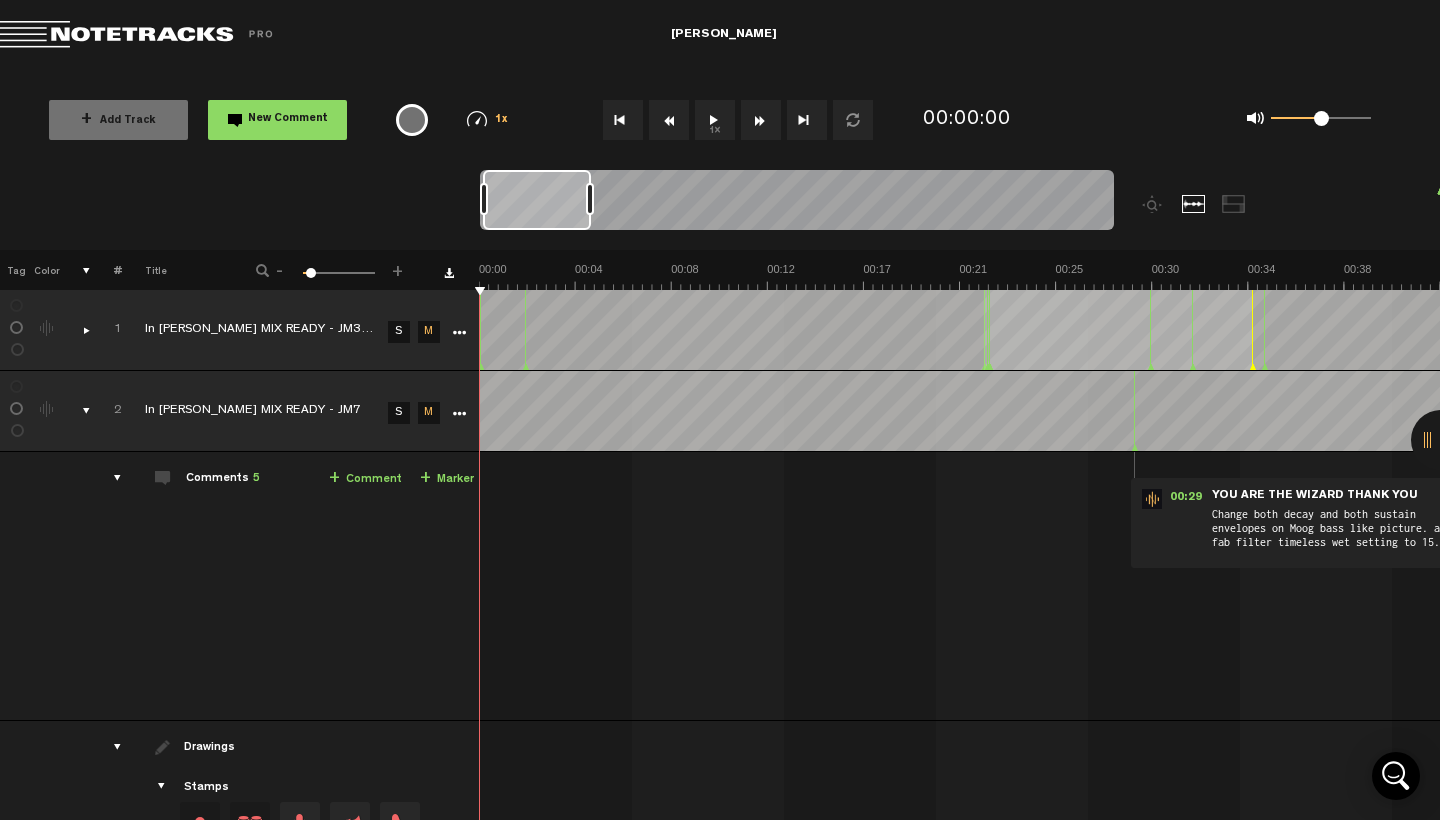 click at bounding box center (78, 411) 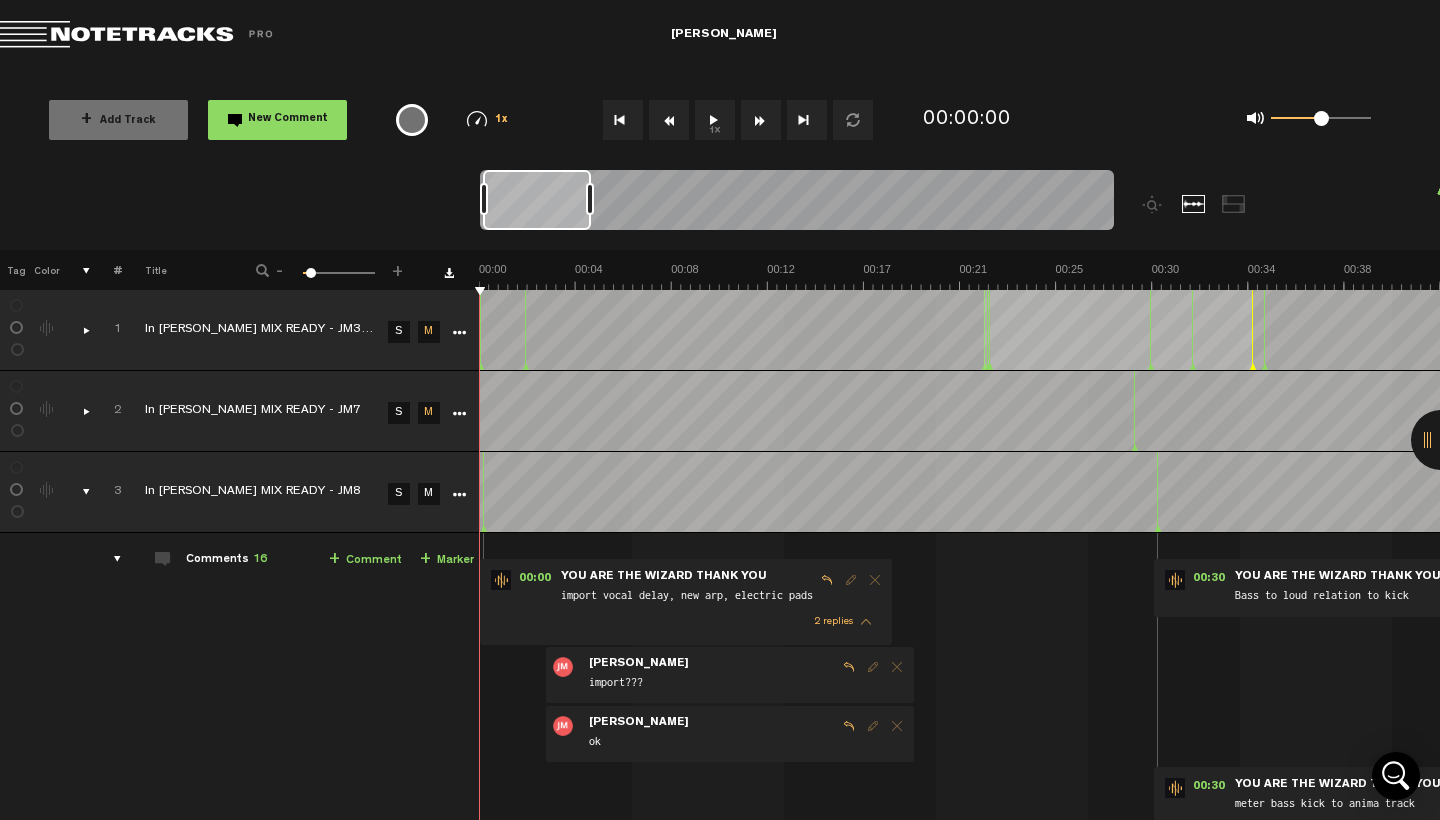 click on "M" at bounding box center (429, 494) 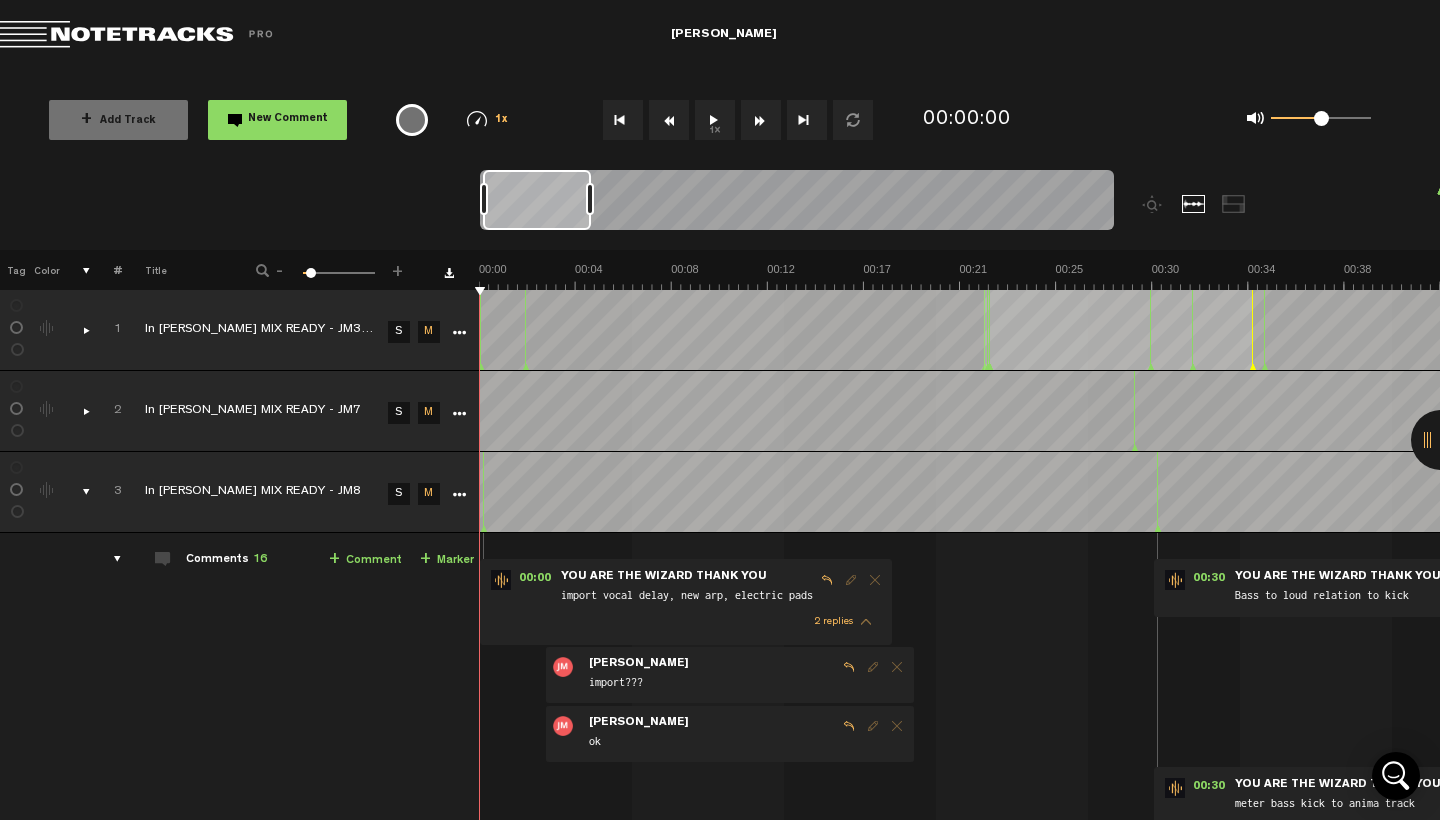 click at bounding box center (78, 492) 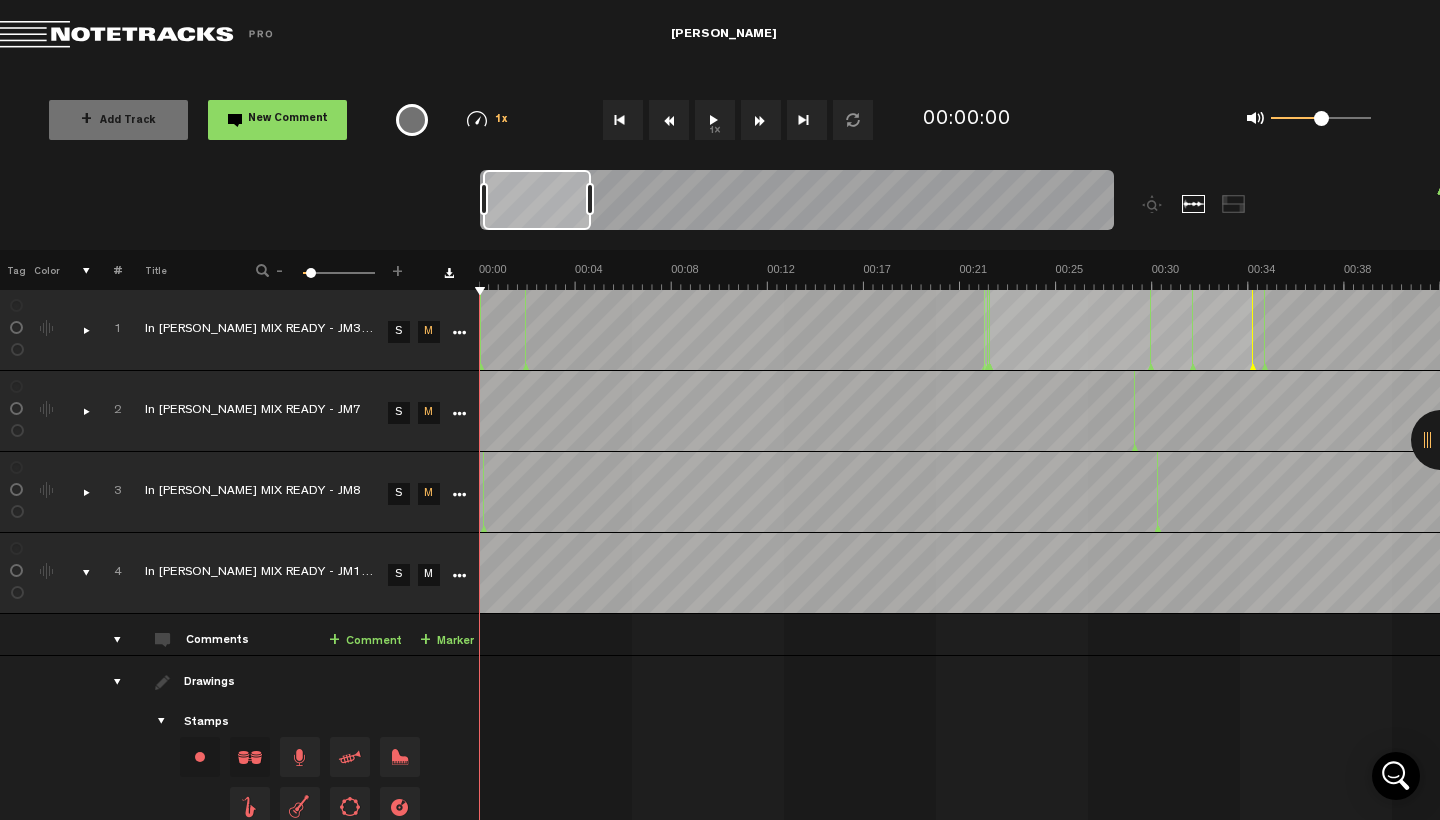 click on "M" at bounding box center (429, 575) 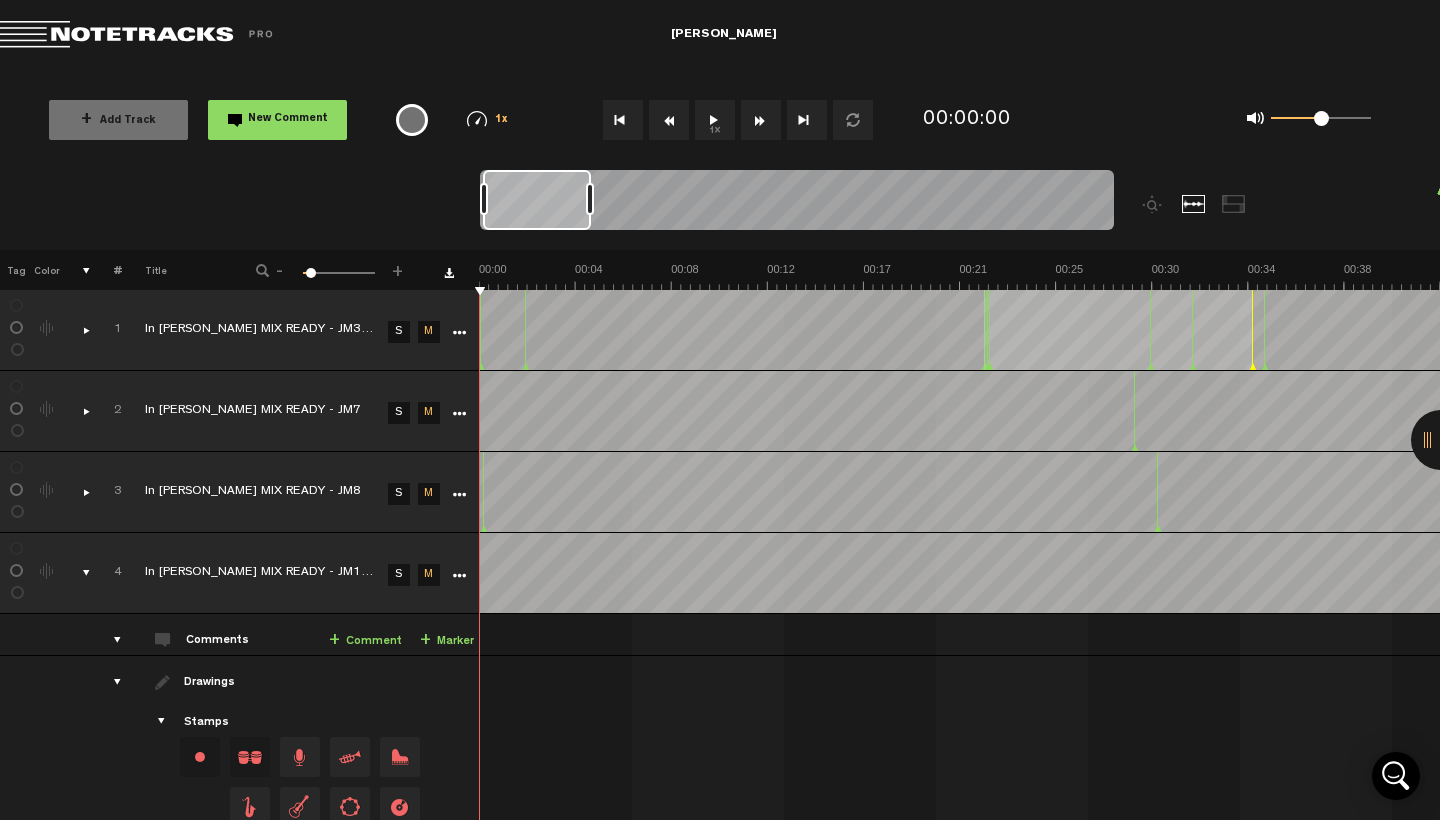 click at bounding box center (78, 573) 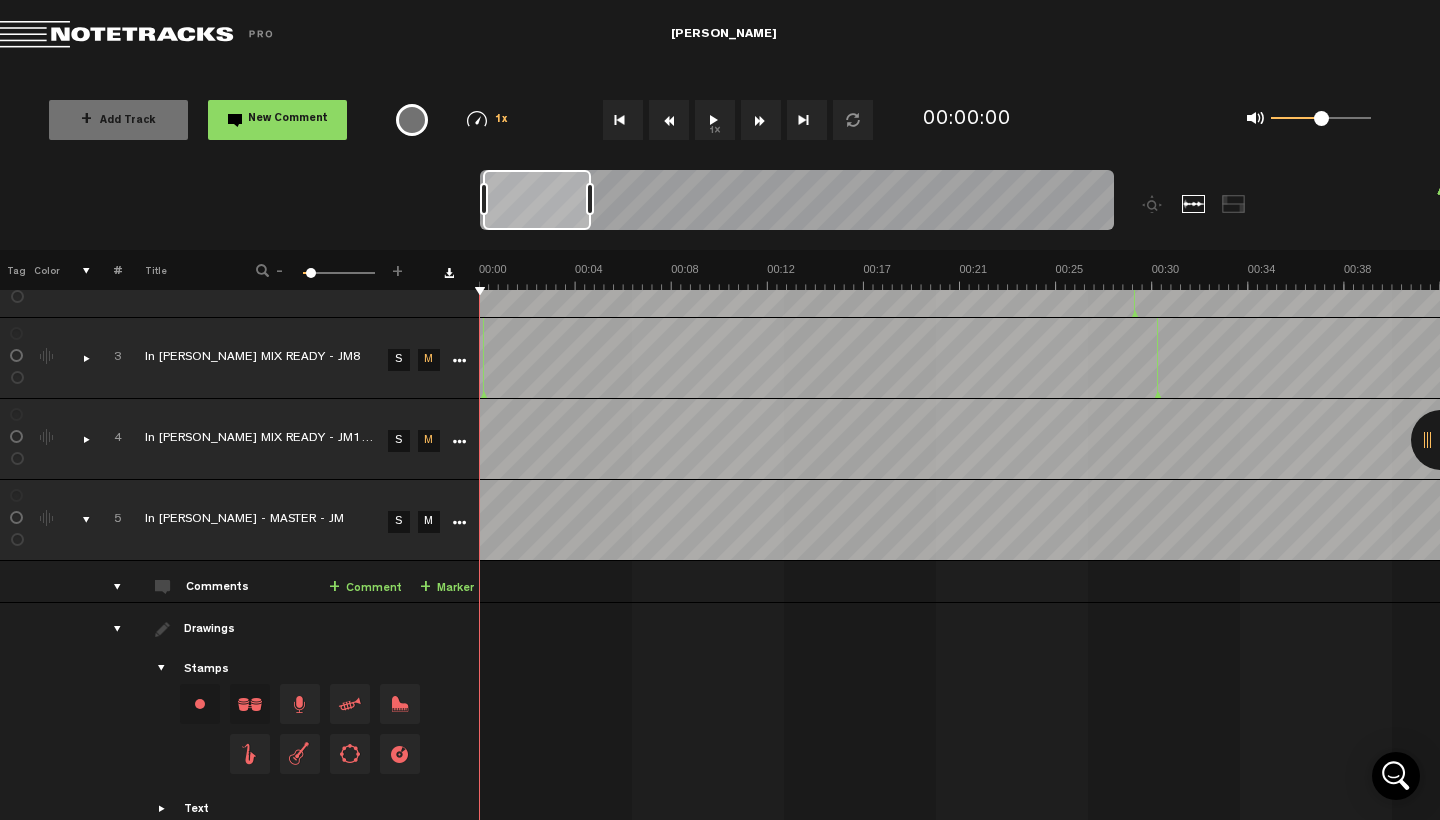 scroll, scrollTop: 197, scrollLeft: 0, axis: vertical 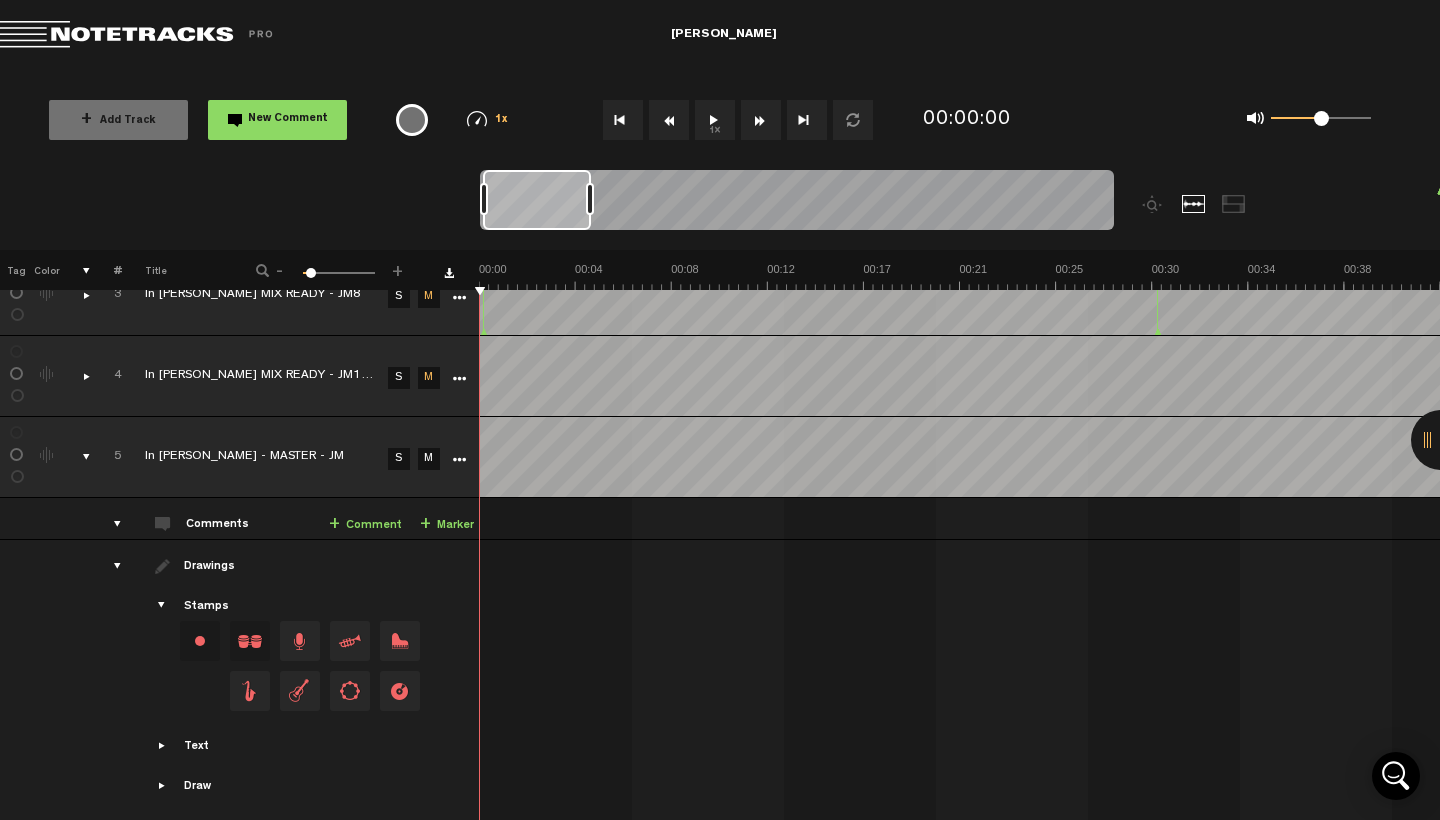 click on "S" at bounding box center [399, 459] 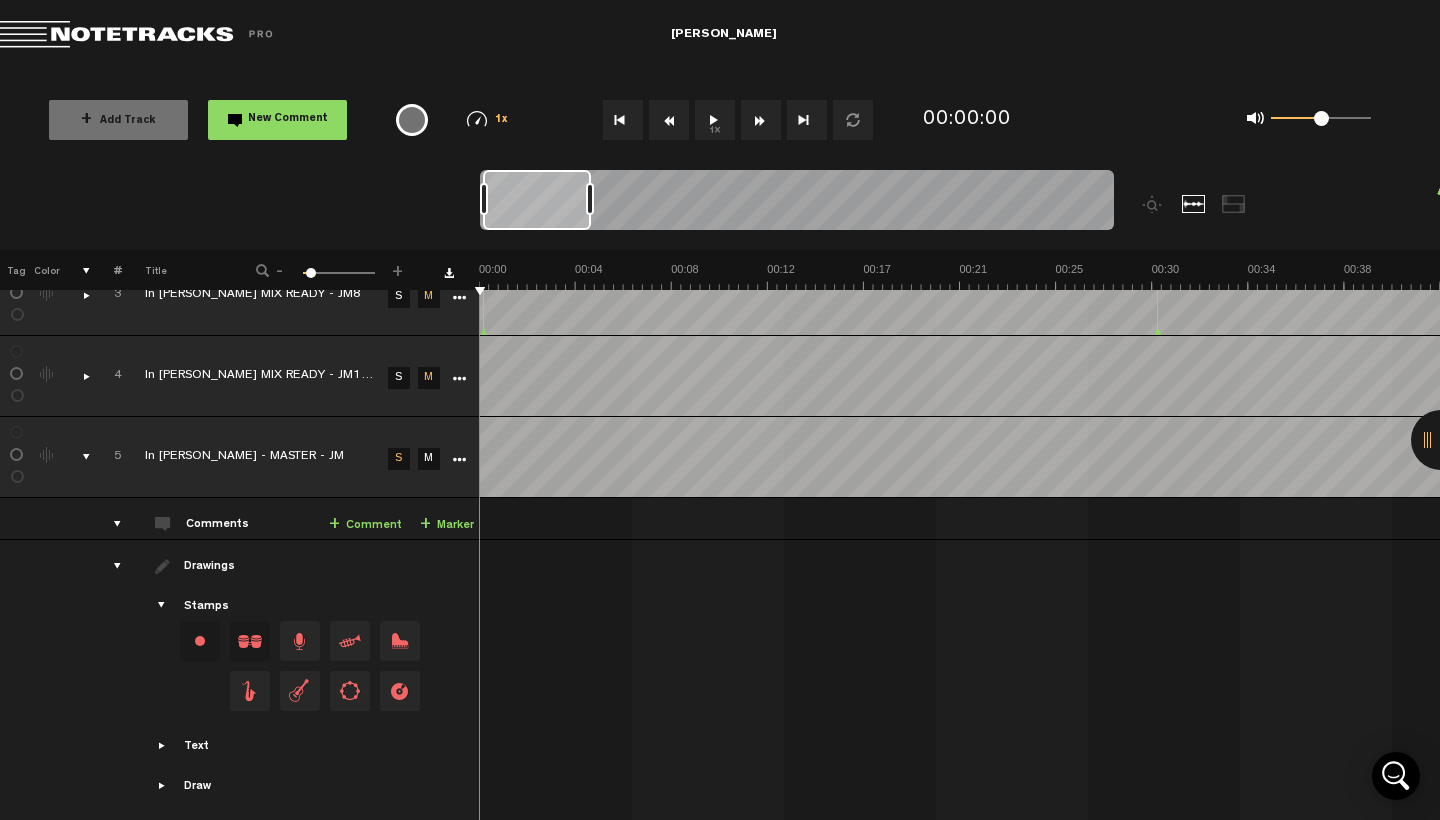 click on "1x" at bounding box center [715, 120] 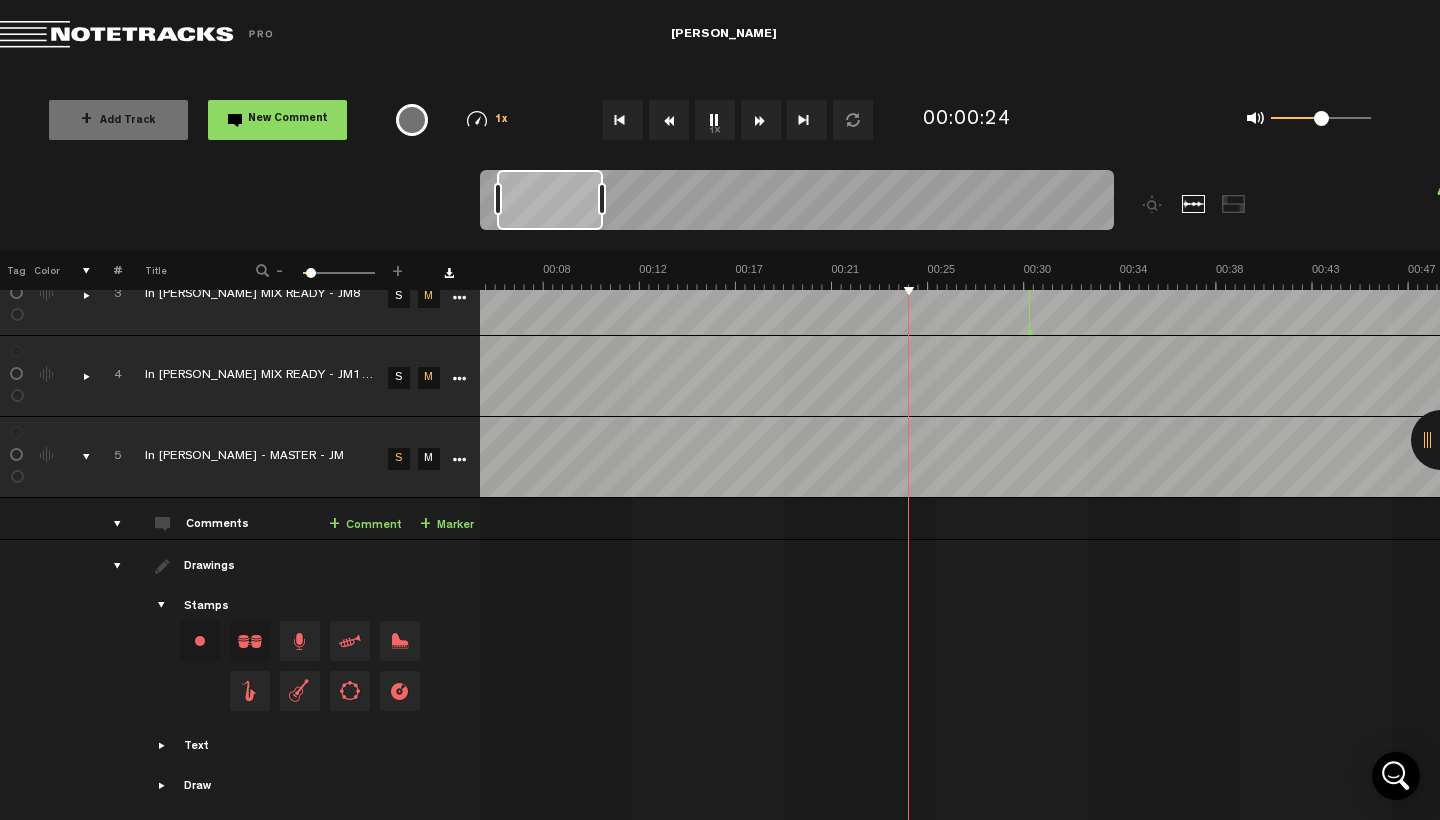 scroll, scrollTop: 0, scrollLeft: 462, axis: horizontal 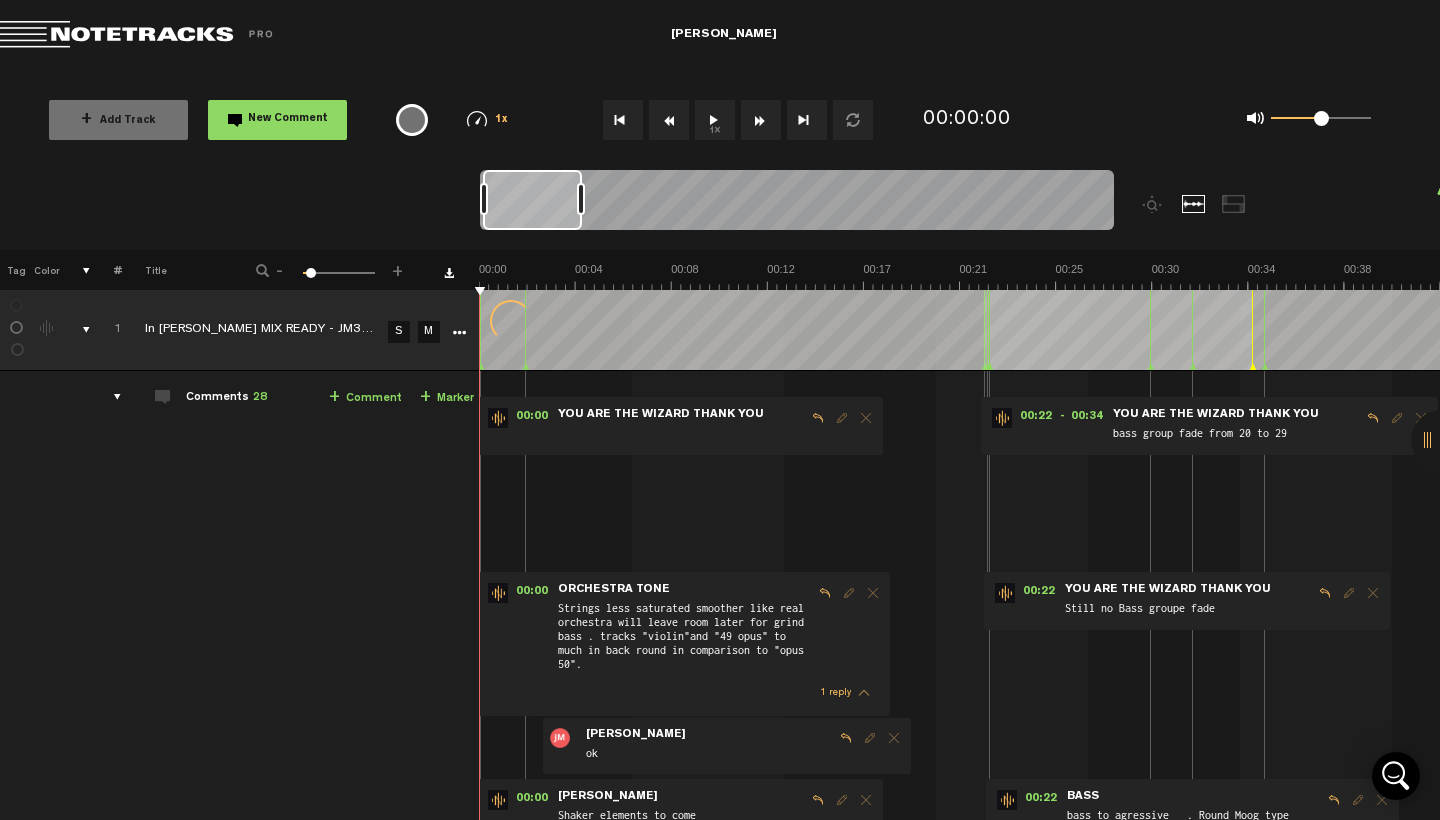 click on "M" at bounding box center (429, 332) 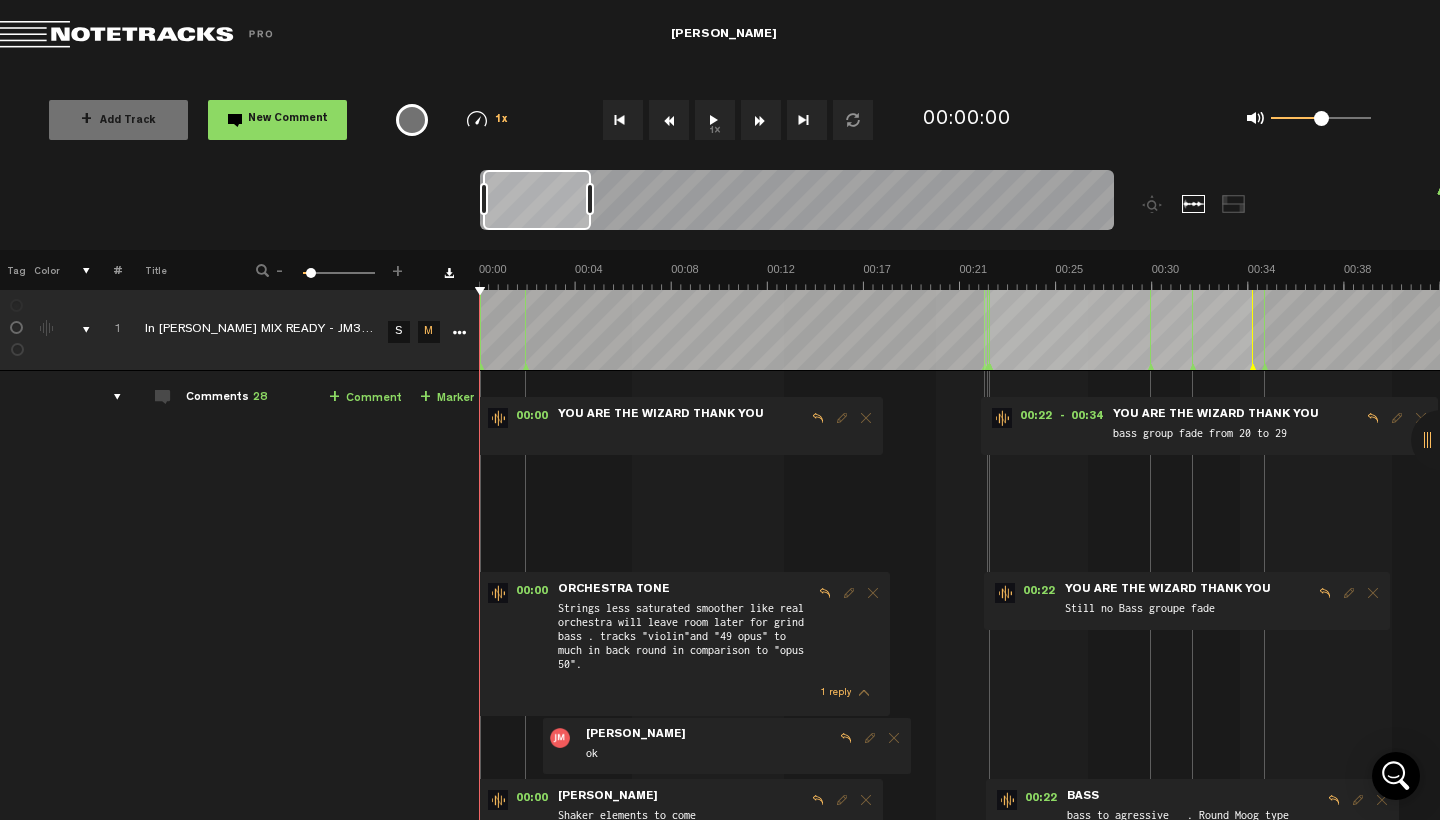 click on "M" at bounding box center (429, 332) 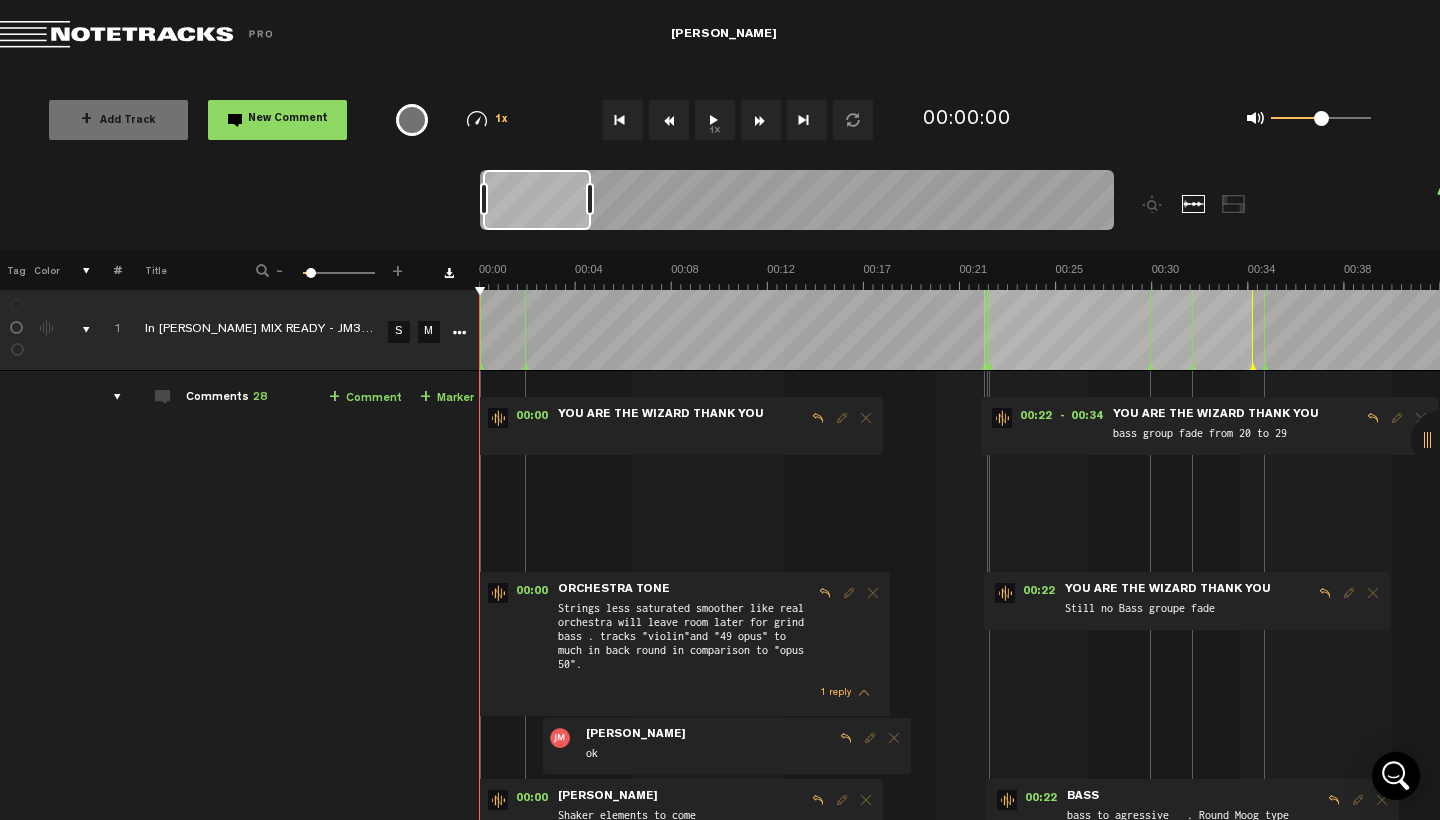 click on "M" at bounding box center [429, 332] 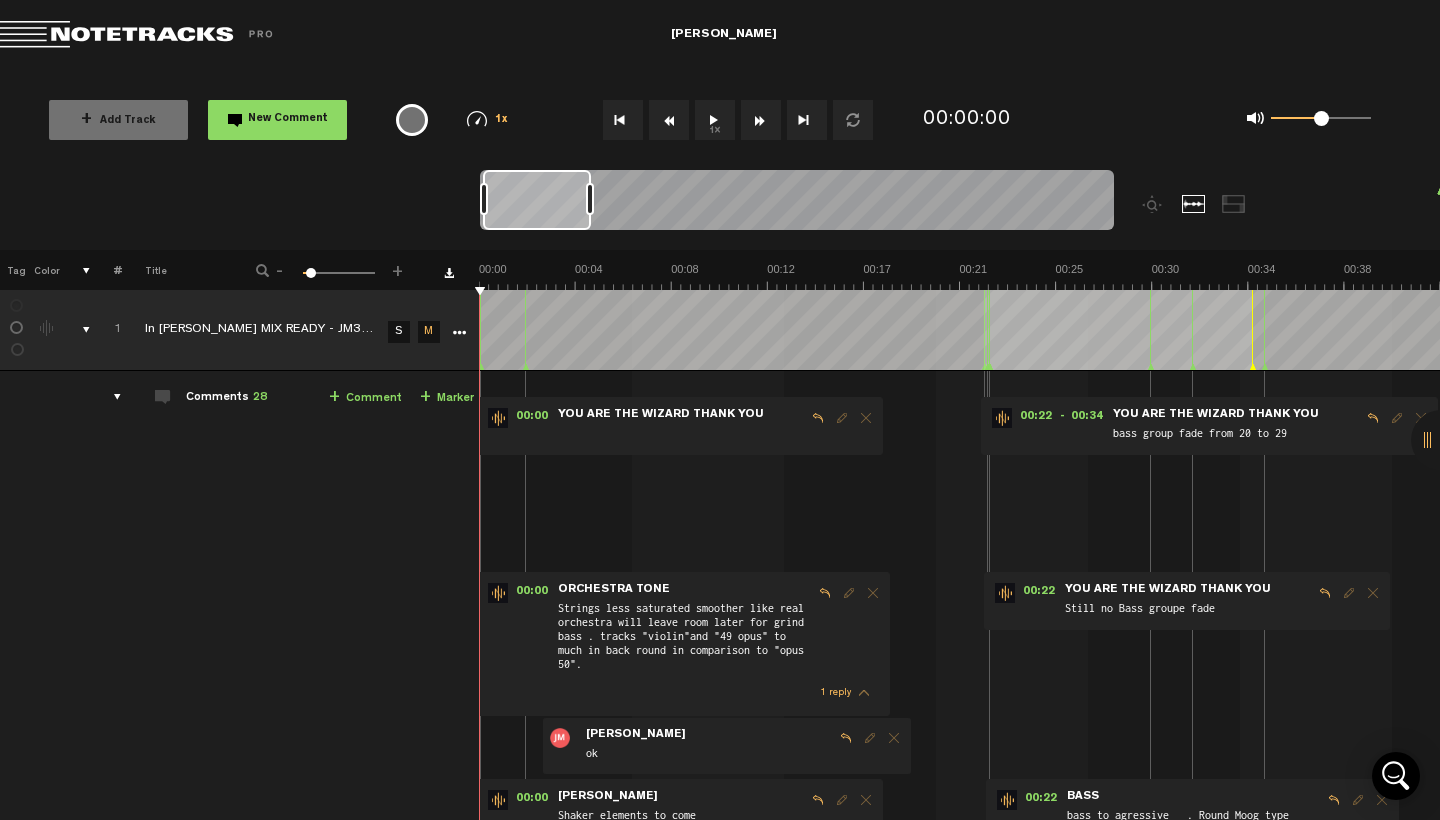 click at bounding box center (78, 330) 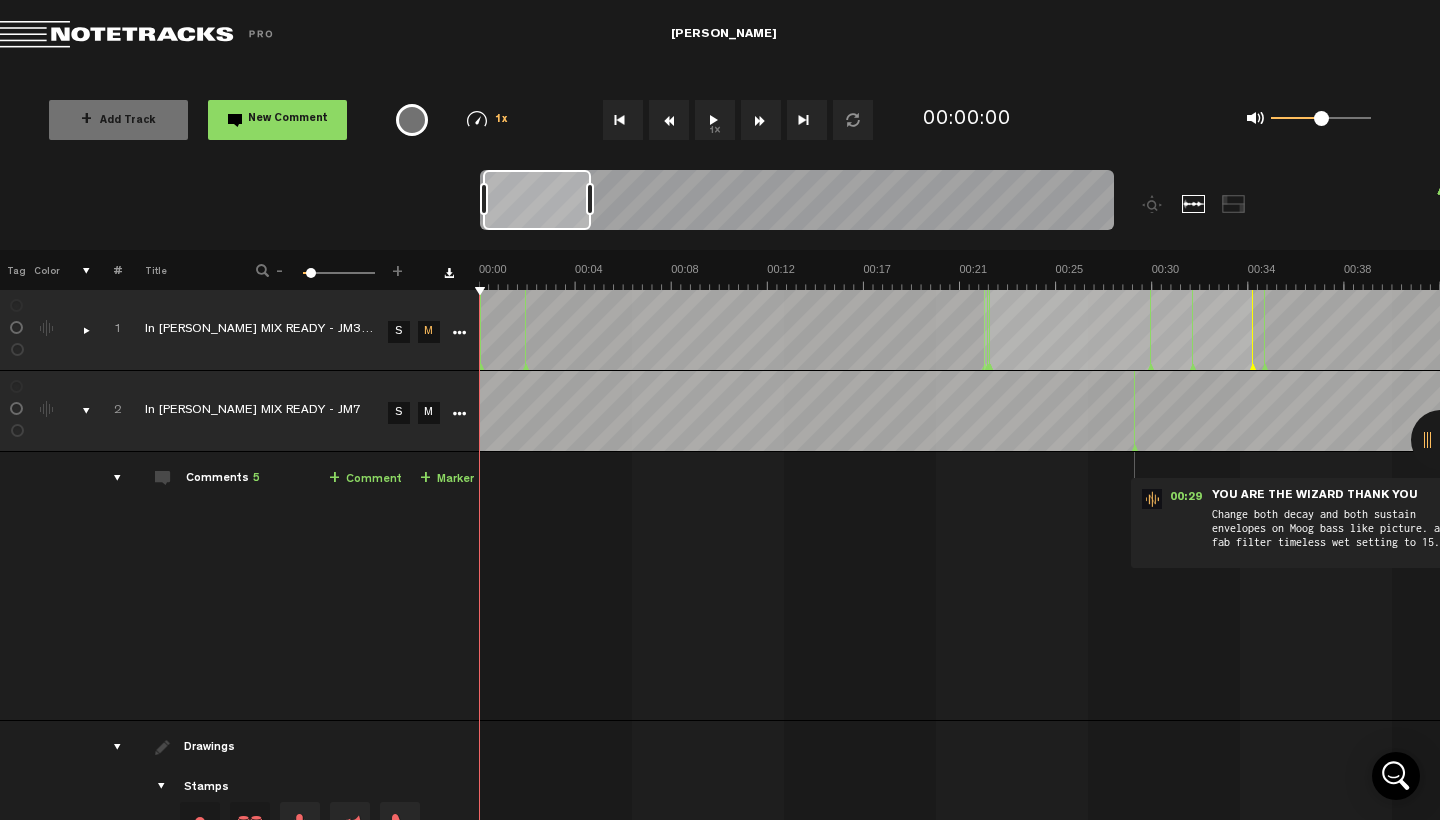 click on "M" at bounding box center [429, 413] 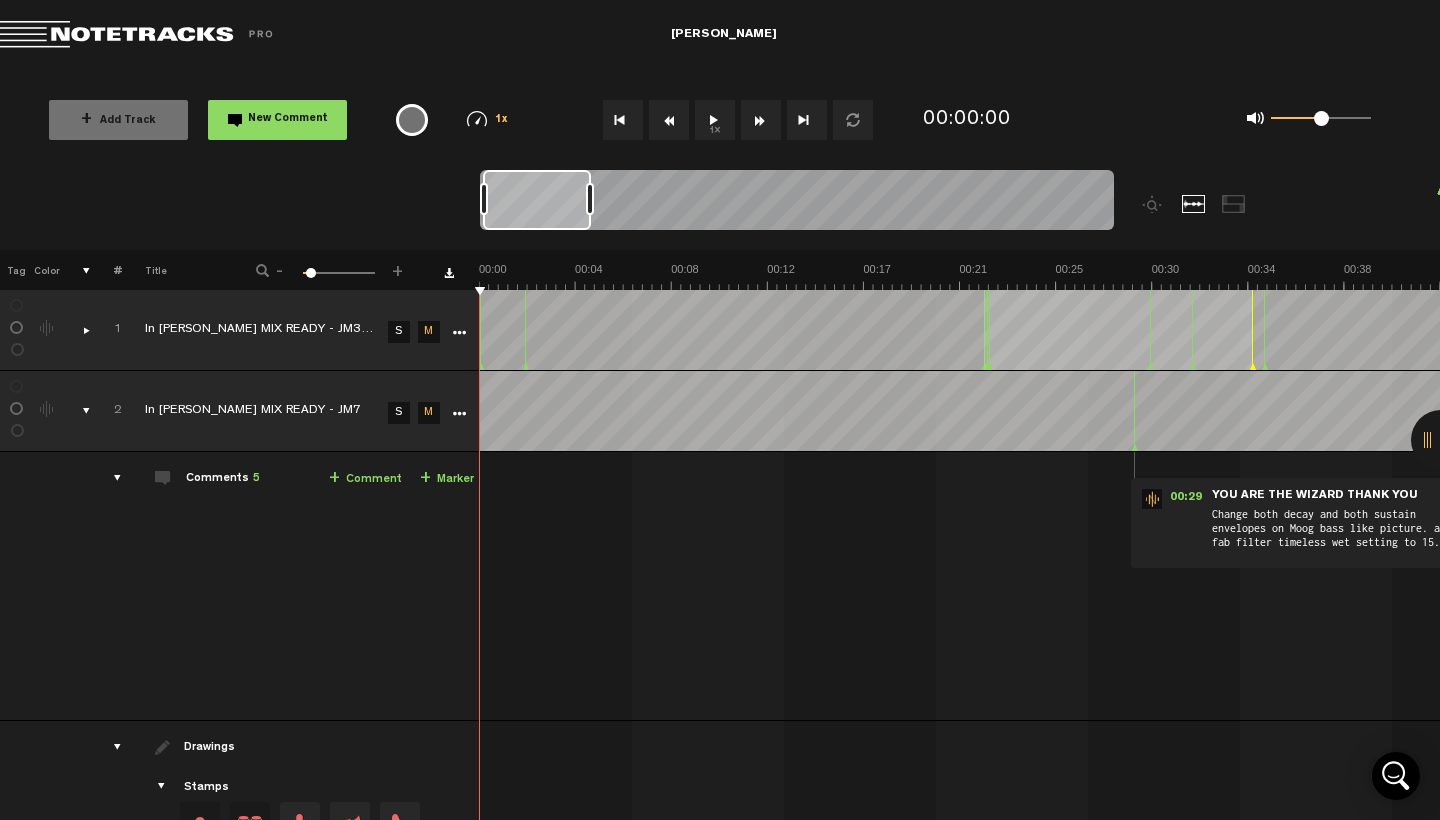 click at bounding box center [78, 411] 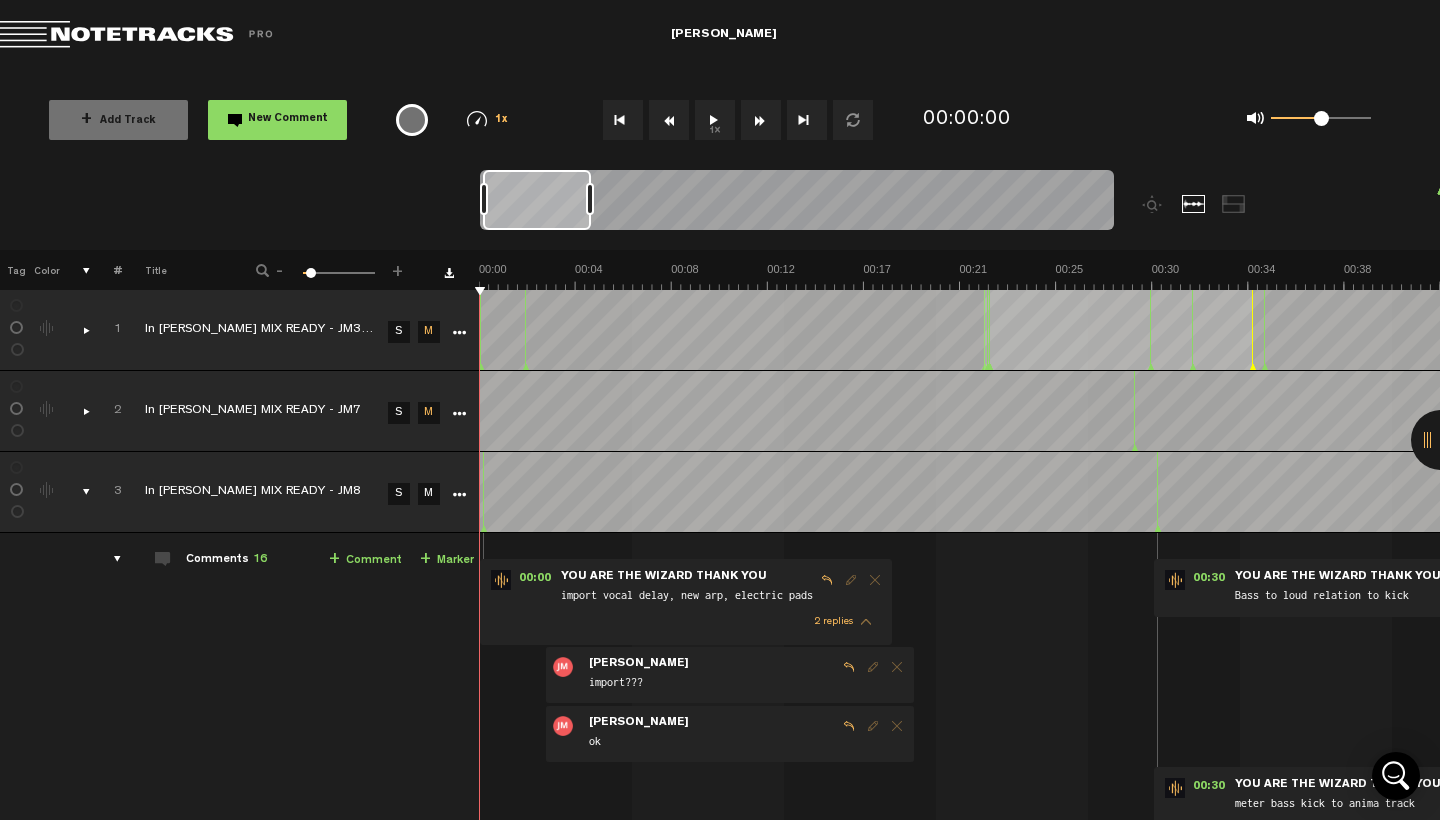click on "M" at bounding box center (429, 494) 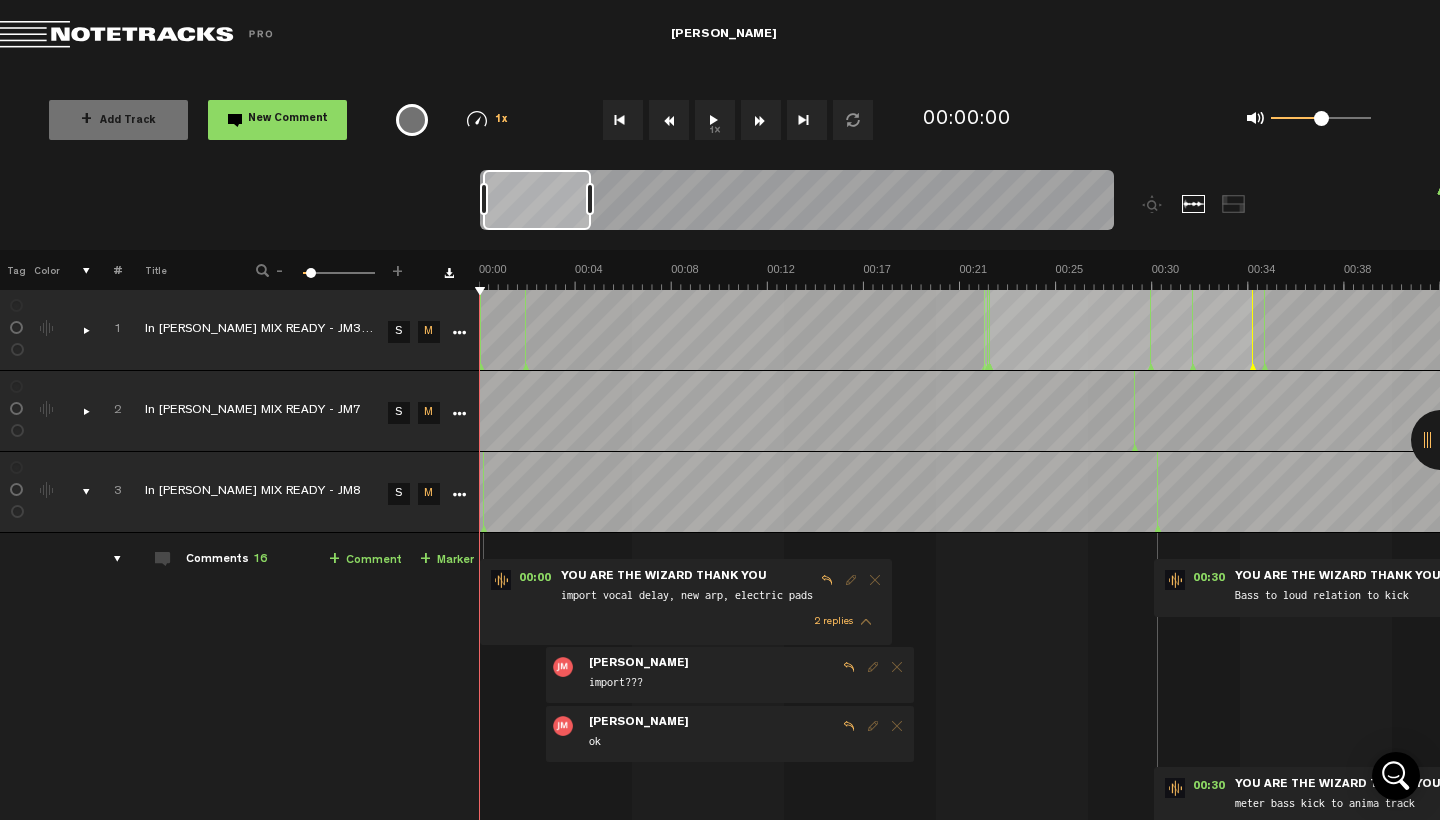 click at bounding box center (78, 492) 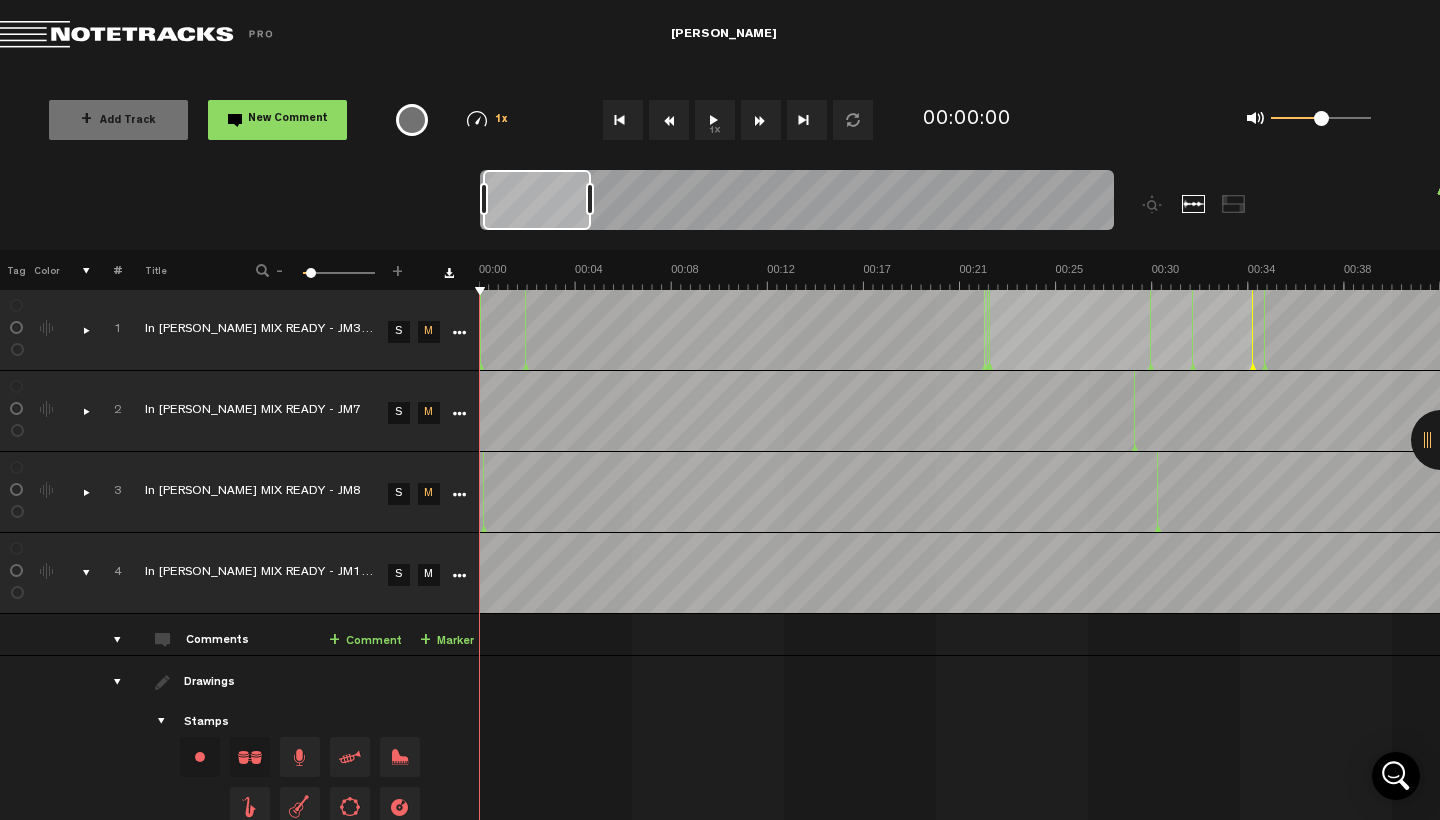 click on "M" at bounding box center [429, 575] 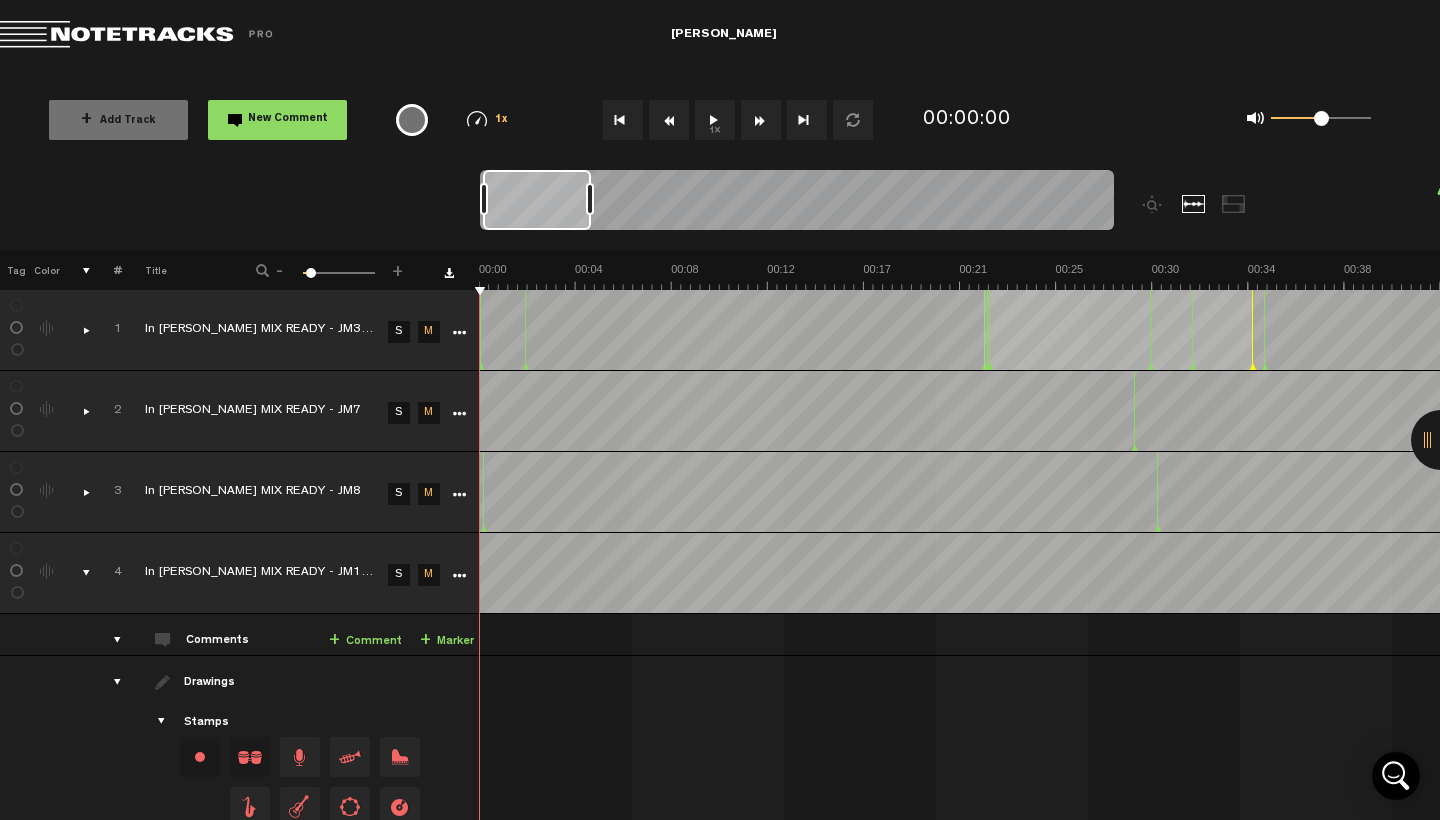 click at bounding box center (78, 573) 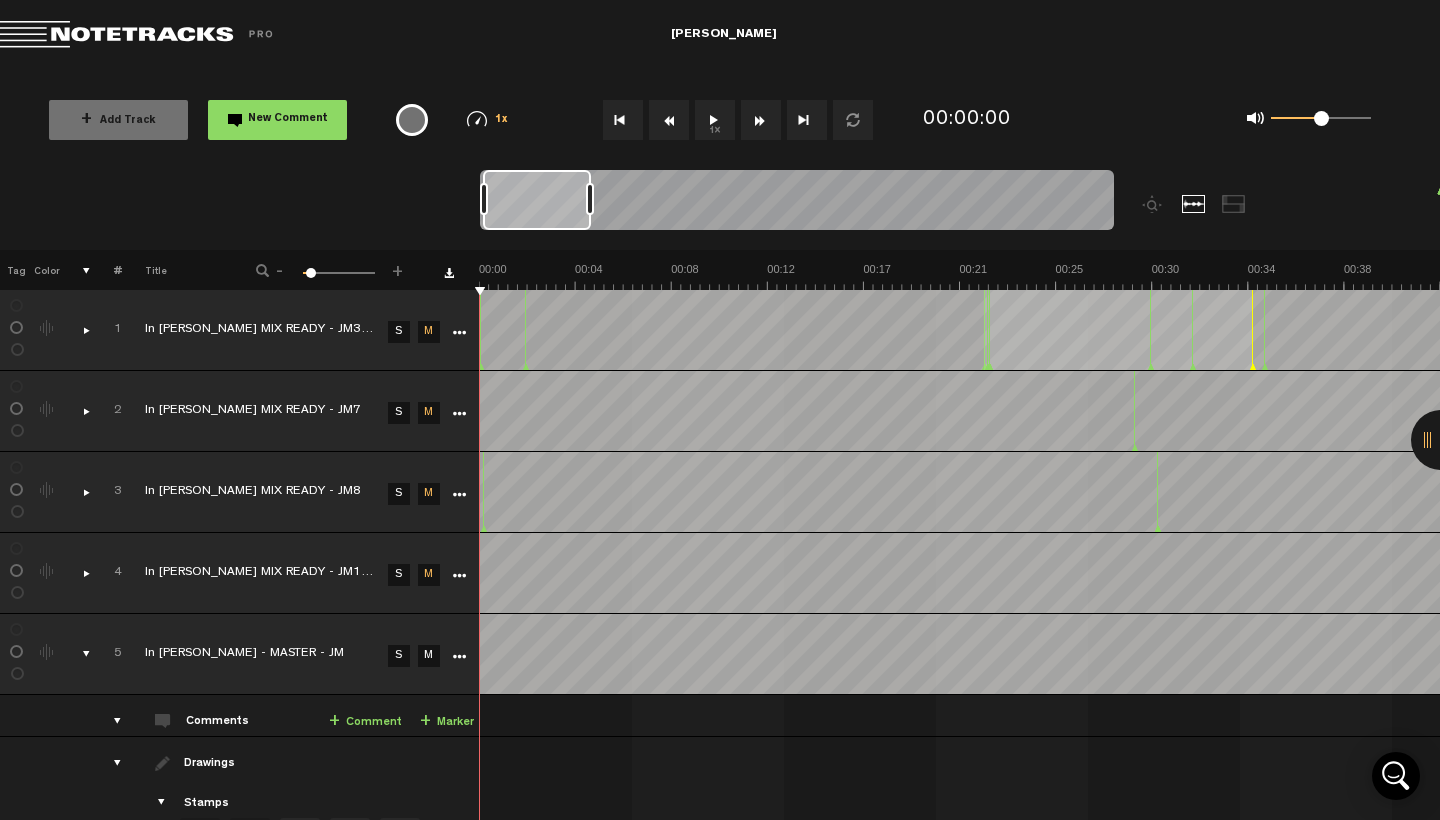 scroll, scrollTop: 197, scrollLeft: 0, axis: vertical 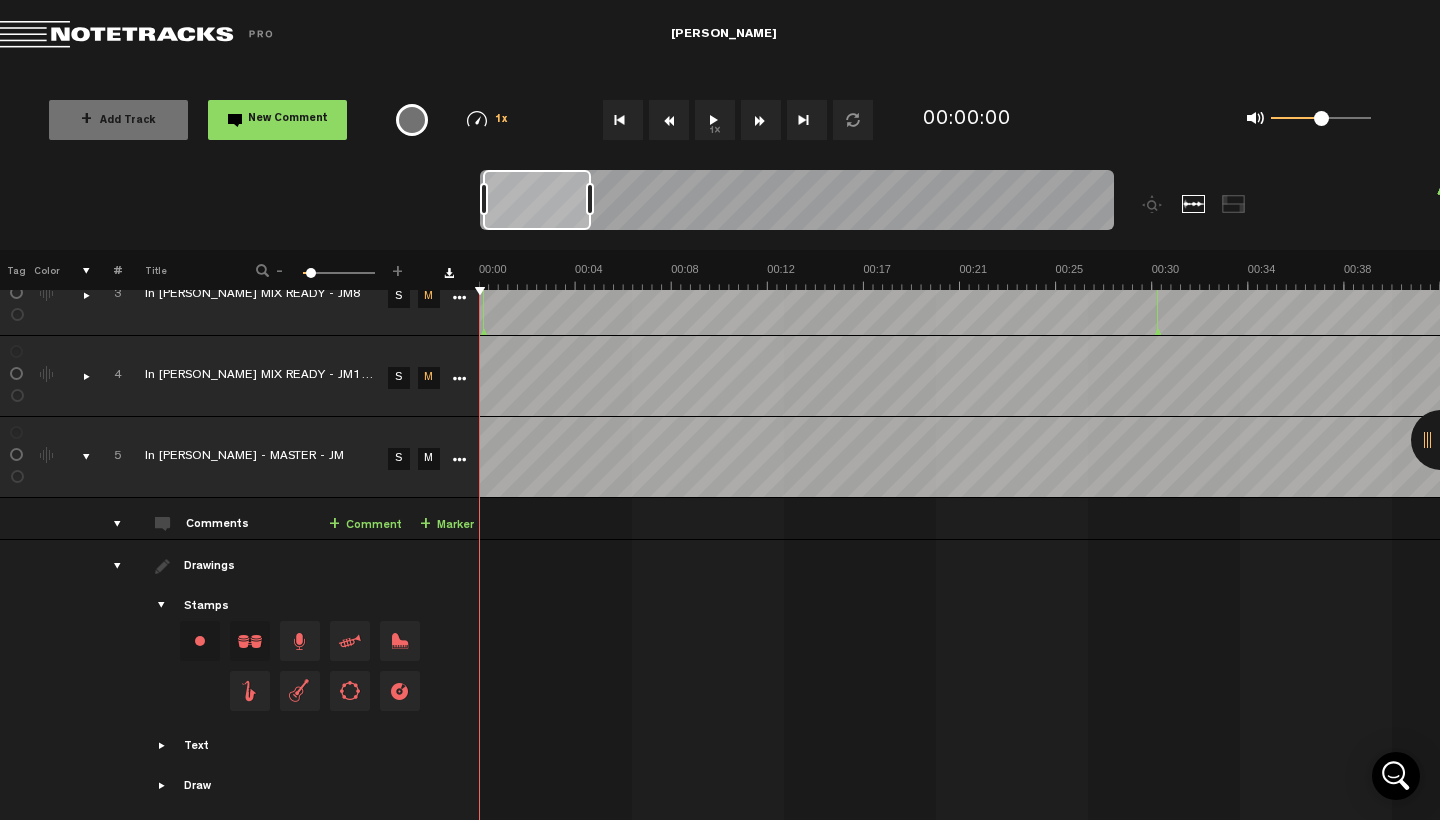 click on "S" at bounding box center [399, 459] 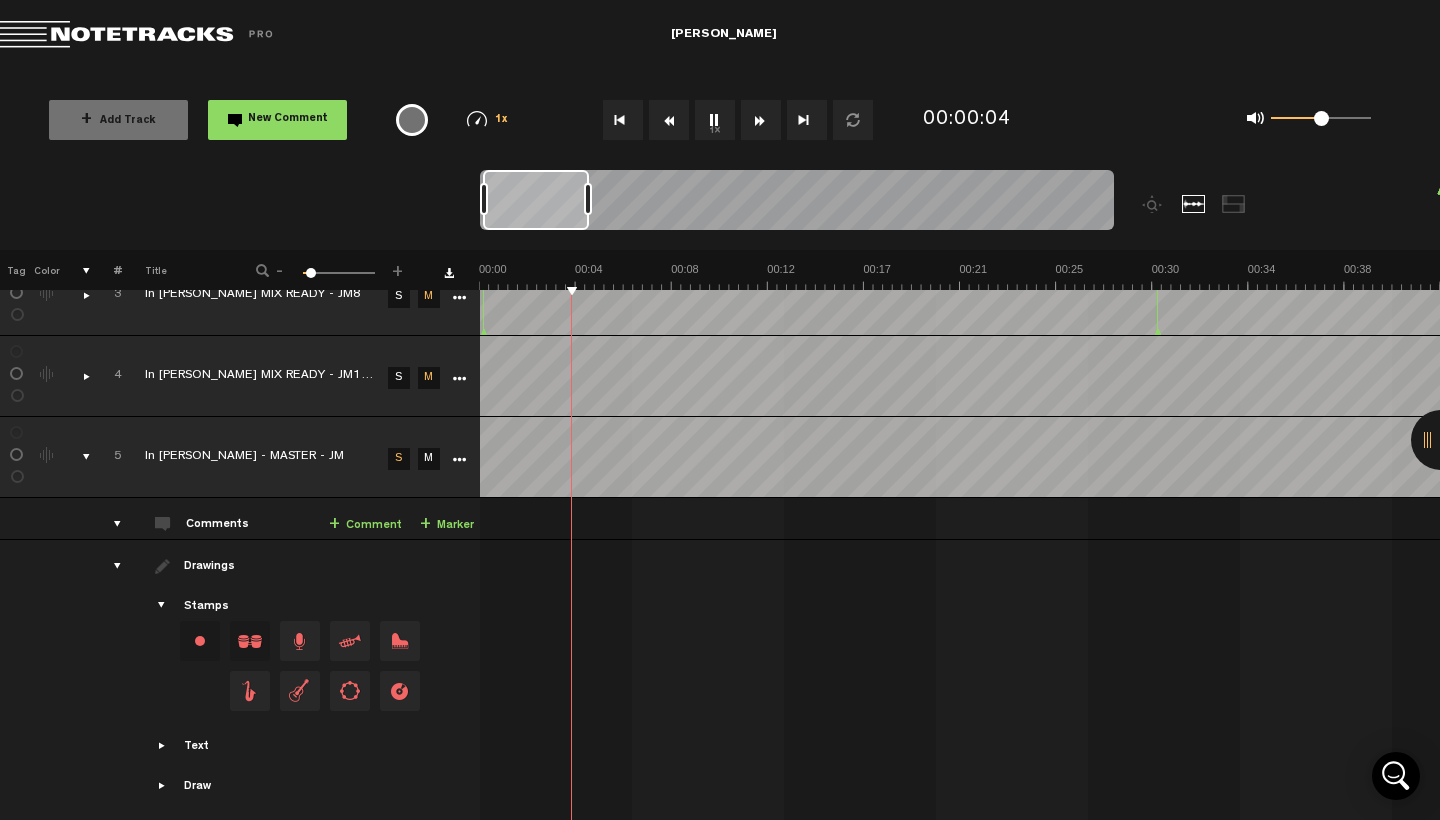 scroll, scrollTop: 0, scrollLeft: 0, axis: both 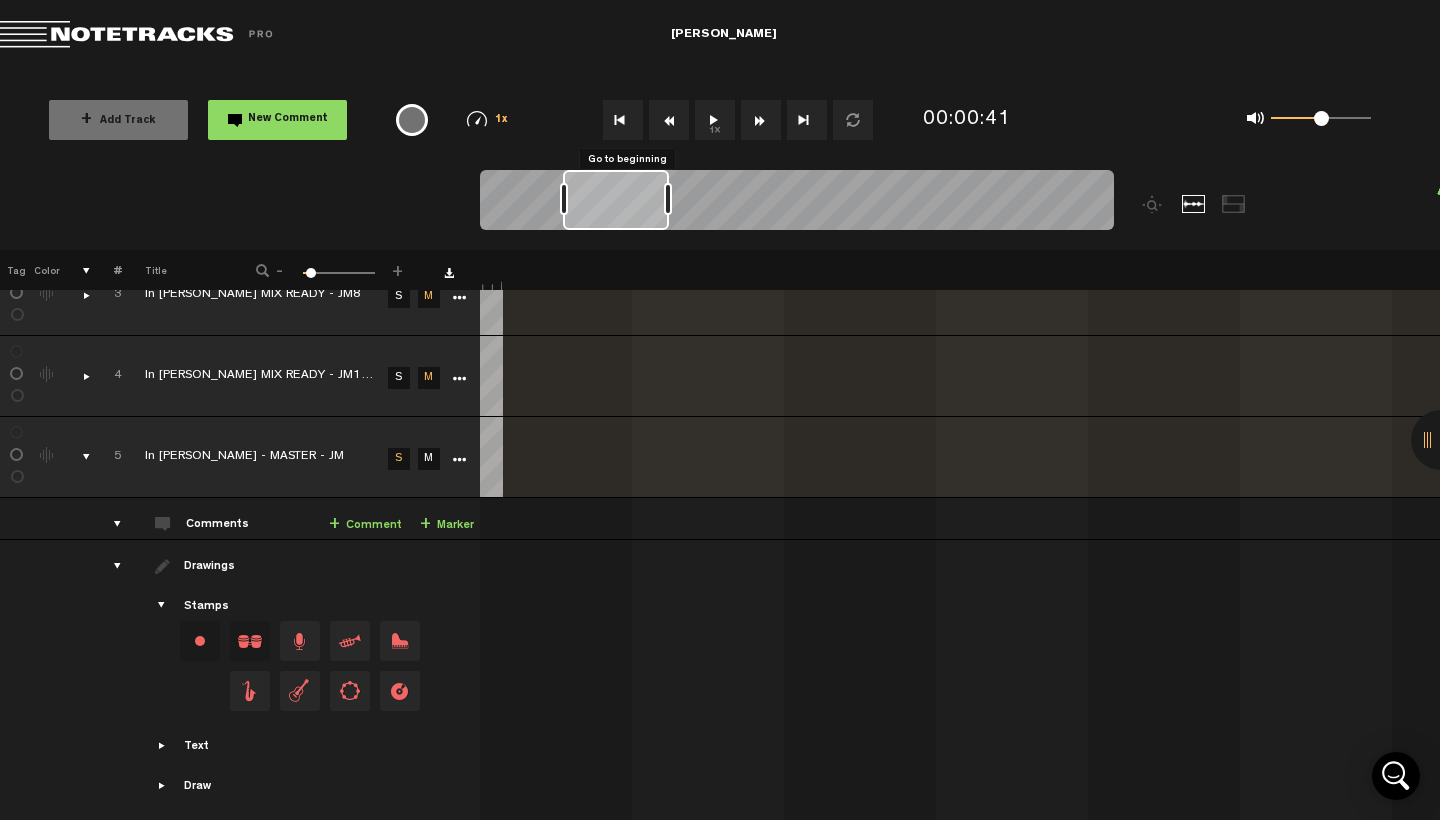 click at bounding box center (623, 120) 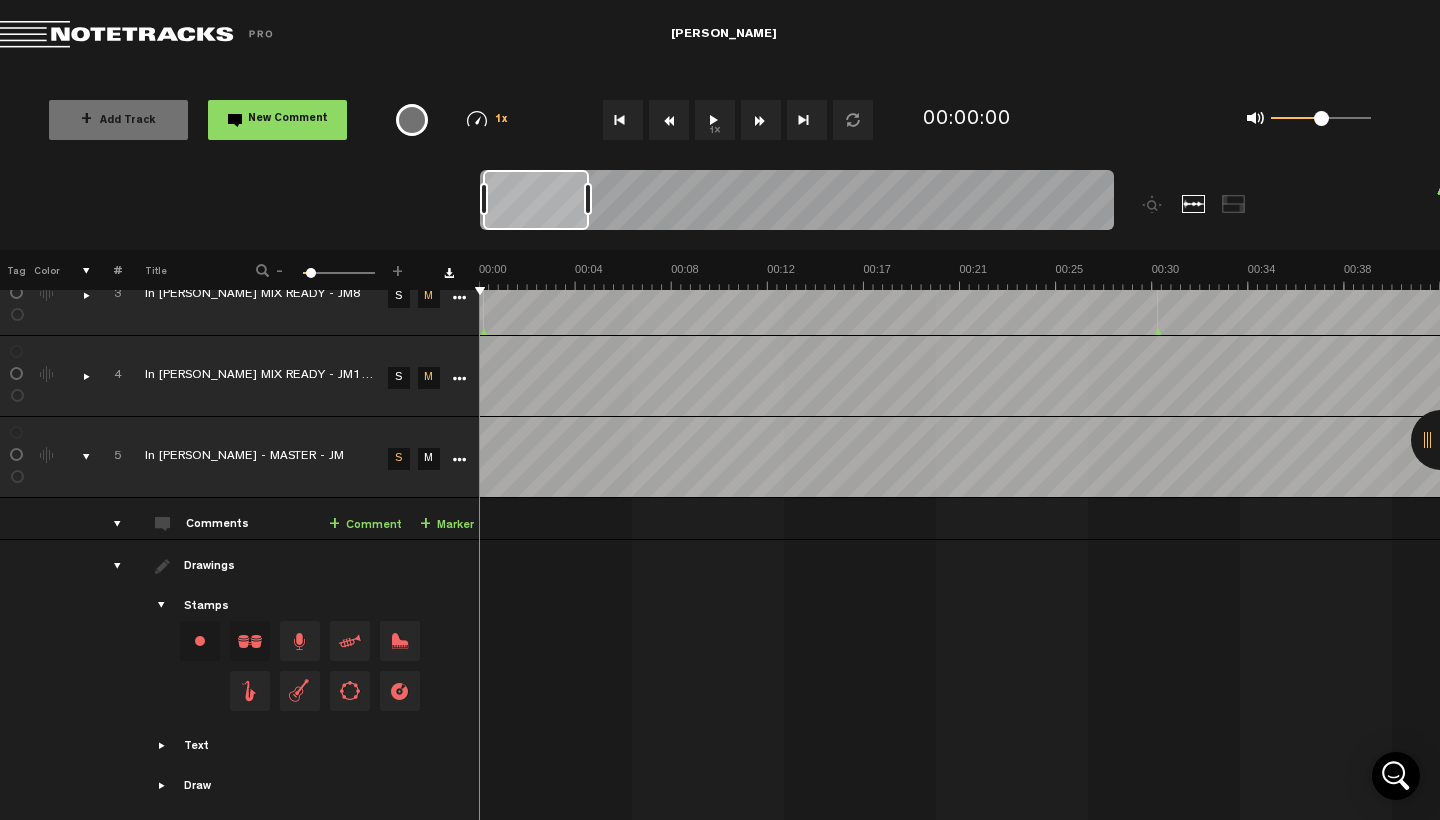 scroll, scrollTop: 0, scrollLeft: 0, axis: both 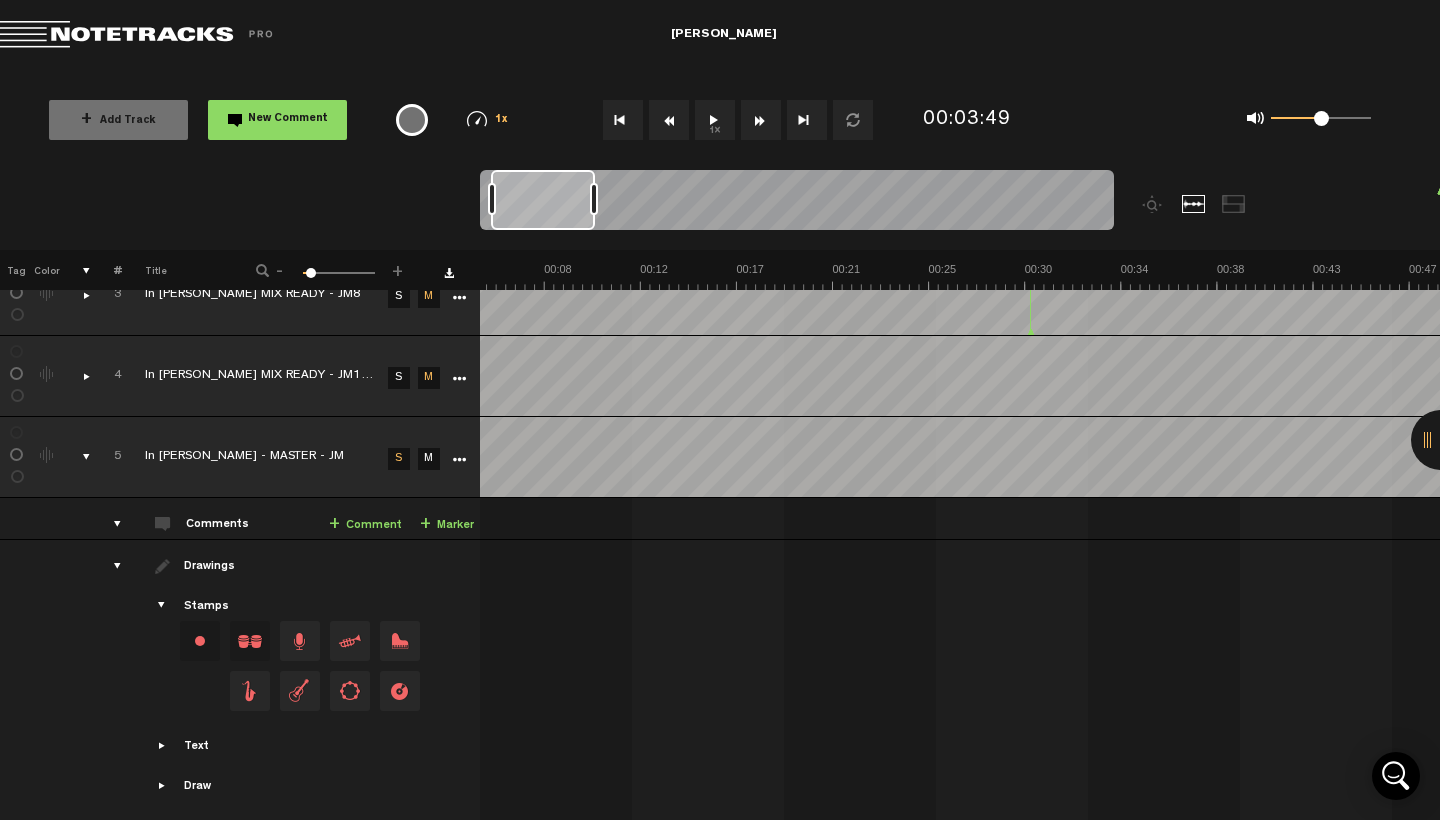 drag, startPoint x: 1068, startPoint y: 224, endPoint x: 556, endPoint y: 275, distance: 514.53375 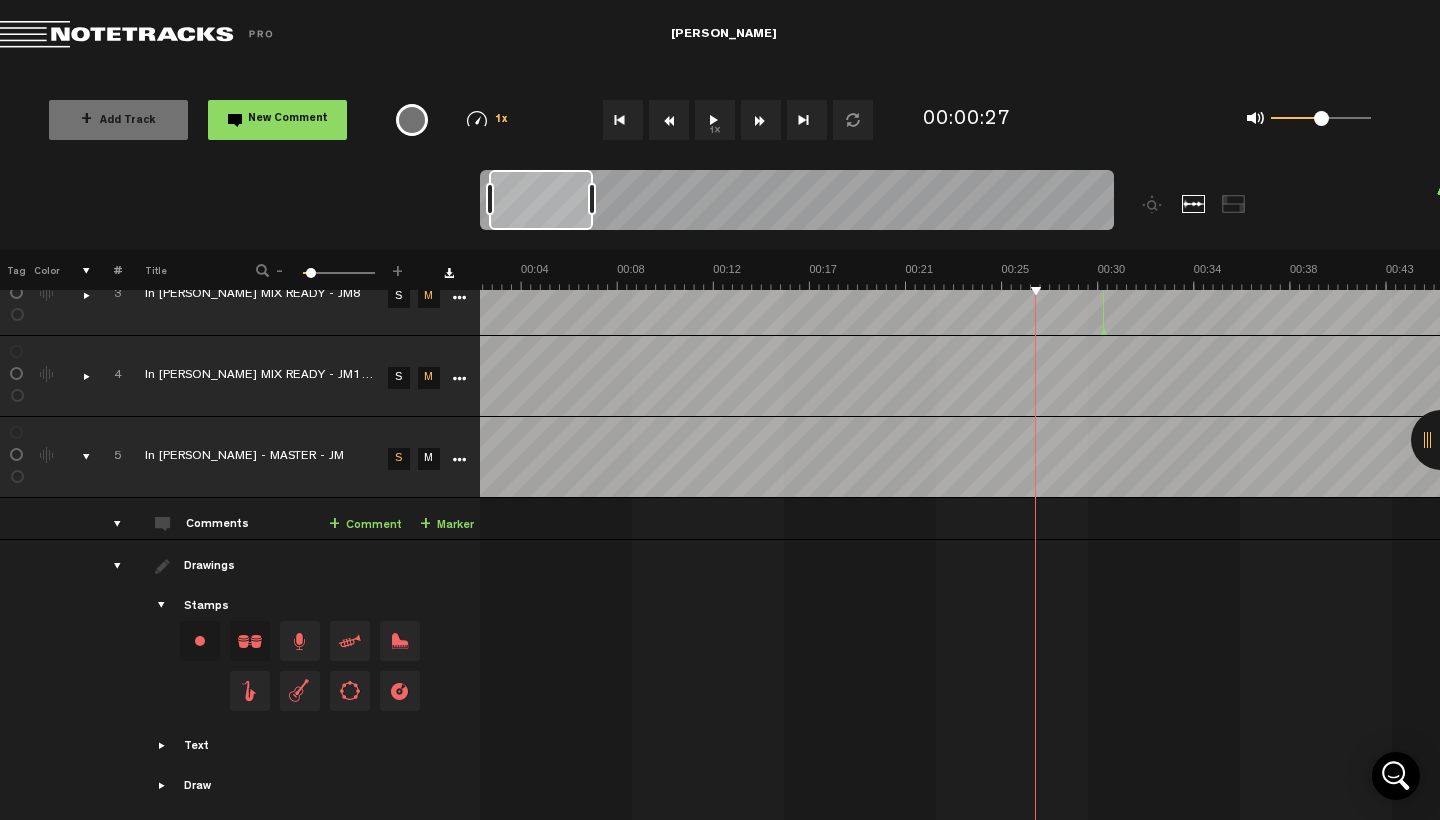 click on "+ Comment" at bounding box center [365, 525] 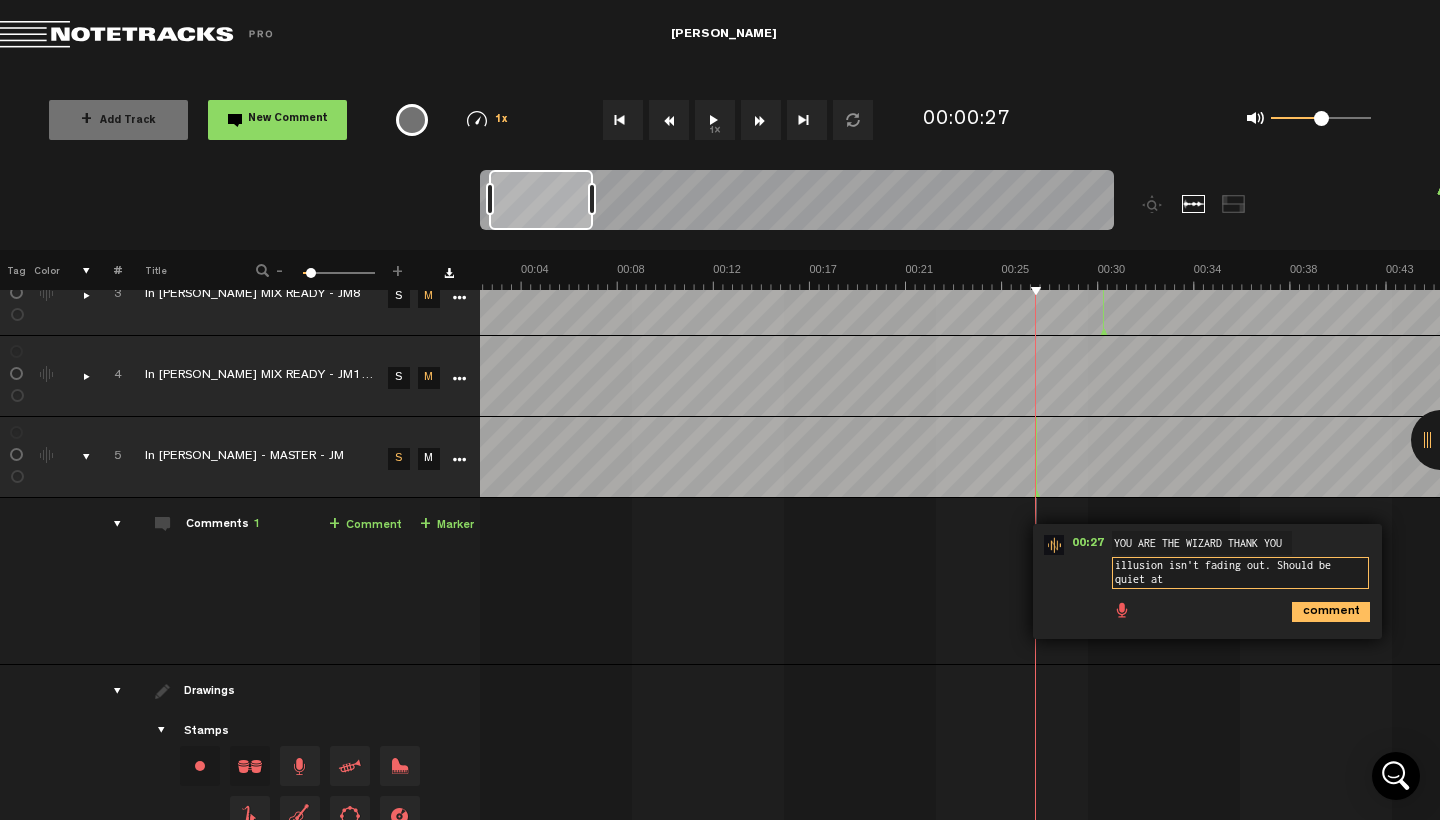 scroll, scrollTop: 2, scrollLeft: 0, axis: vertical 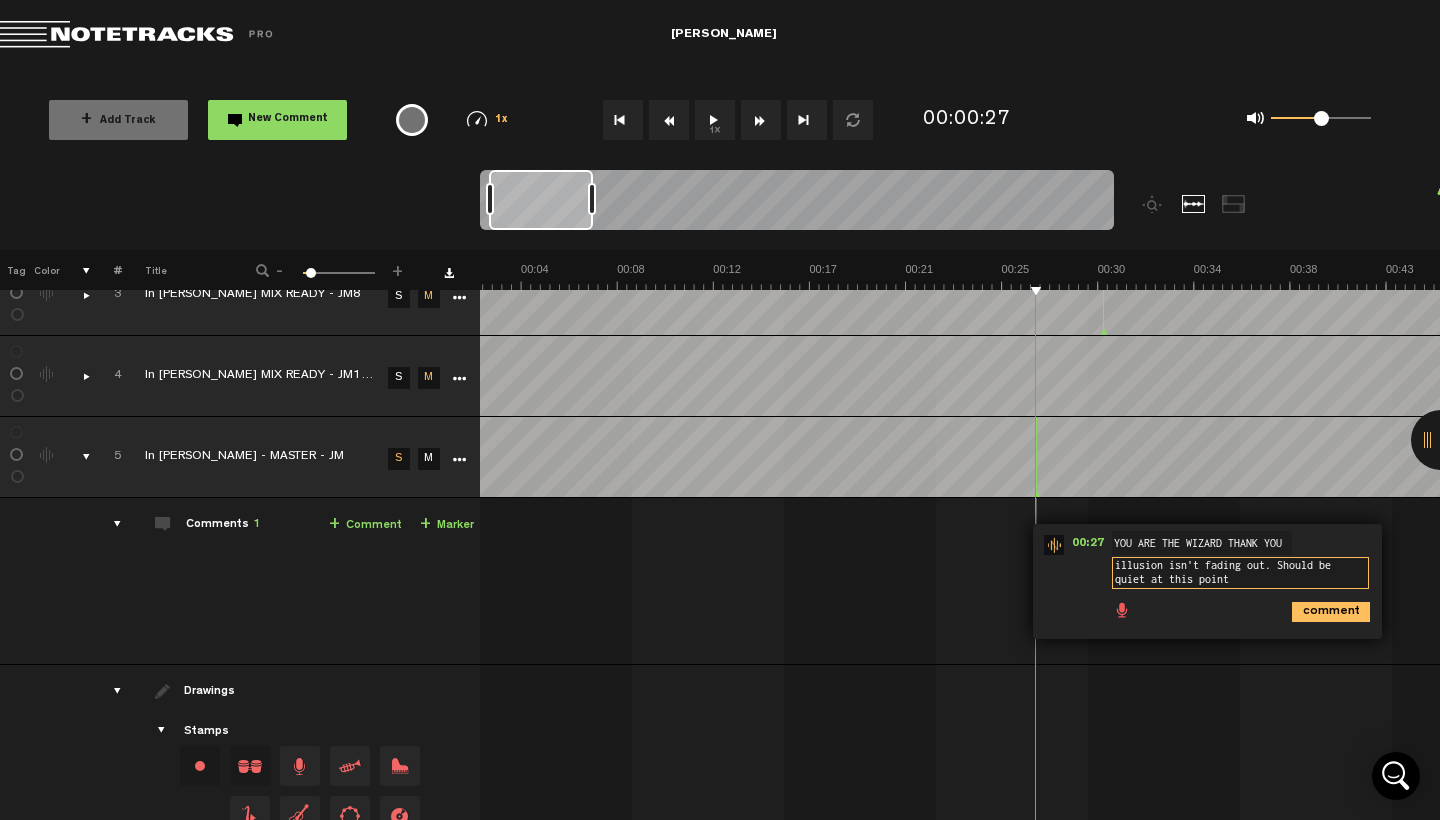 type on "illusion isn't fading out. Should be quiet at this point" 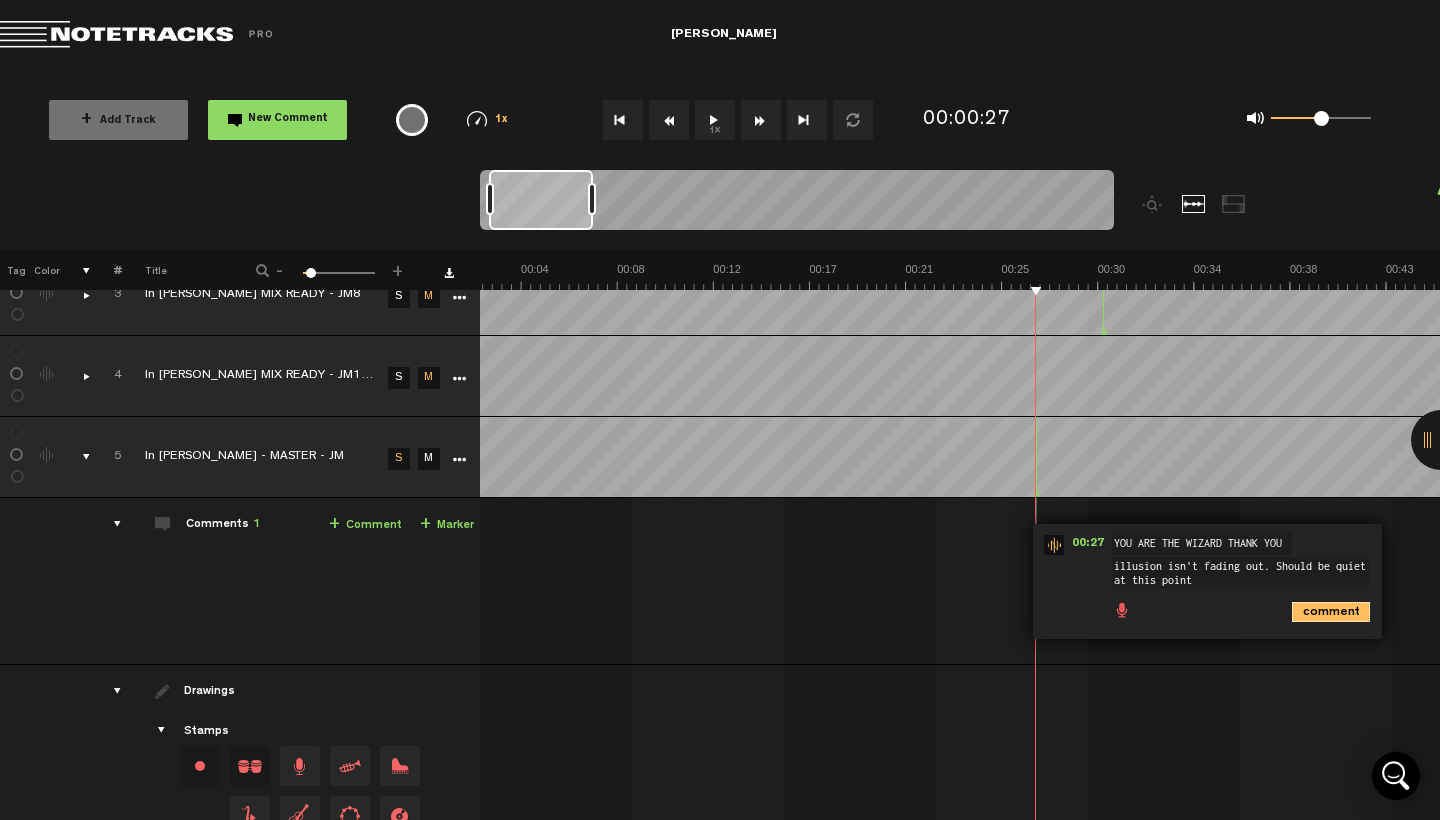 click on "comment" at bounding box center (1331, 612) 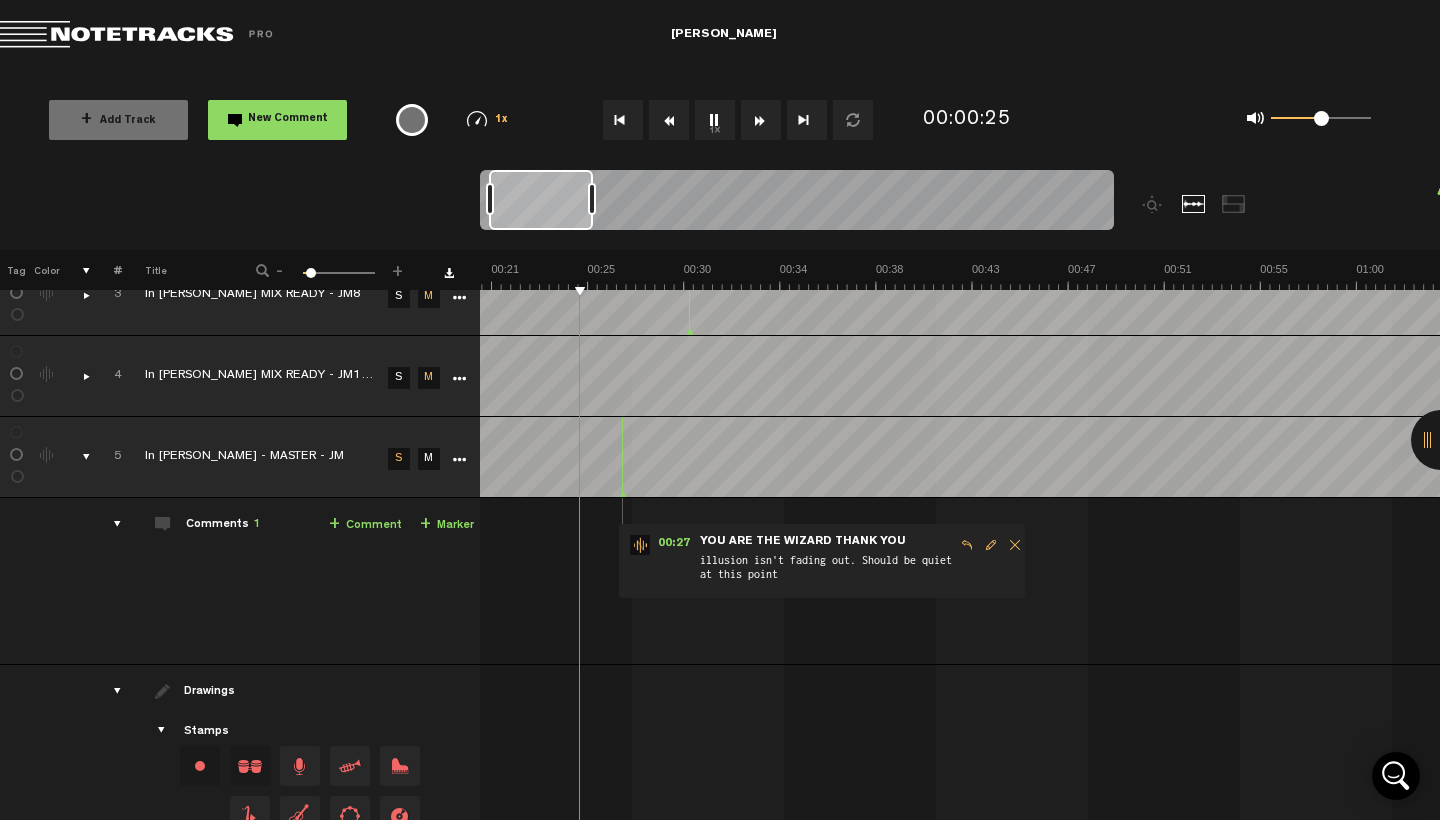scroll, scrollTop: 0, scrollLeft: 468, axis: horizontal 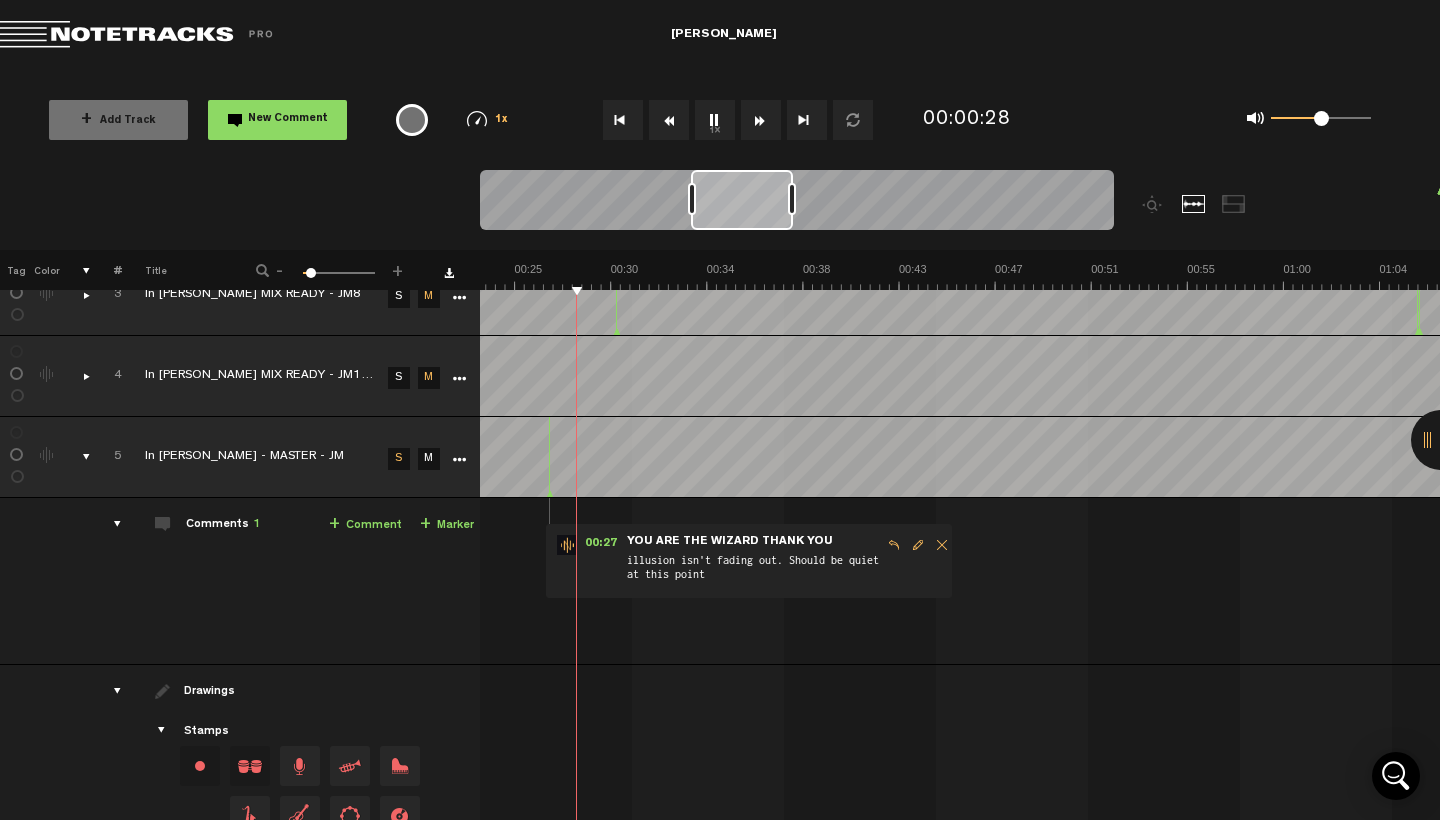 drag, startPoint x: 690, startPoint y: 208, endPoint x: 746, endPoint y: 218, distance: 56.88585 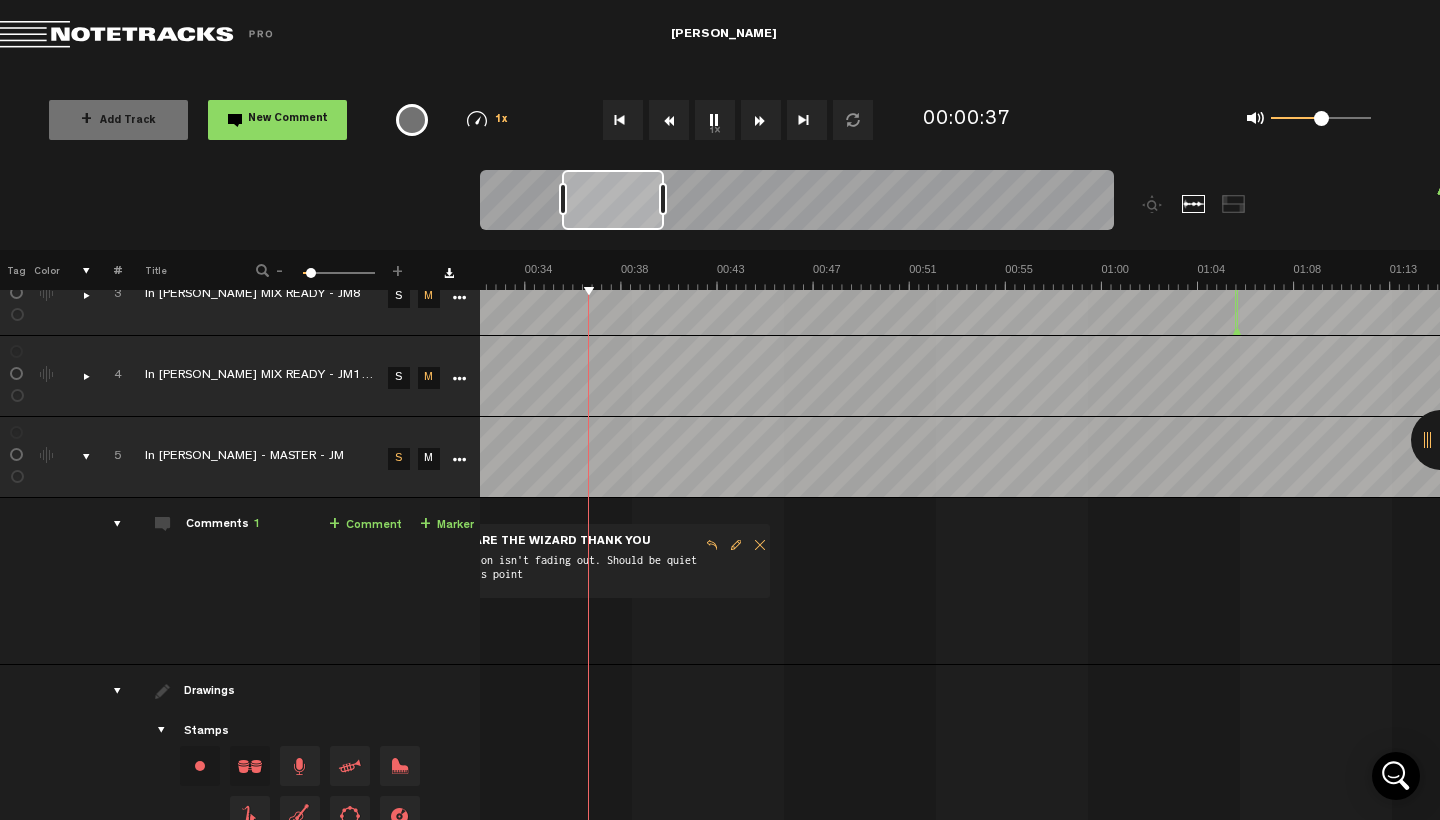 scroll, scrollTop: 0, scrollLeft: 723, axis: horizontal 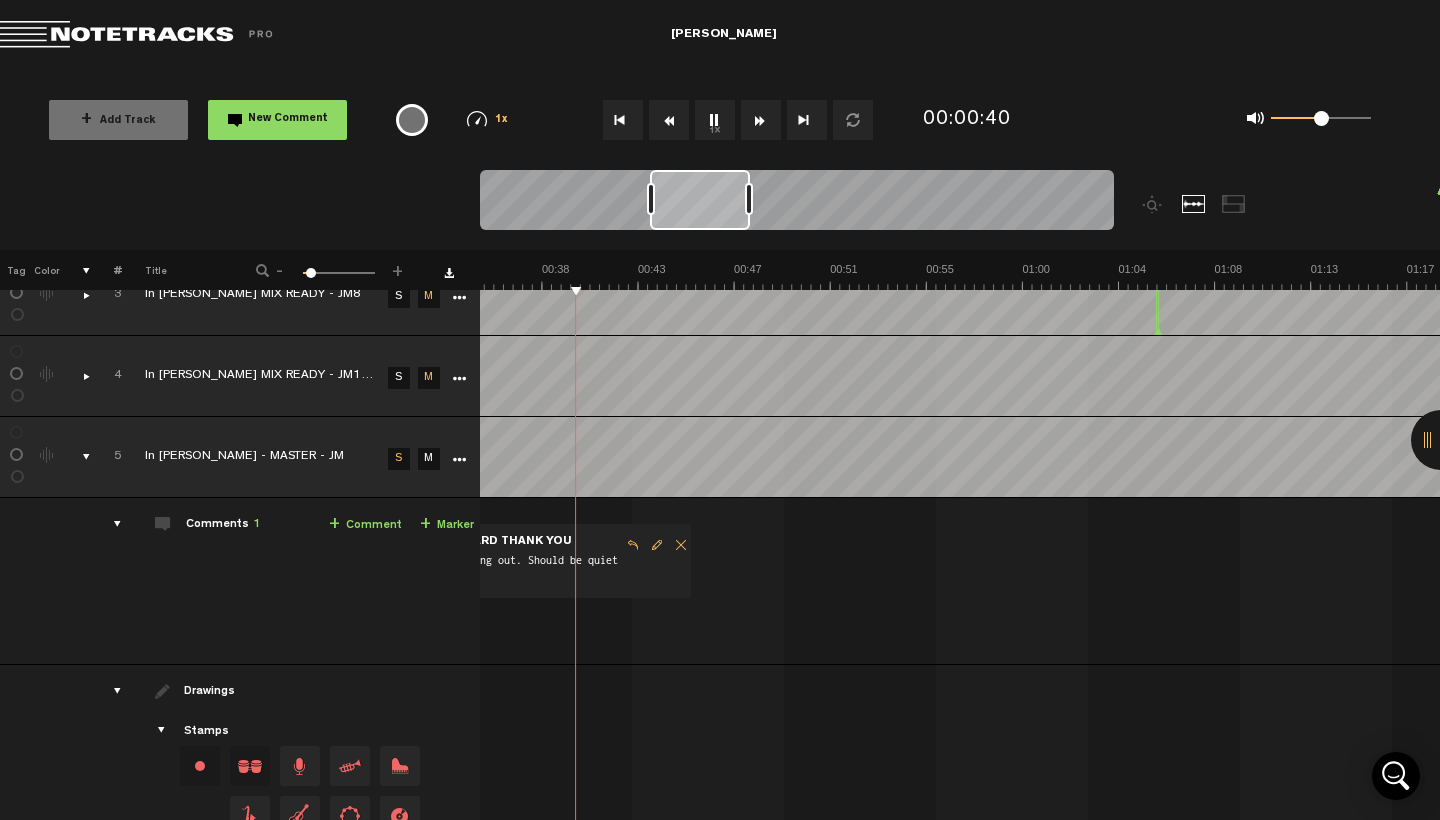 drag, startPoint x: 637, startPoint y: 194, endPoint x: 725, endPoint y: 200, distance: 88.20431 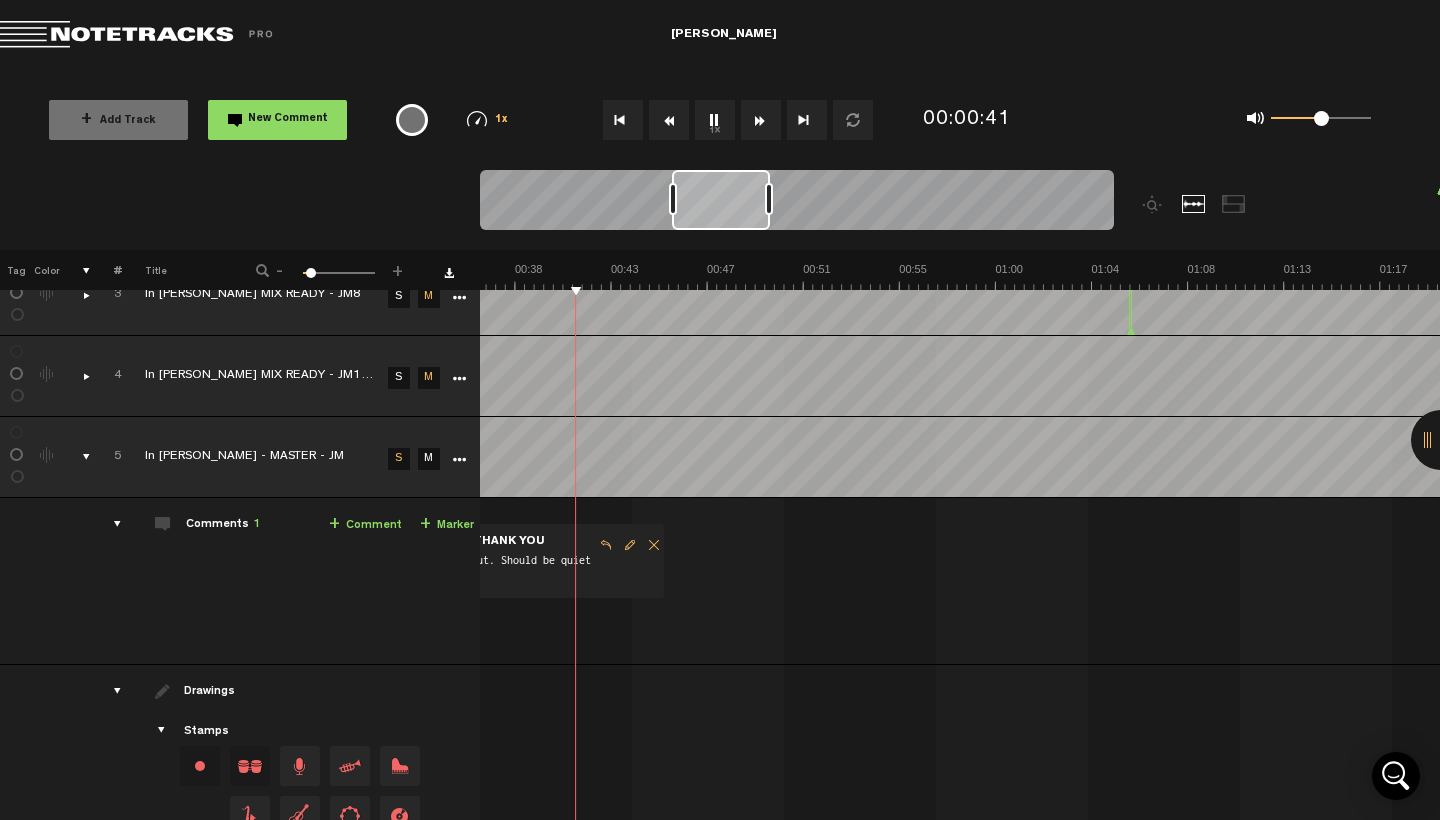 drag, startPoint x: 726, startPoint y: 200, endPoint x: 748, endPoint y: 201, distance: 22.022715 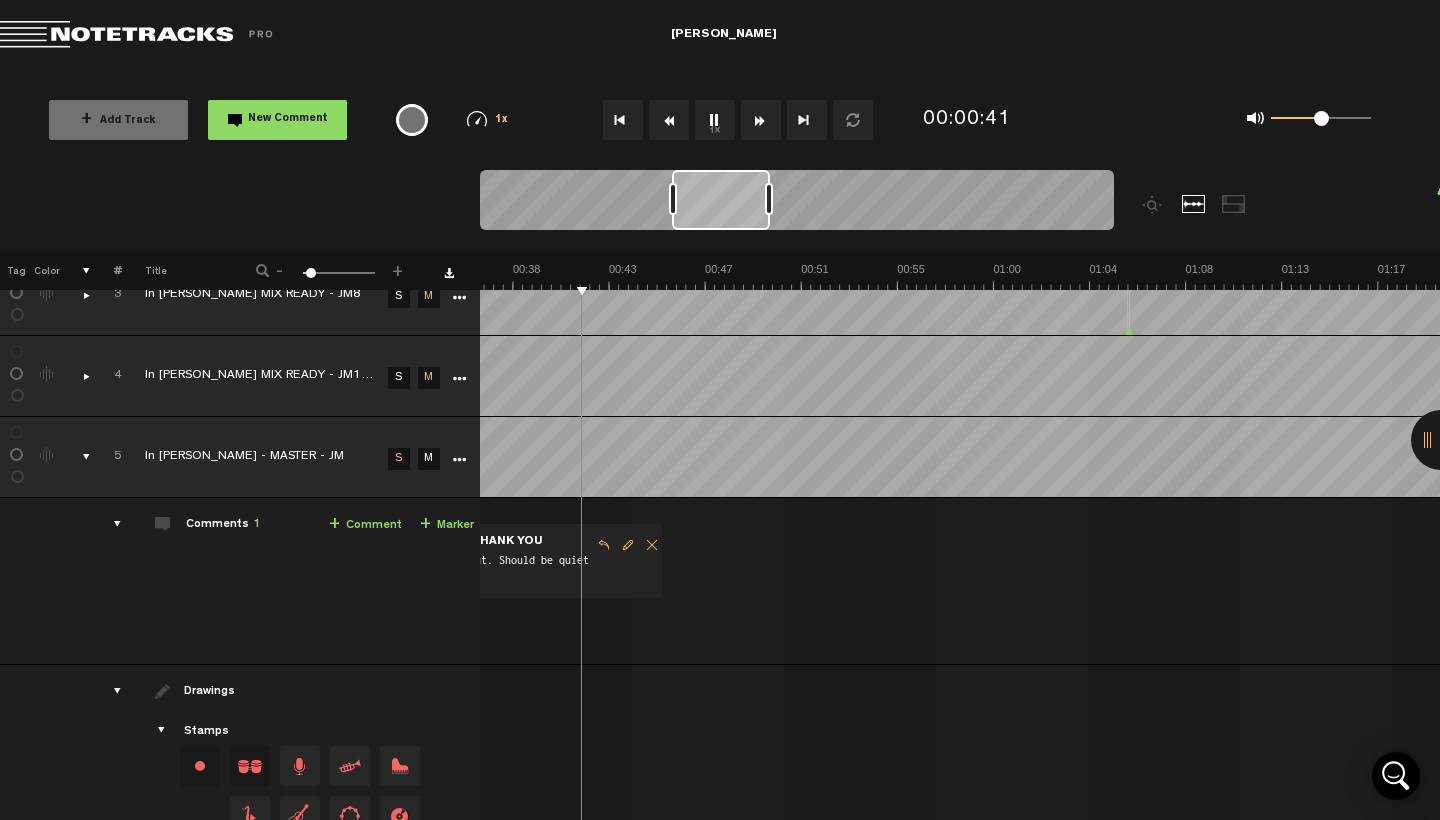 scroll, scrollTop: 0, scrollLeft: 831, axis: horizontal 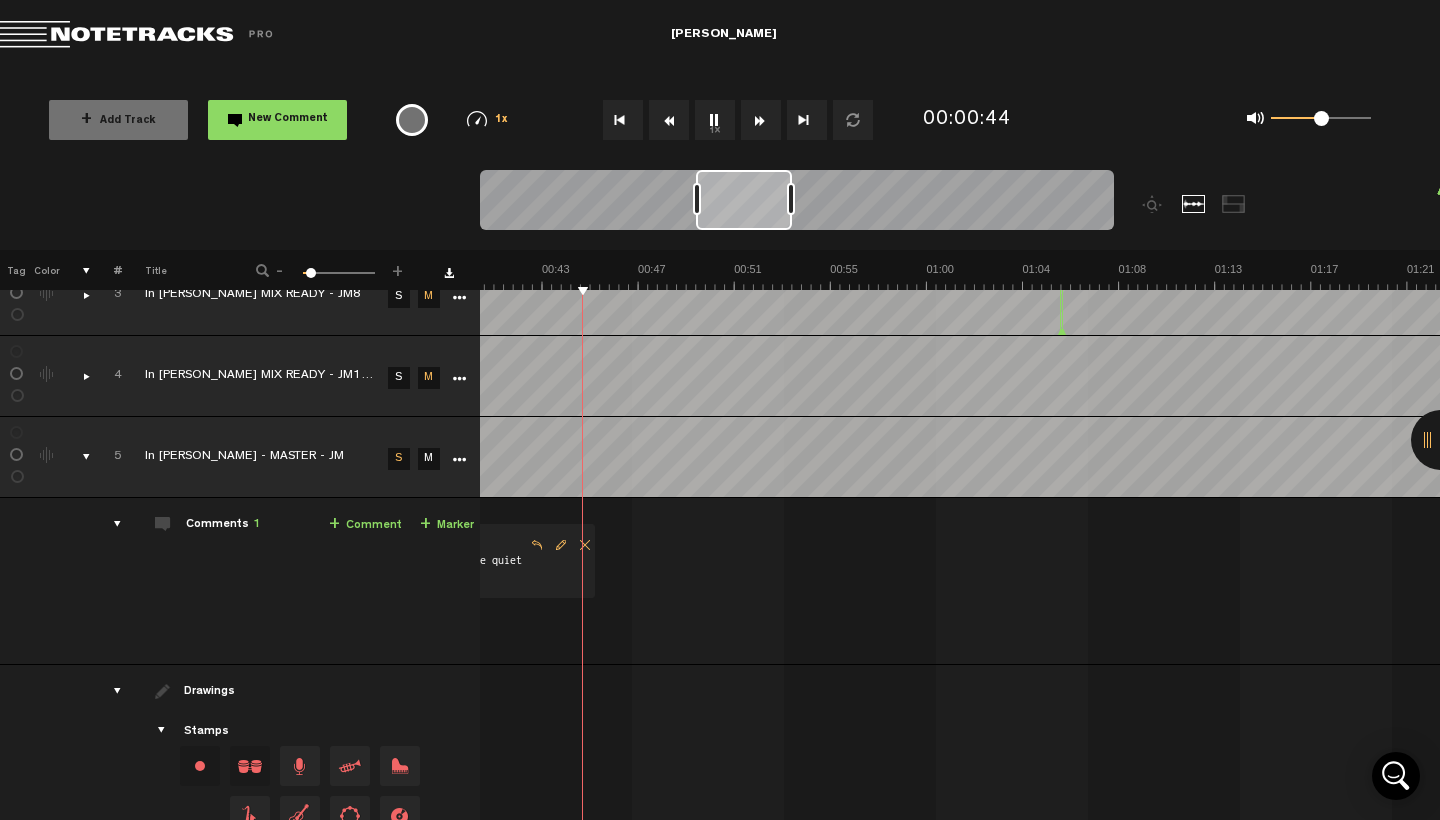 drag, startPoint x: 748, startPoint y: 200, endPoint x: 772, endPoint y: 204, distance: 24.33105 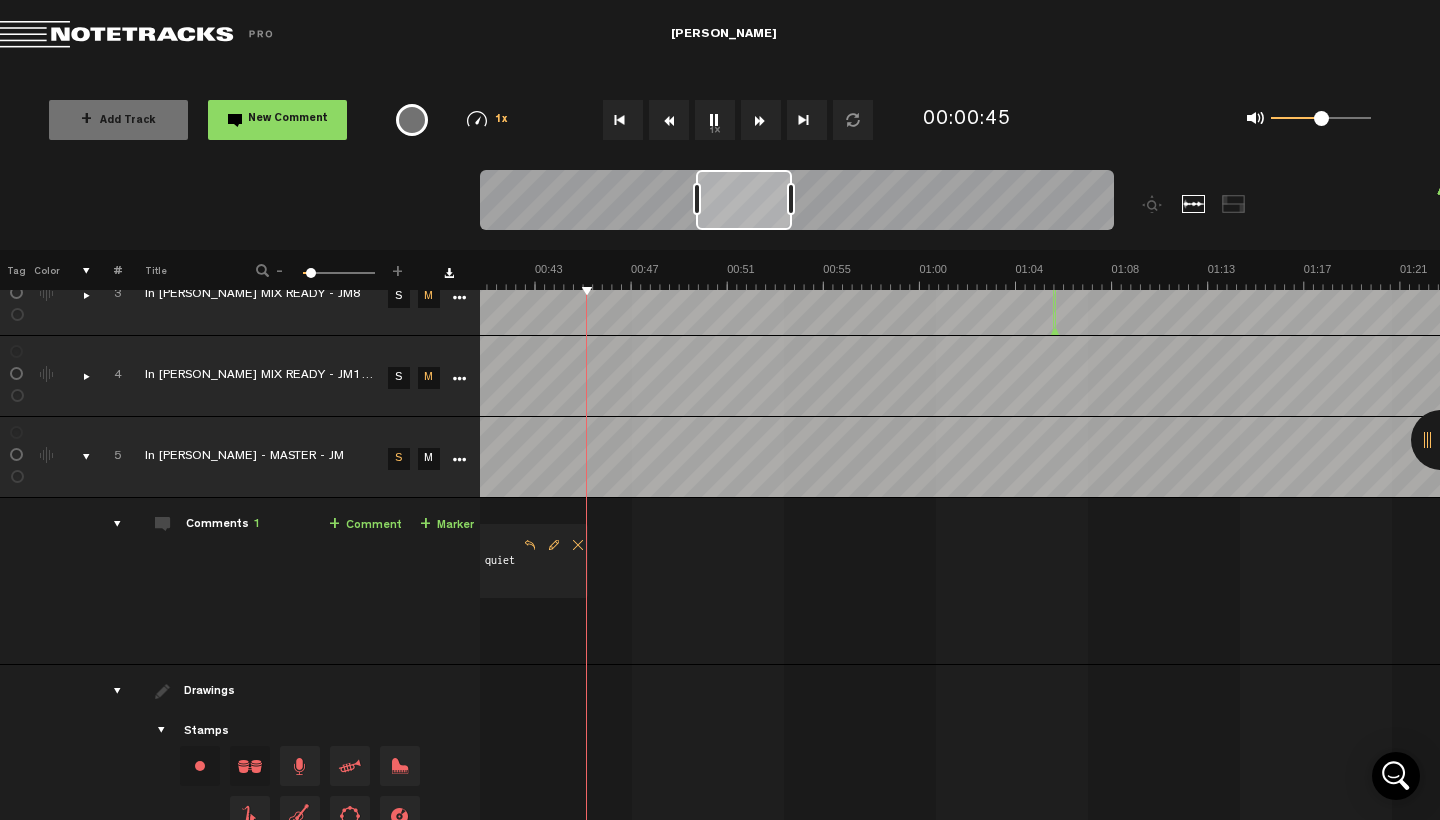 scroll, scrollTop: 0, scrollLeft: 905, axis: horizontal 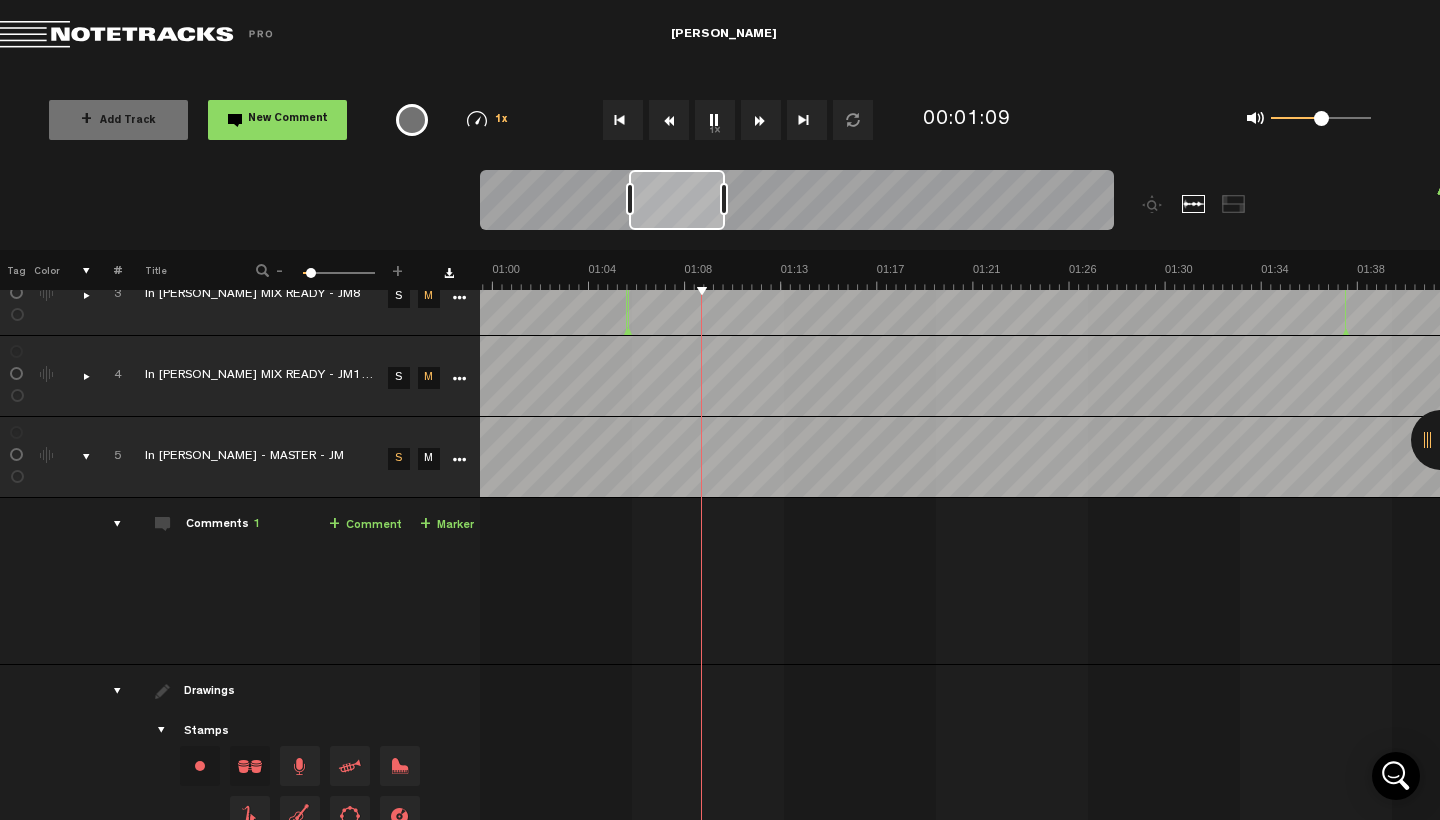 drag, startPoint x: 686, startPoint y: 200, endPoint x: 736, endPoint y: 204, distance: 50.159744 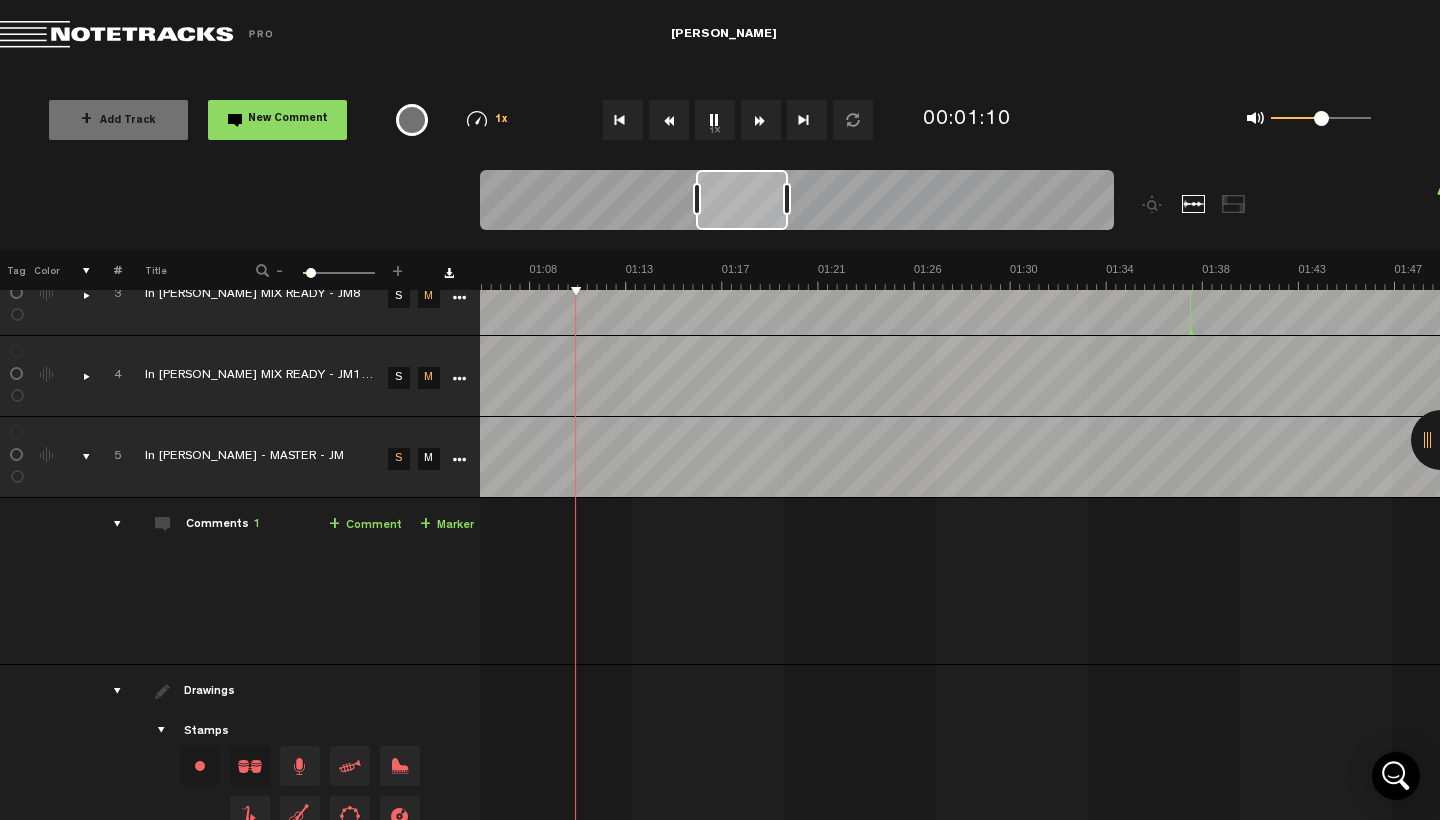 drag, startPoint x: 736, startPoint y: 206, endPoint x: 765, endPoint y: 209, distance: 29.15476 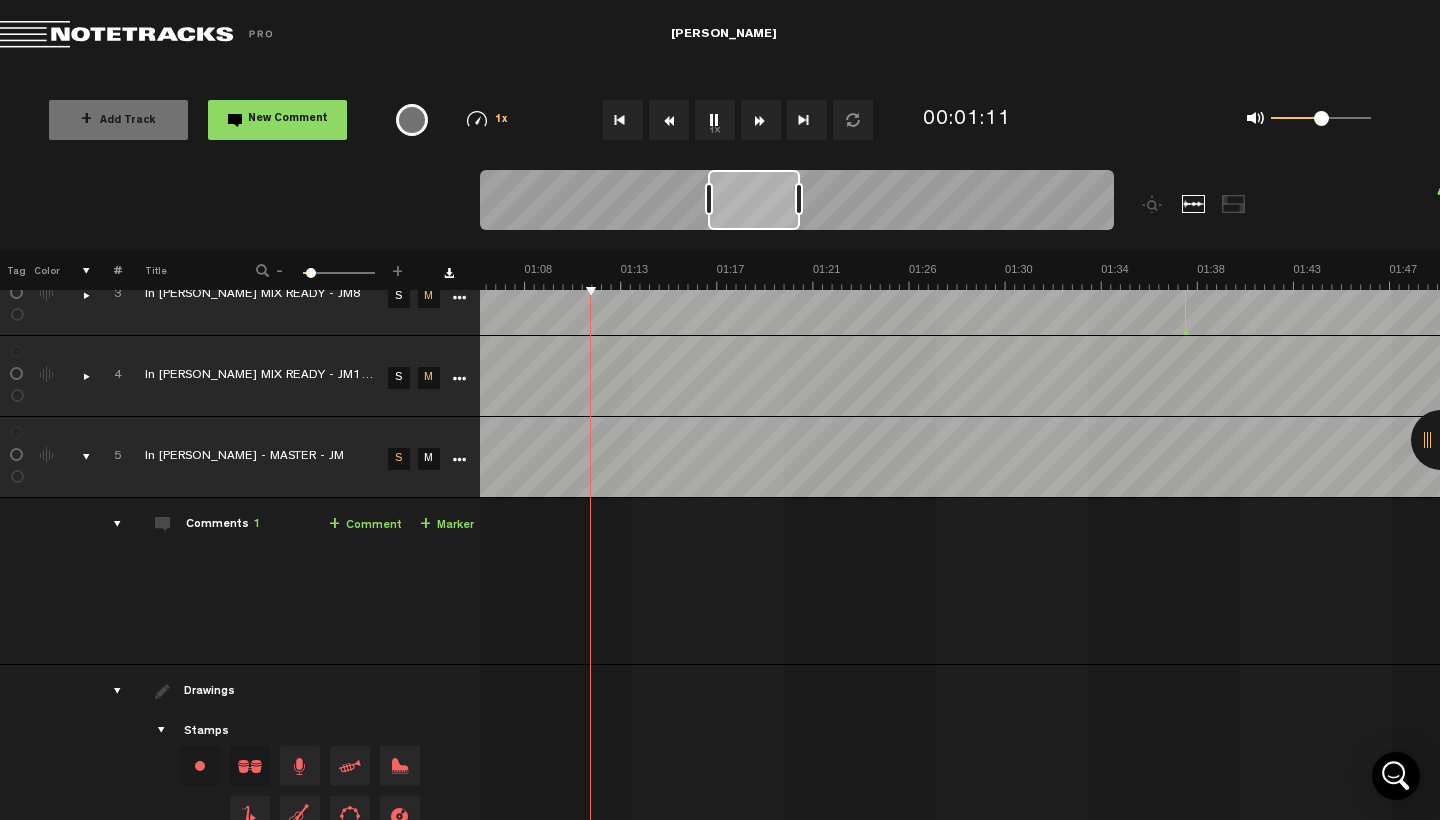 drag, startPoint x: 765, startPoint y: 209, endPoint x: 789, endPoint y: 213, distance: 24.33105 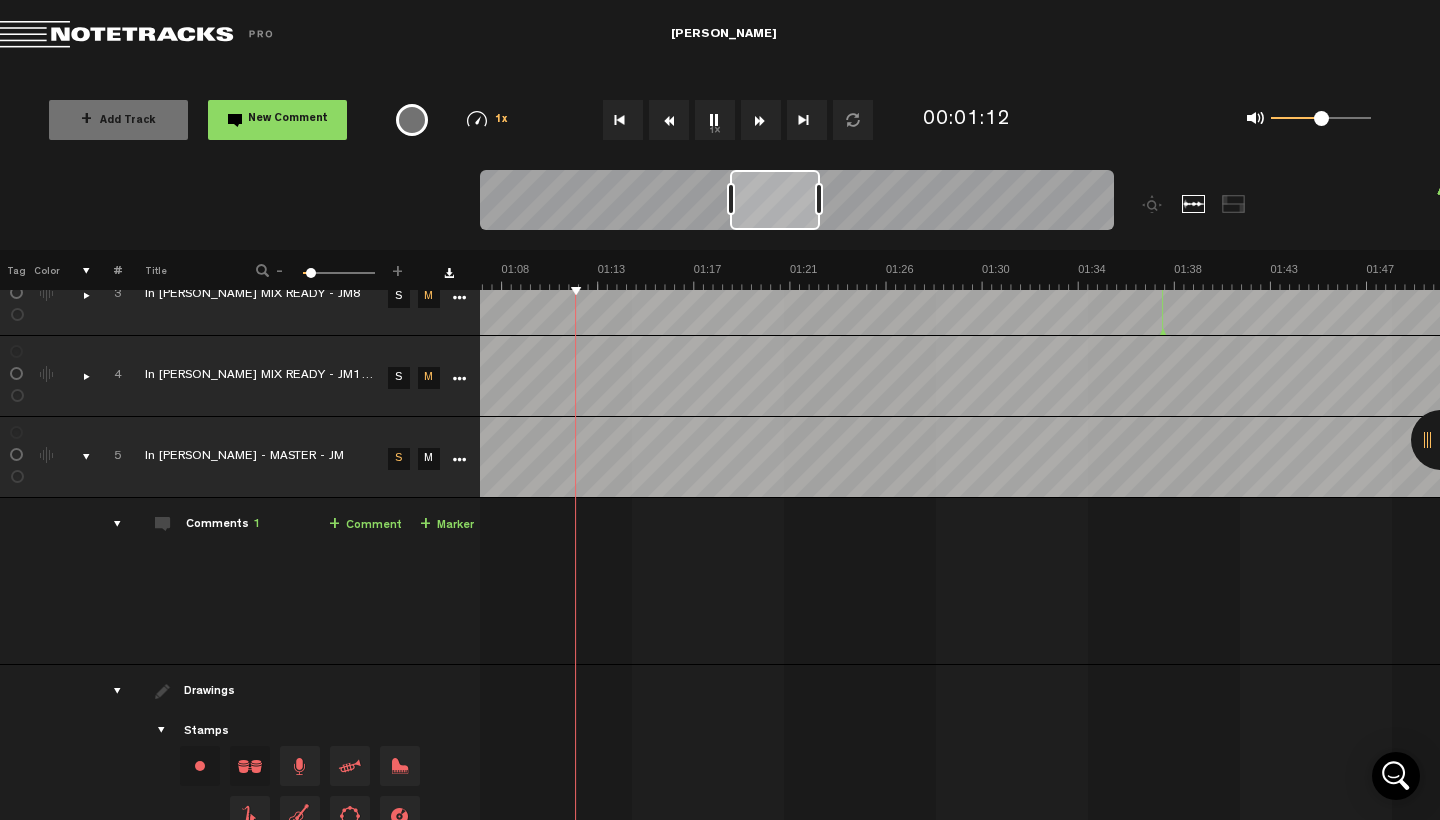 scroll, scrollTop: 0, scrollLeft: 1514, axis: horizontal 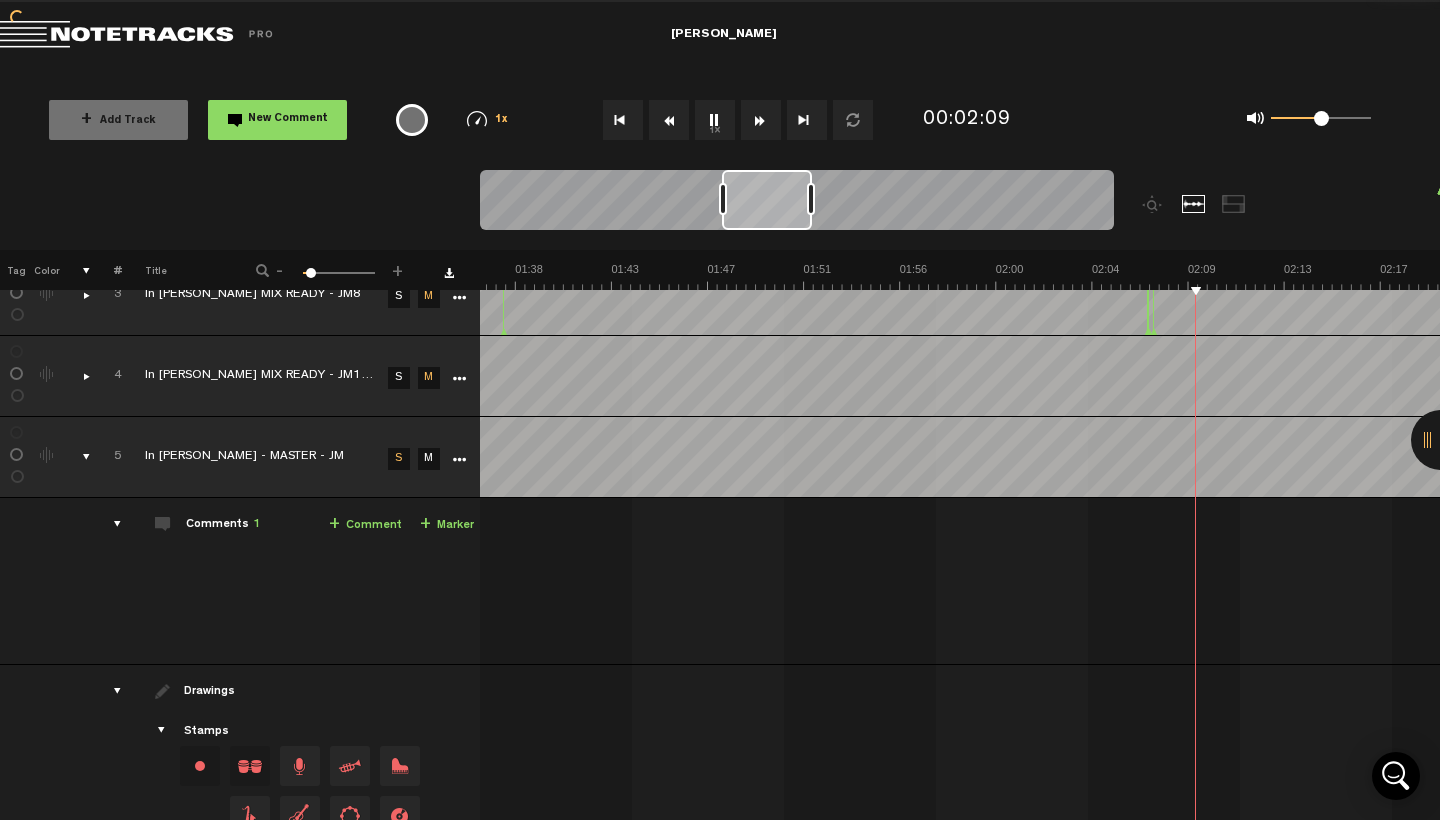 click on "+ Comment" at bounding box center [365, 525] 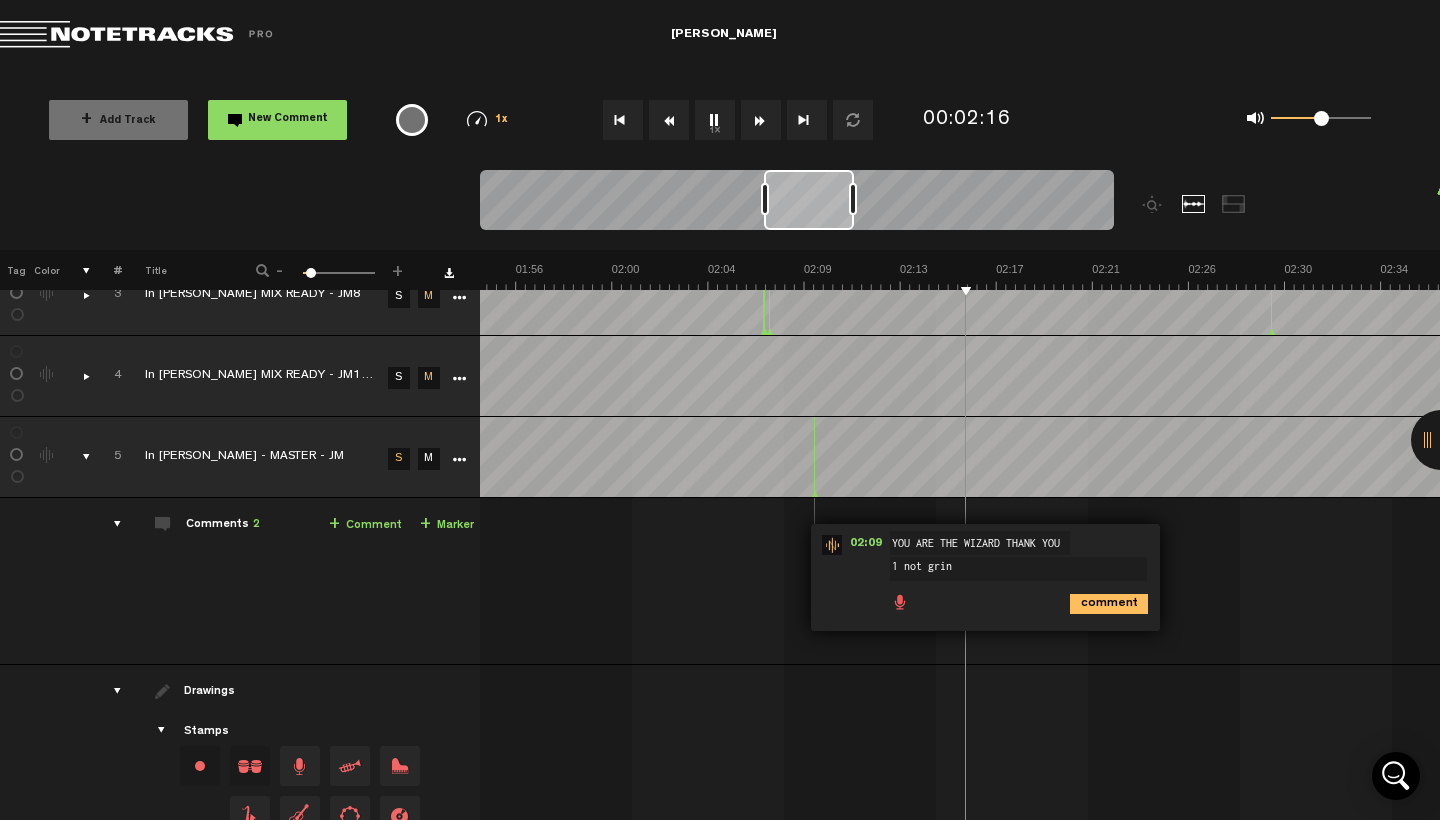 scroll, scrollTop: 0, scrollLeft: 2558, axis: horizontal 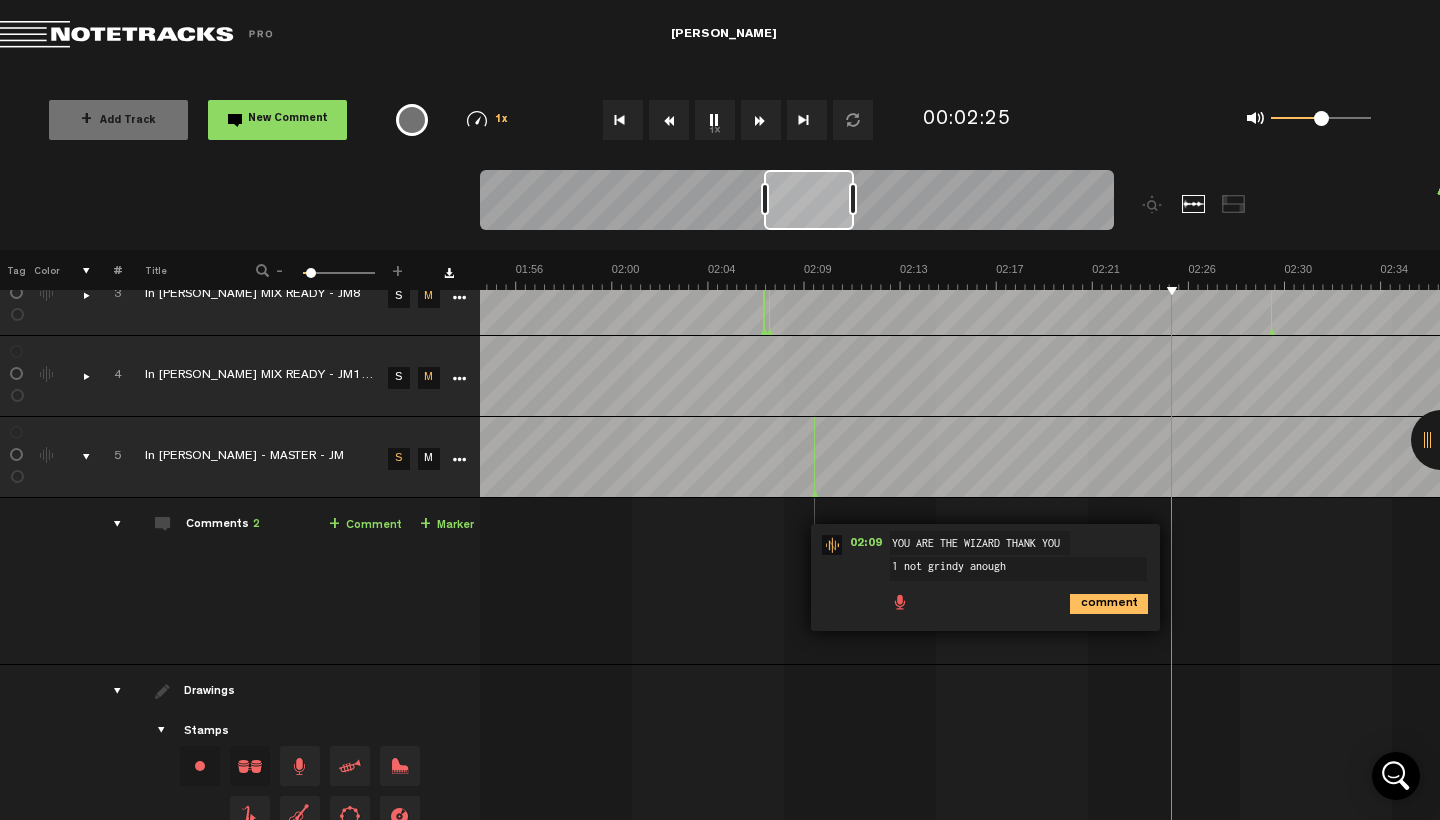 type on "1 not grindy enough" 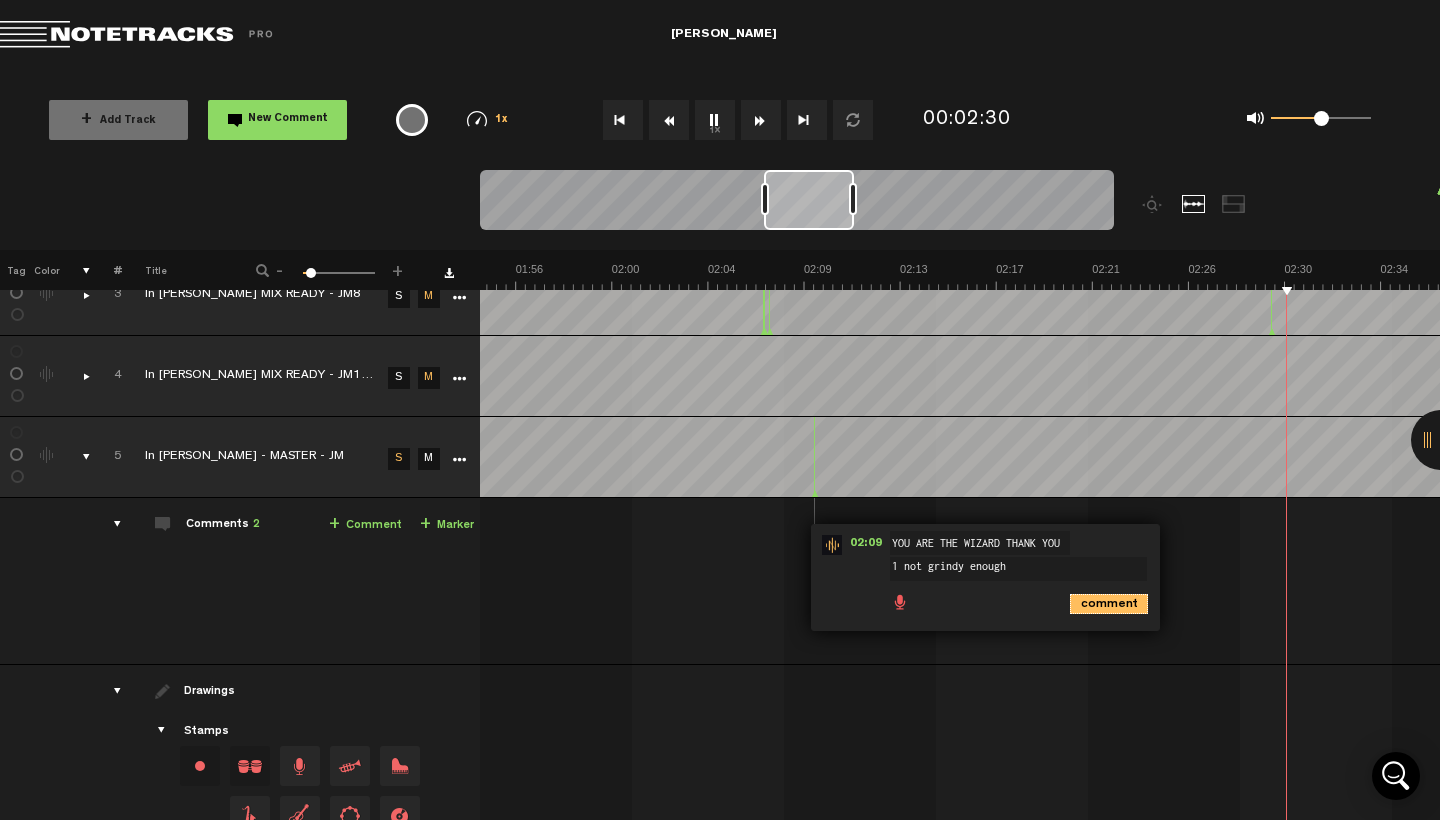 click on "comment" at bounding box center (1109, 604) 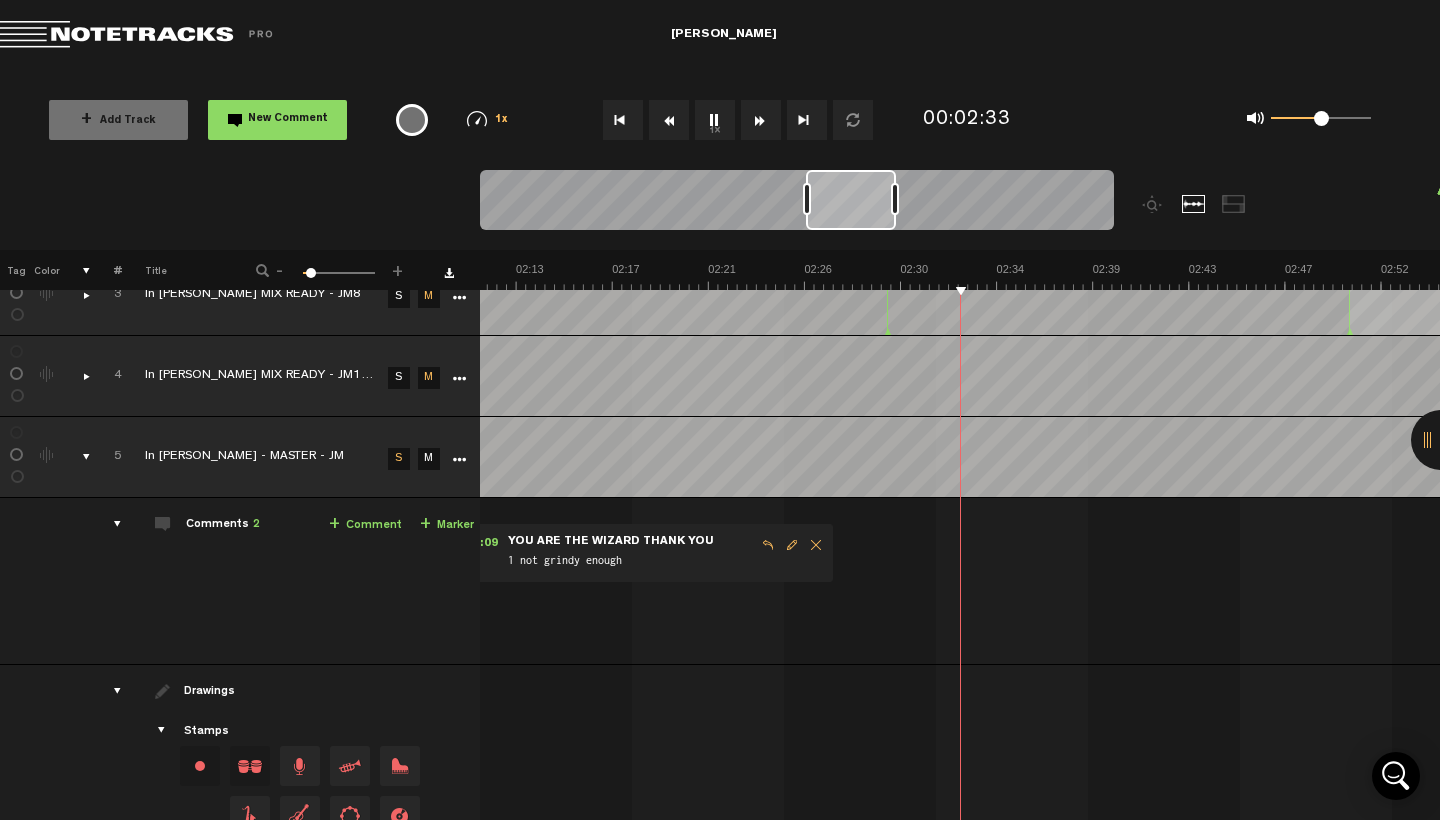 scroll, scrollTop: 0, scrollLeft: 2942, axis: horizontal 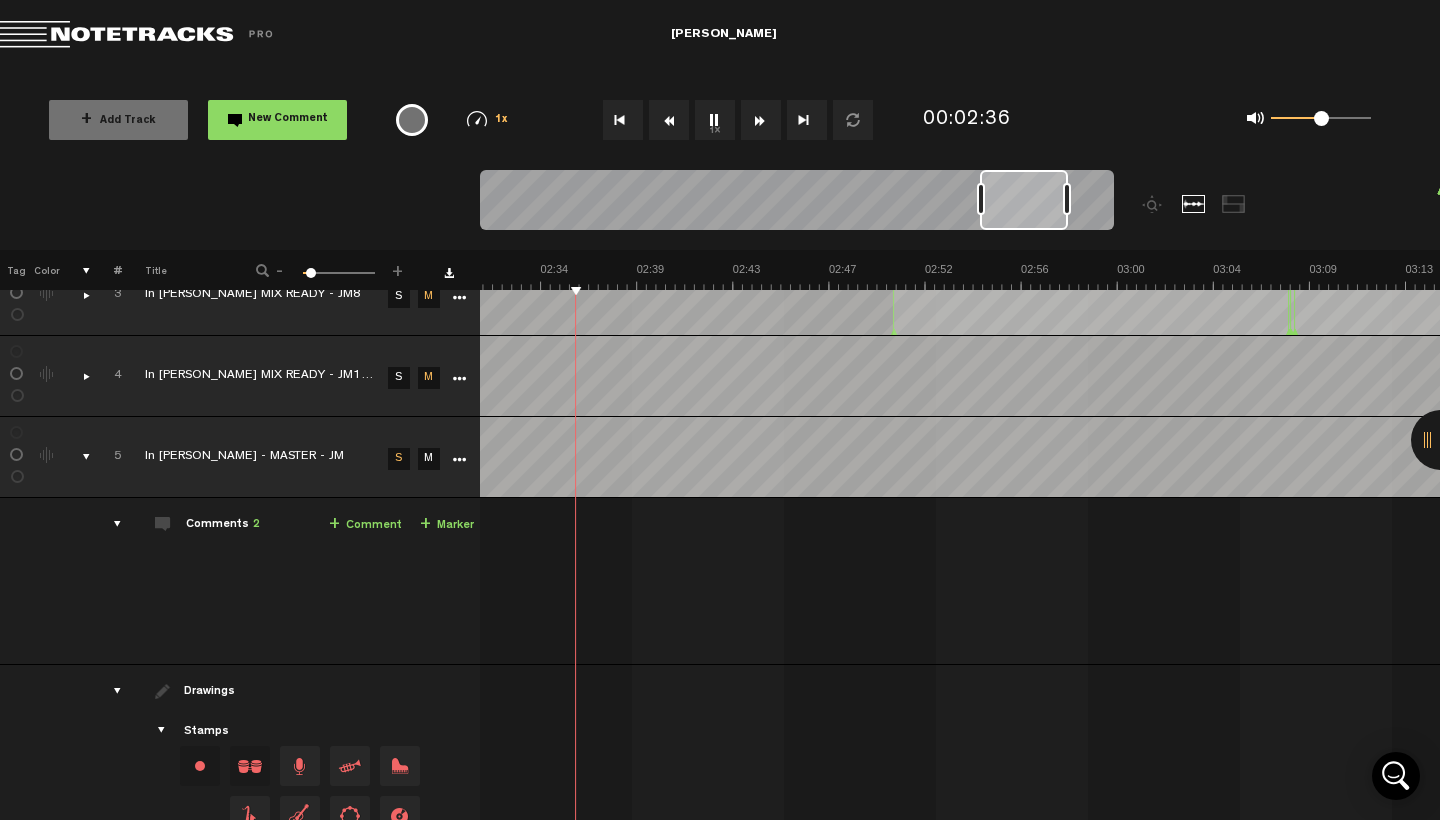 drag, startPoint x: 859, startPoint y: 212, endPoint x: 1019, endPoint y: 212, distance: 160 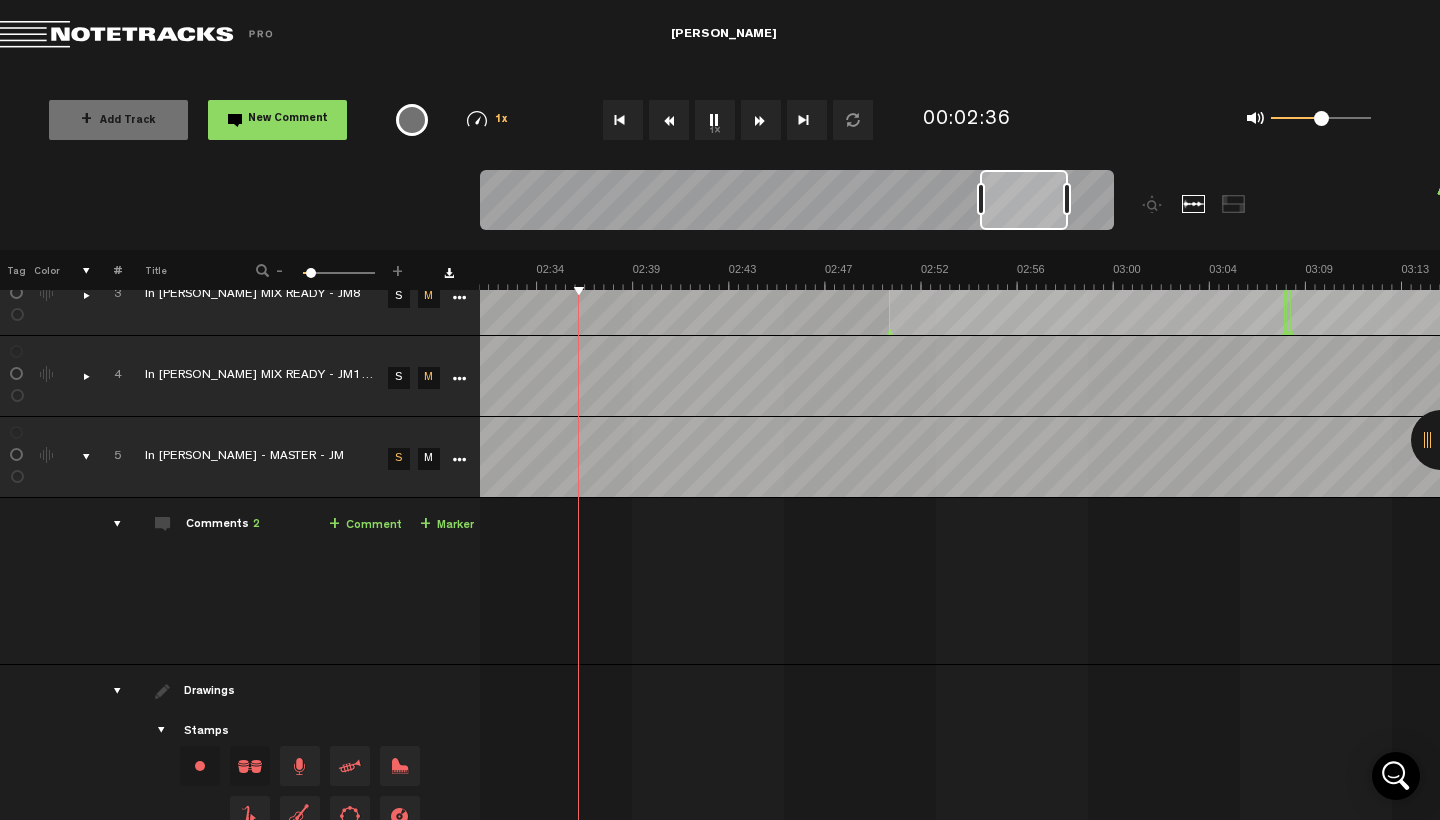 scroll, scrollTop: 0, scrollLeft: 3402, axis: horizontal 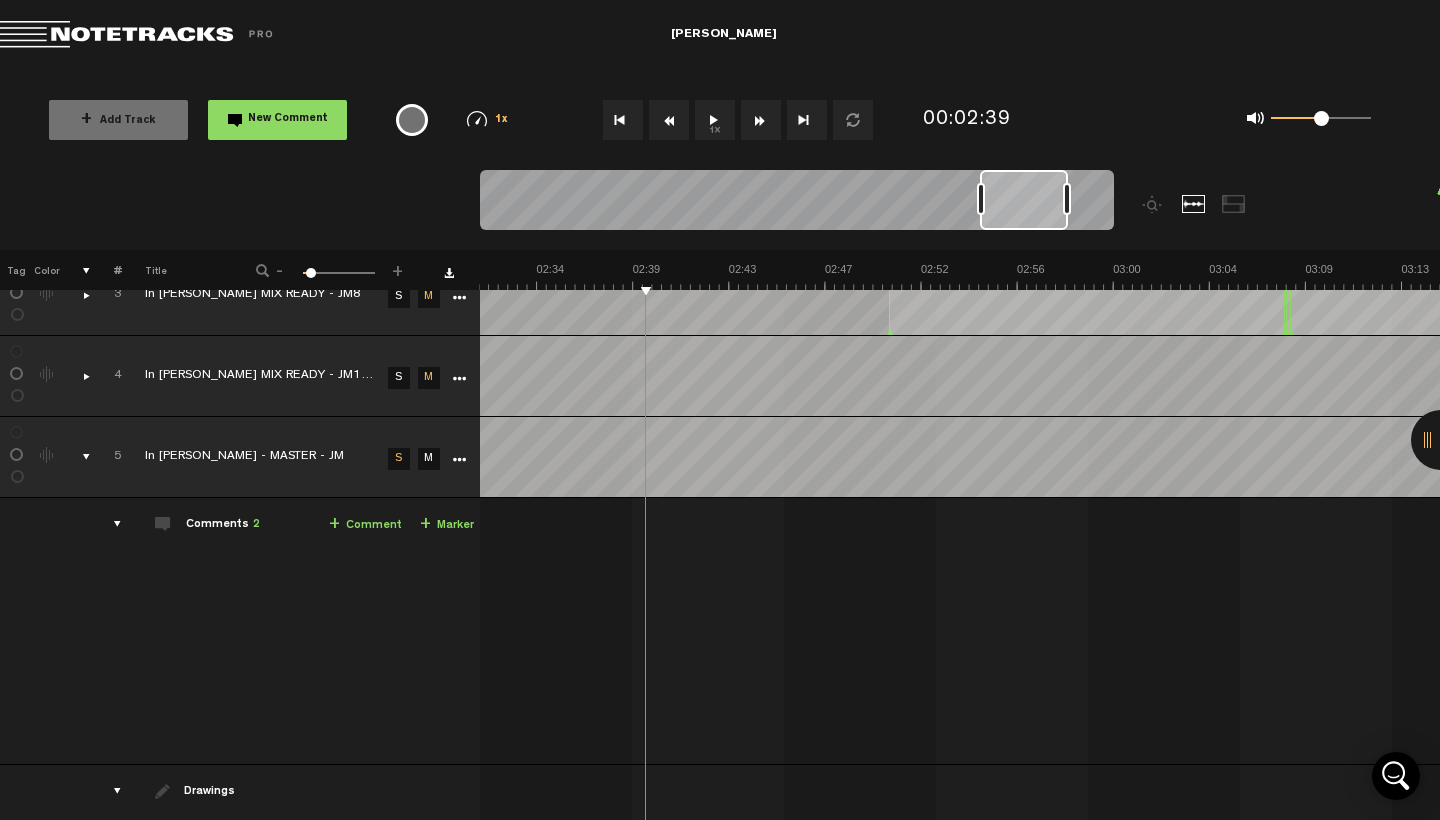 click on "+ Comment" at bounding box center (365, 525) 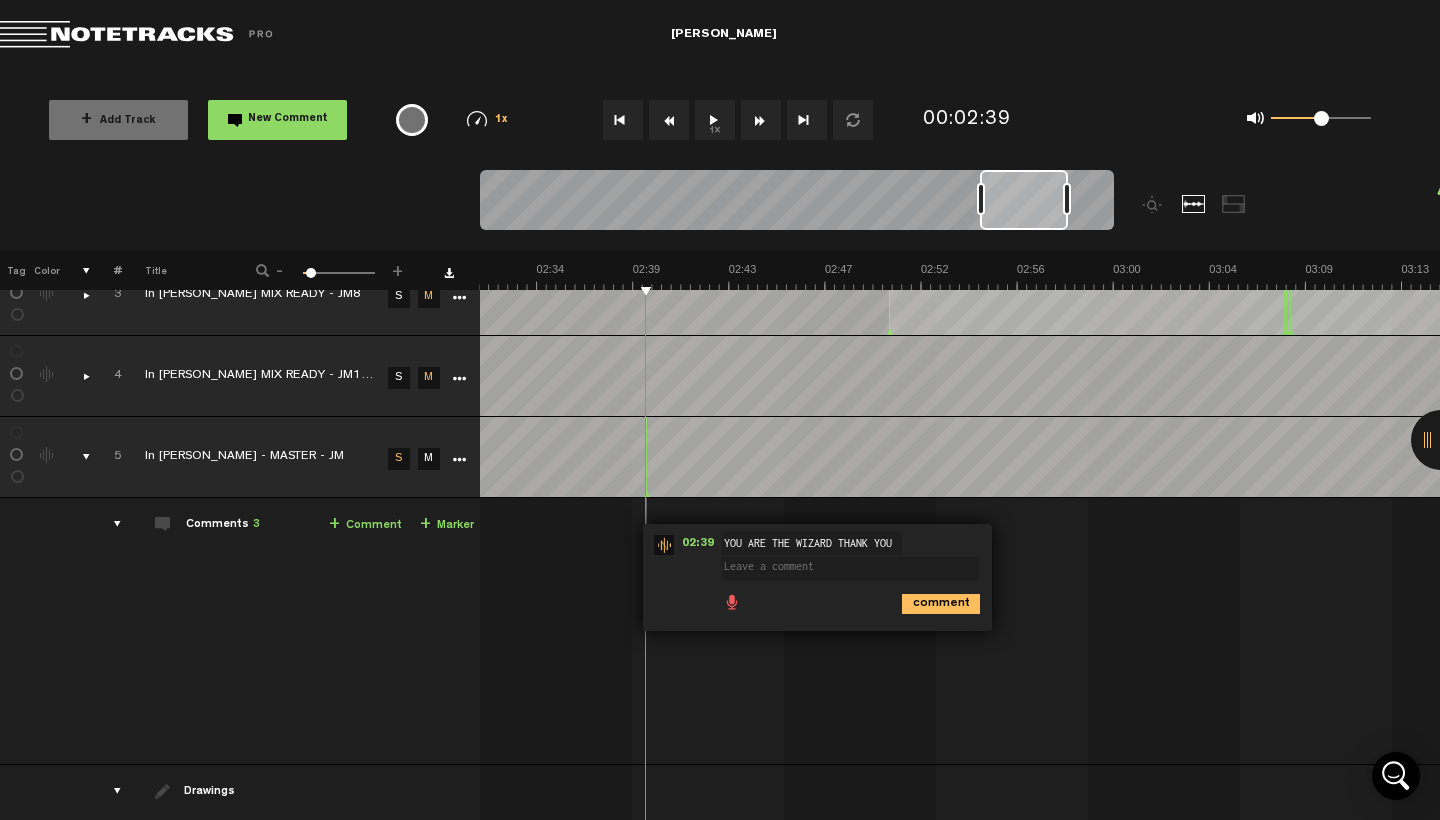 type on "g" 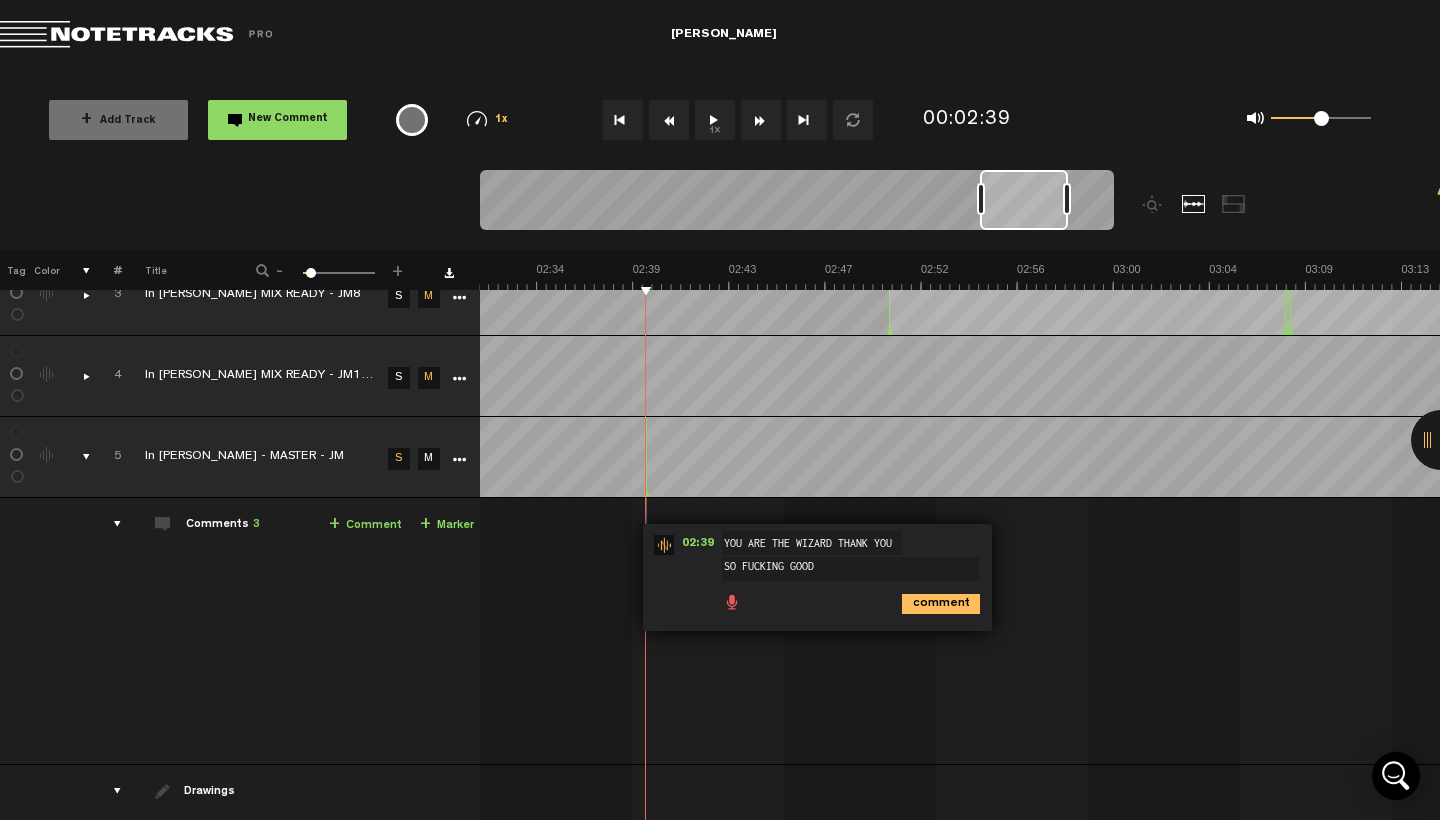 type on "SO FUCKING GOOD" 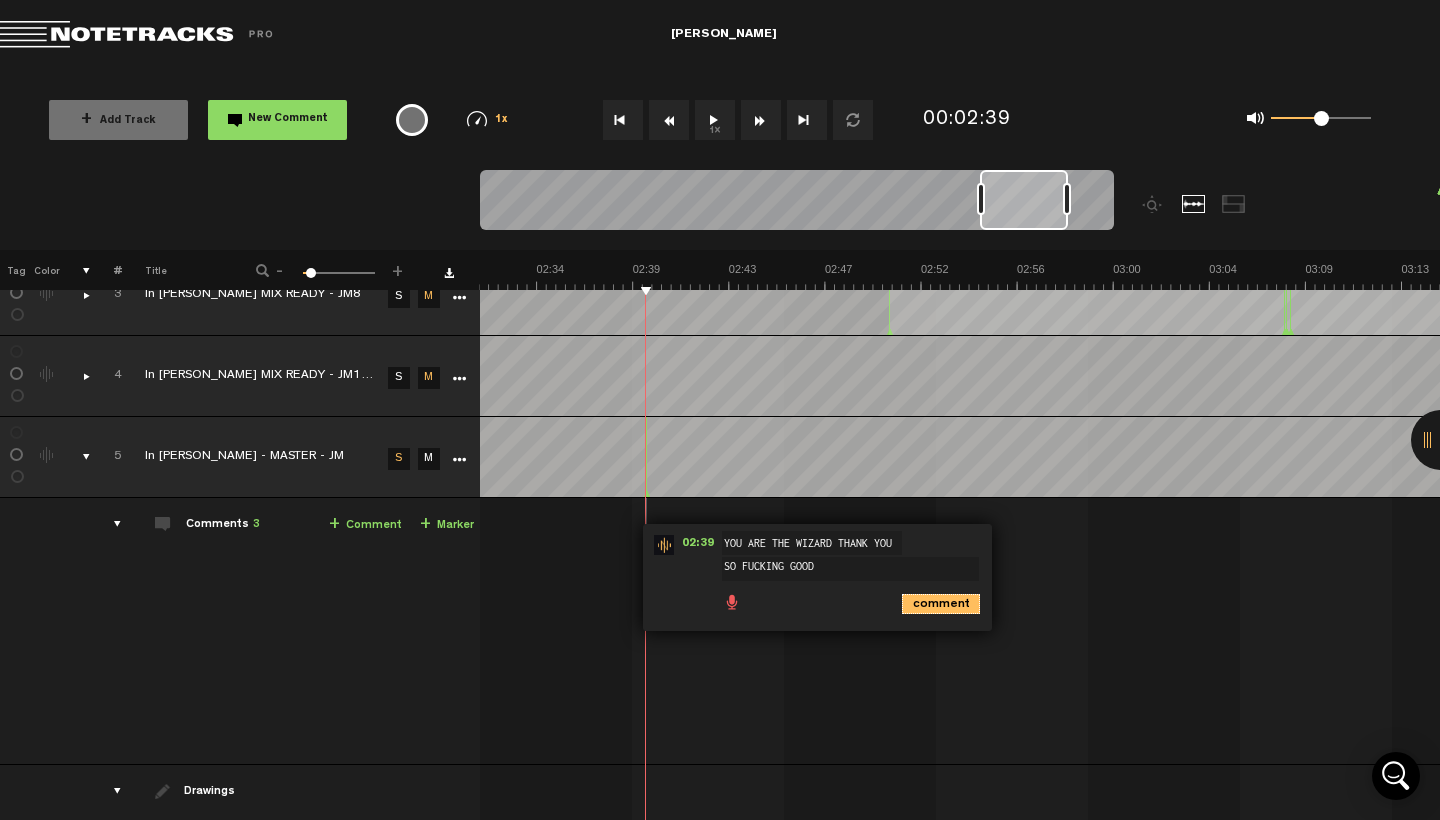 click on "comment" at bounding box center (941, 604) 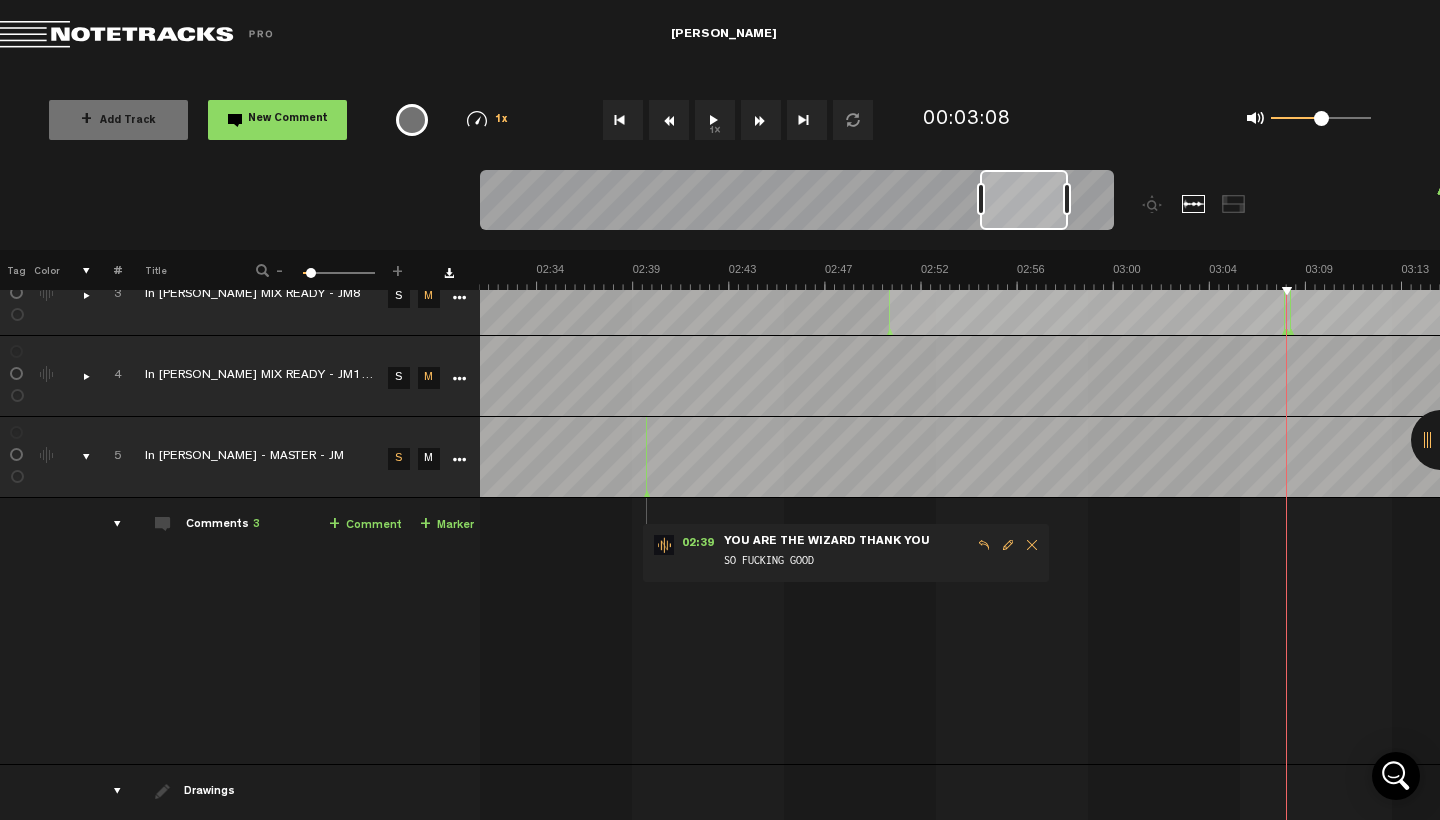 click on "+ Comment" at bounding box center (365, 525) 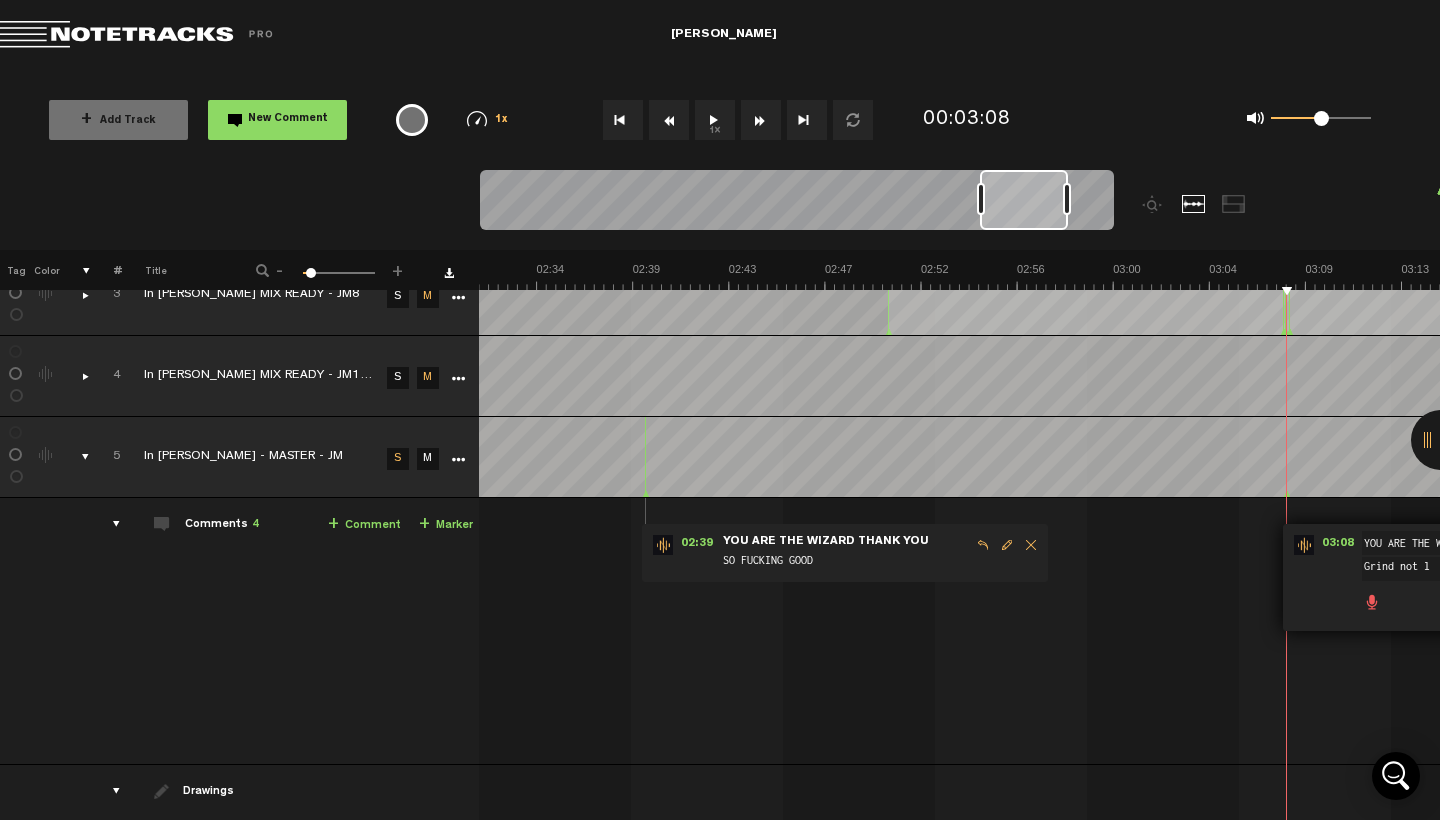 scroll, scrollTop: 197, scrollLeft: 16, axis: both 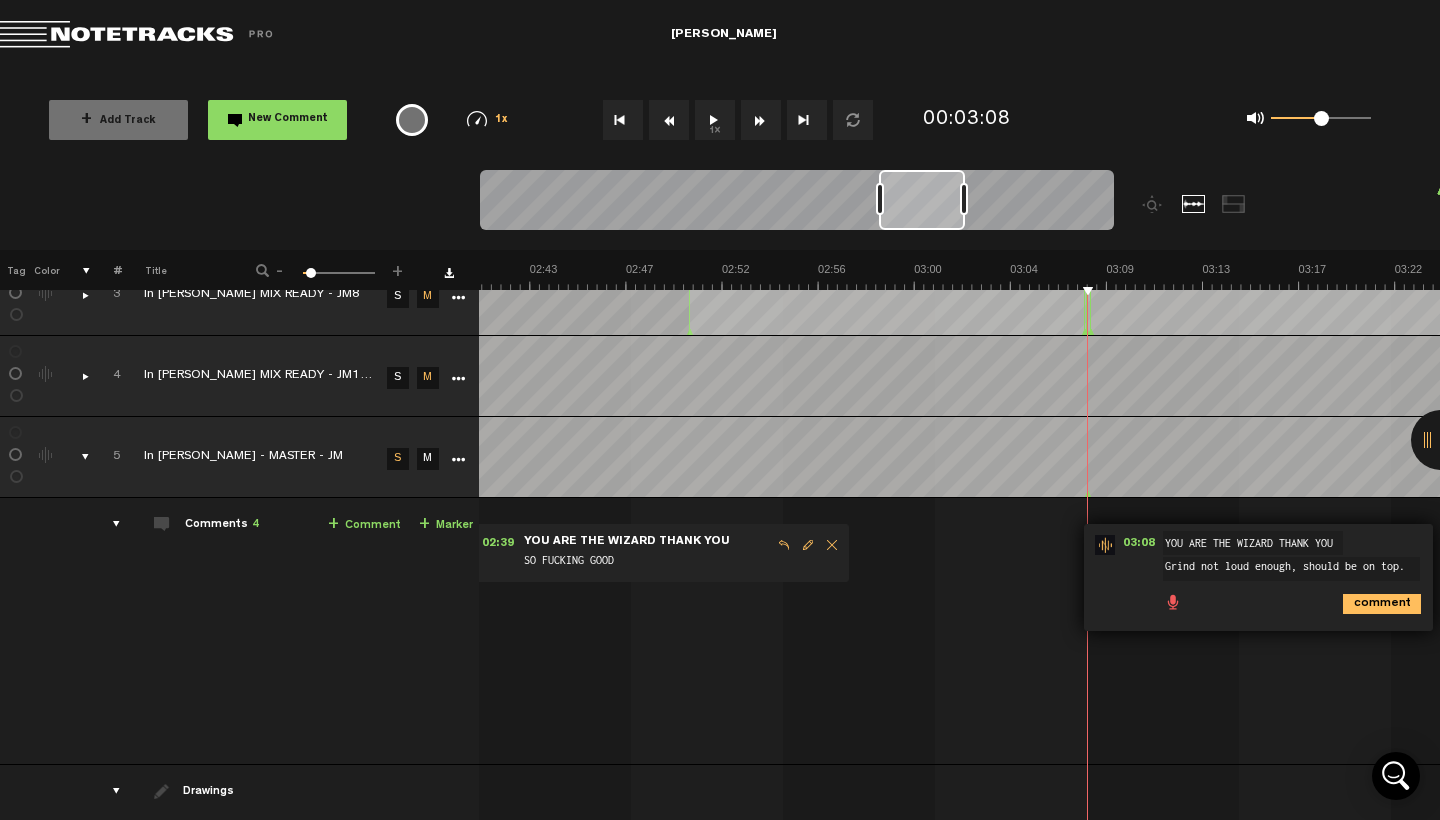 drag, startPoint x: 686, startPoint y: 207, endPoint x: 930, endPoint y: 213, distance: 244.07376 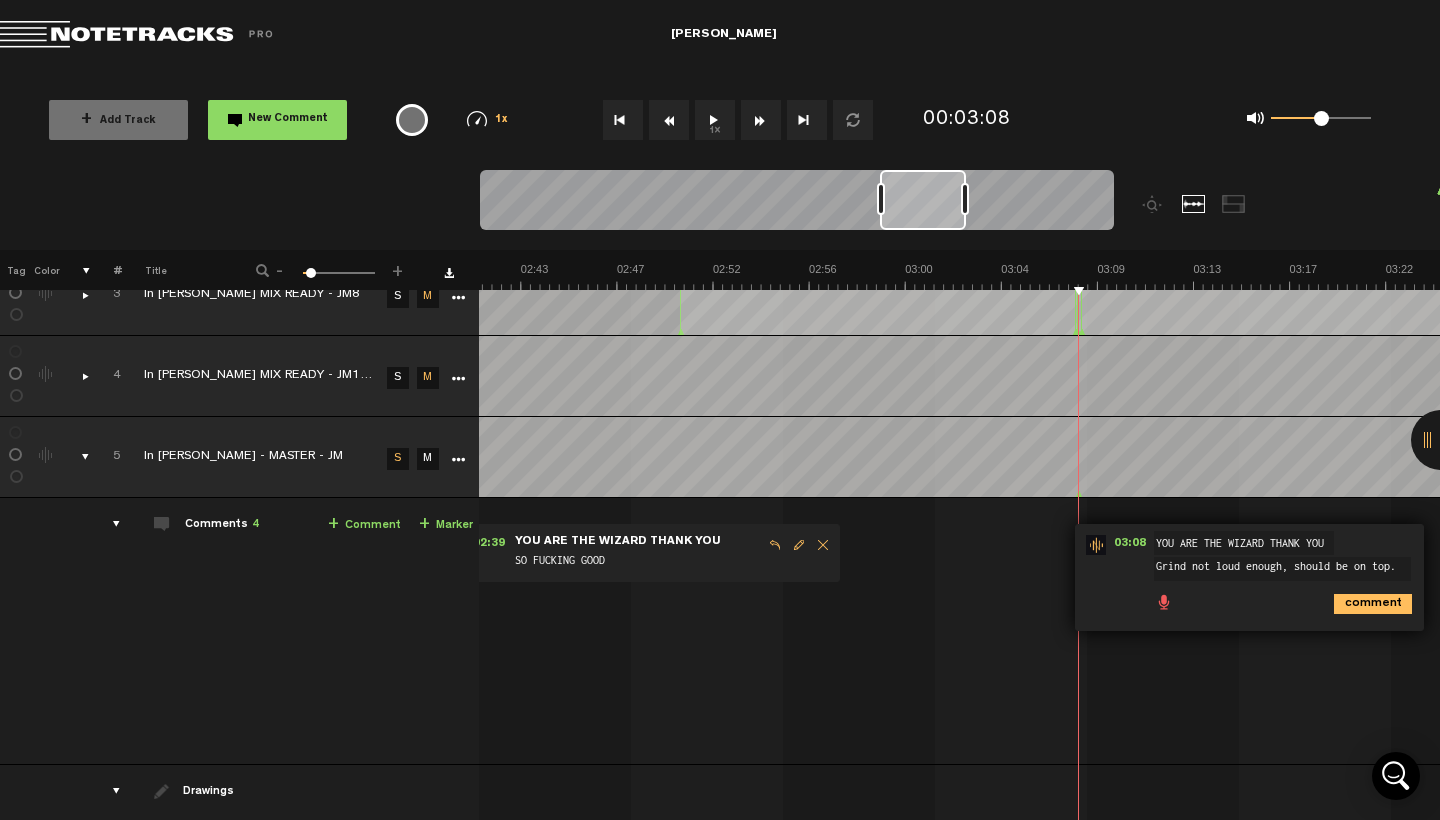 scroll, scrollTop: 0, scrollLeft: 3610, axis: horizontal 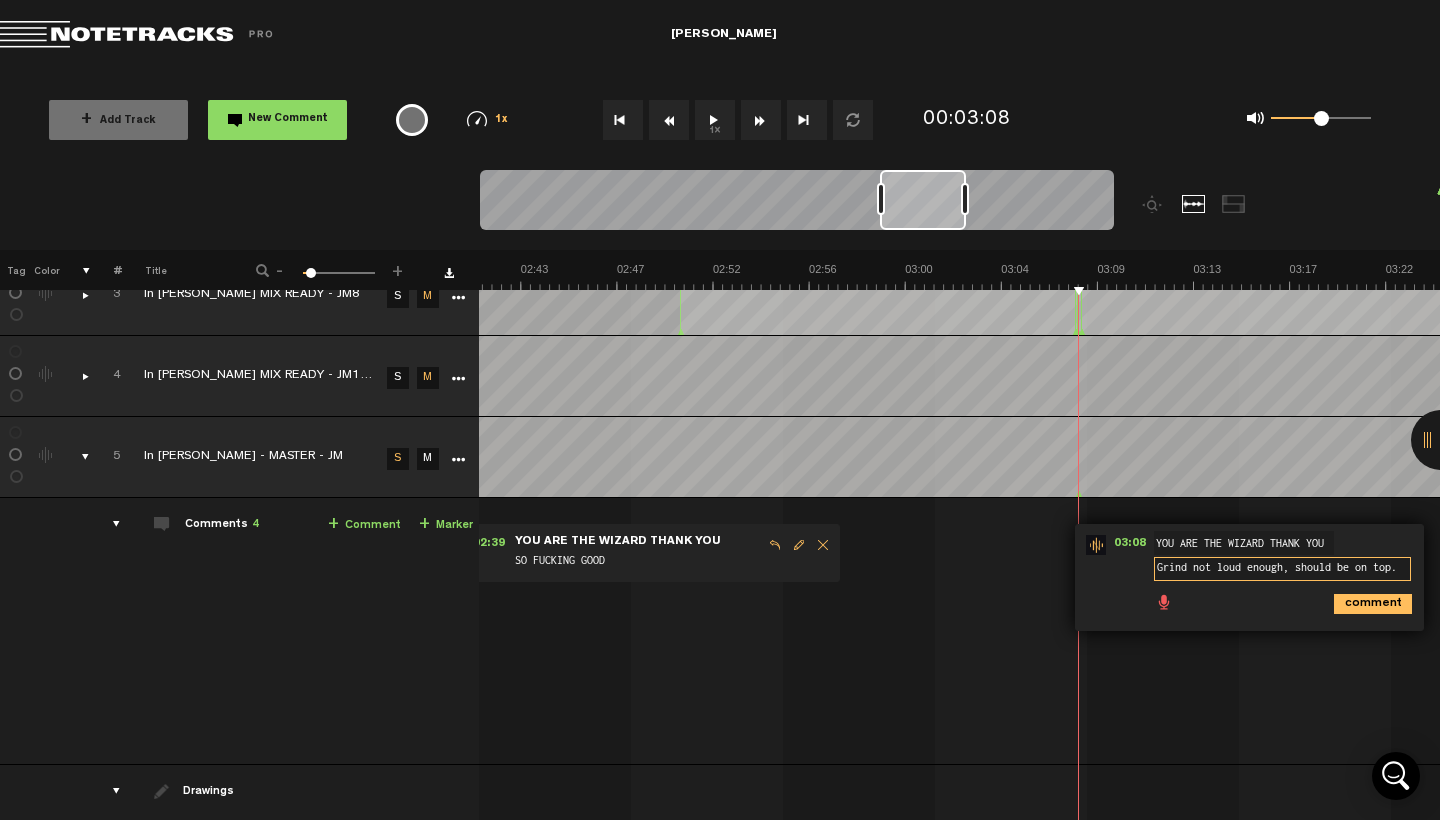 click on "Grind not loud enough, should be on top." at bounding box center [1282, 569] 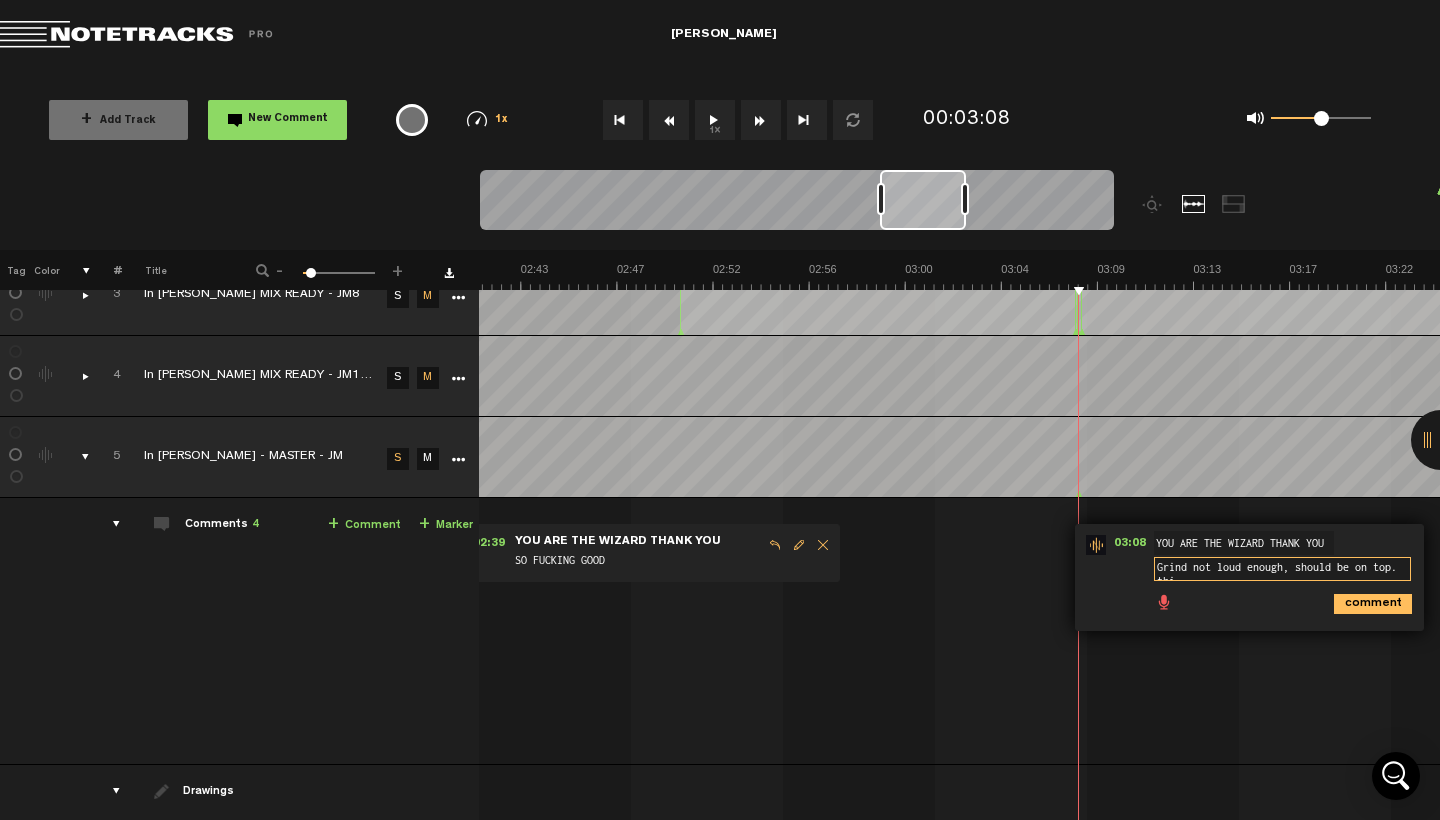 scroll, scrollTop: 2, scrollLeft: 0, axis: vertical 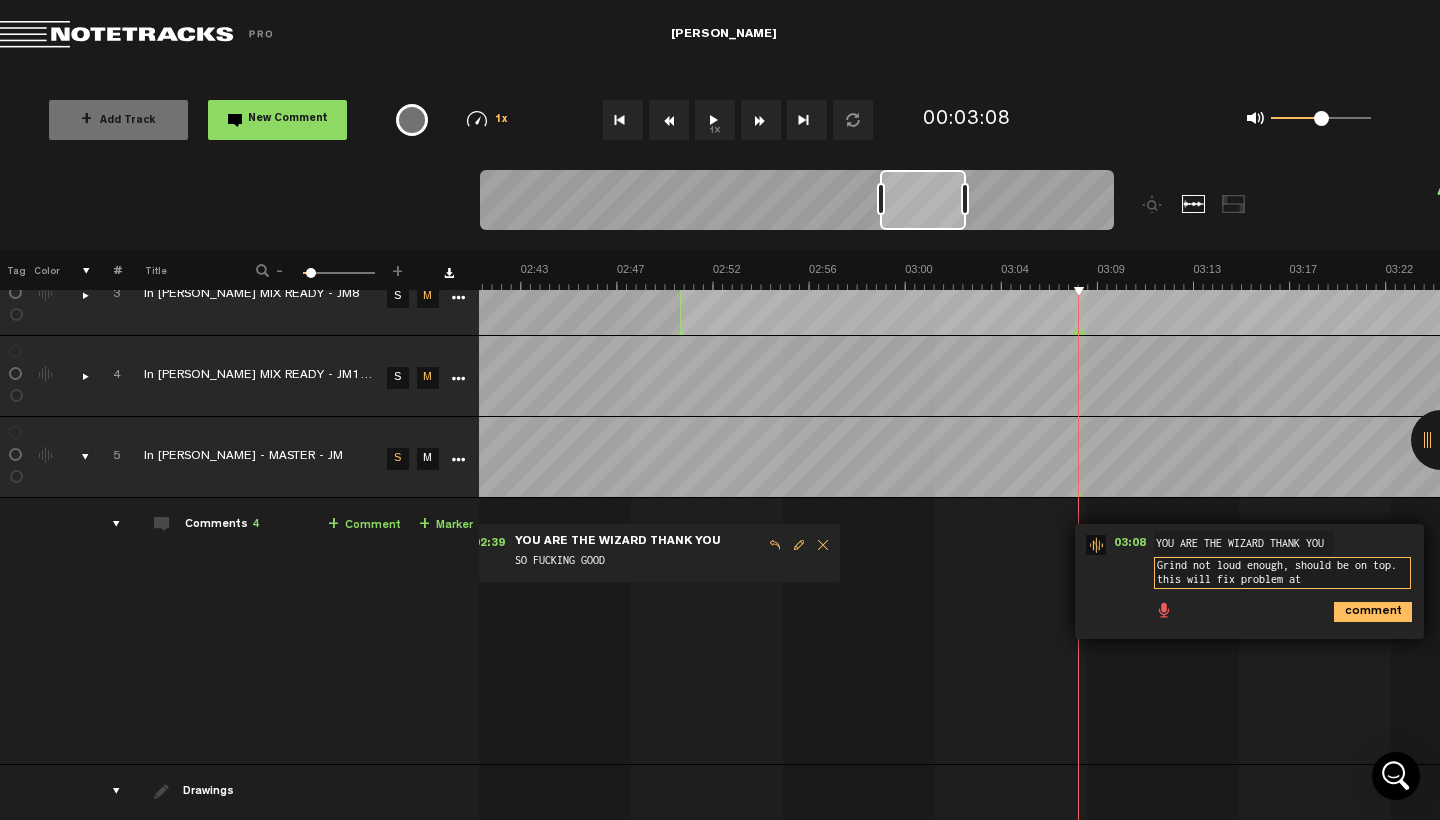 click on "Grind not loud enough, should be on top. this will fix problem at" at bounding box center (1282, 573) 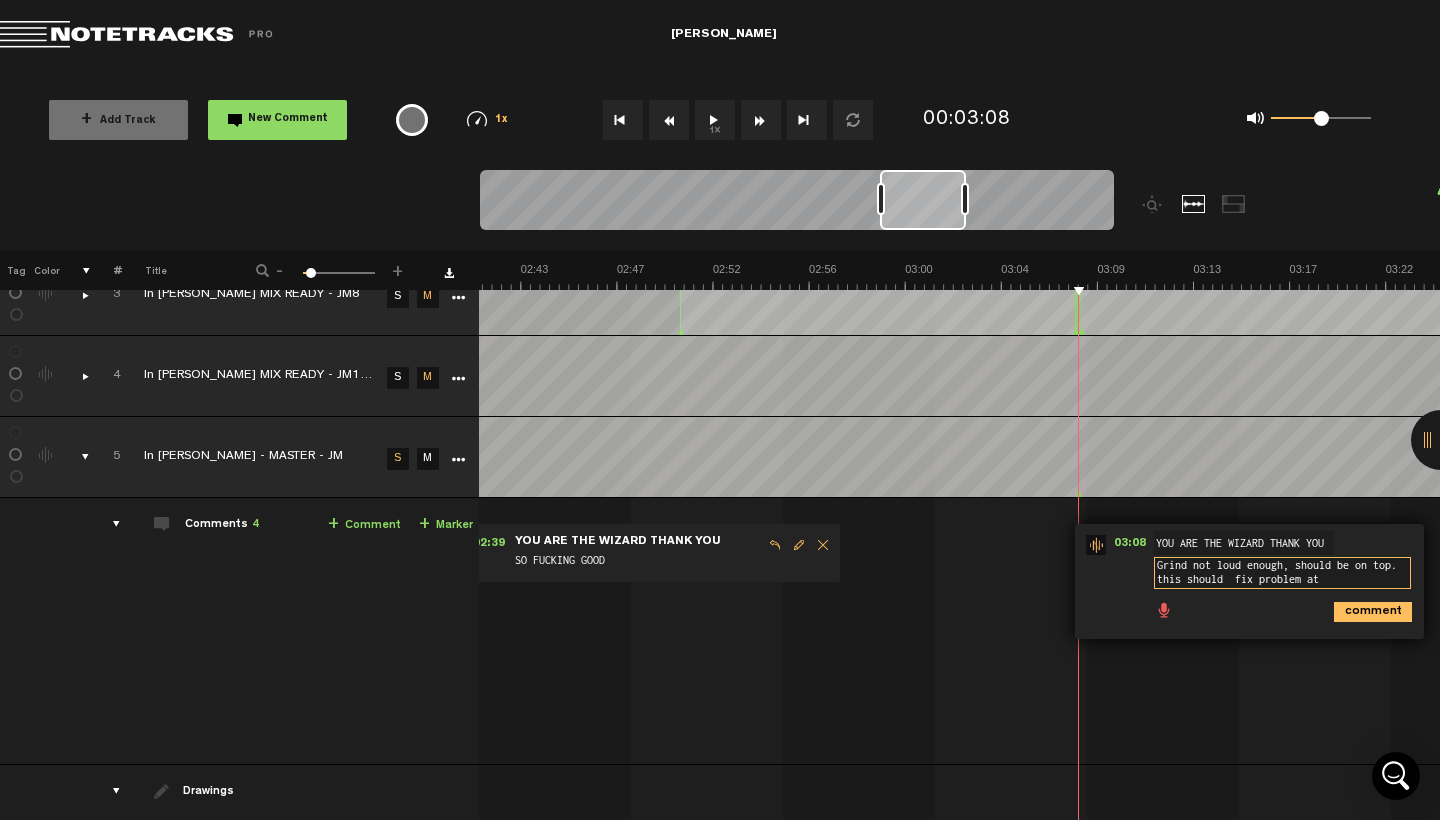 click on "Grind not loud enough, should be on top. this should  fix problem at" at bounding box center (1282, 573) 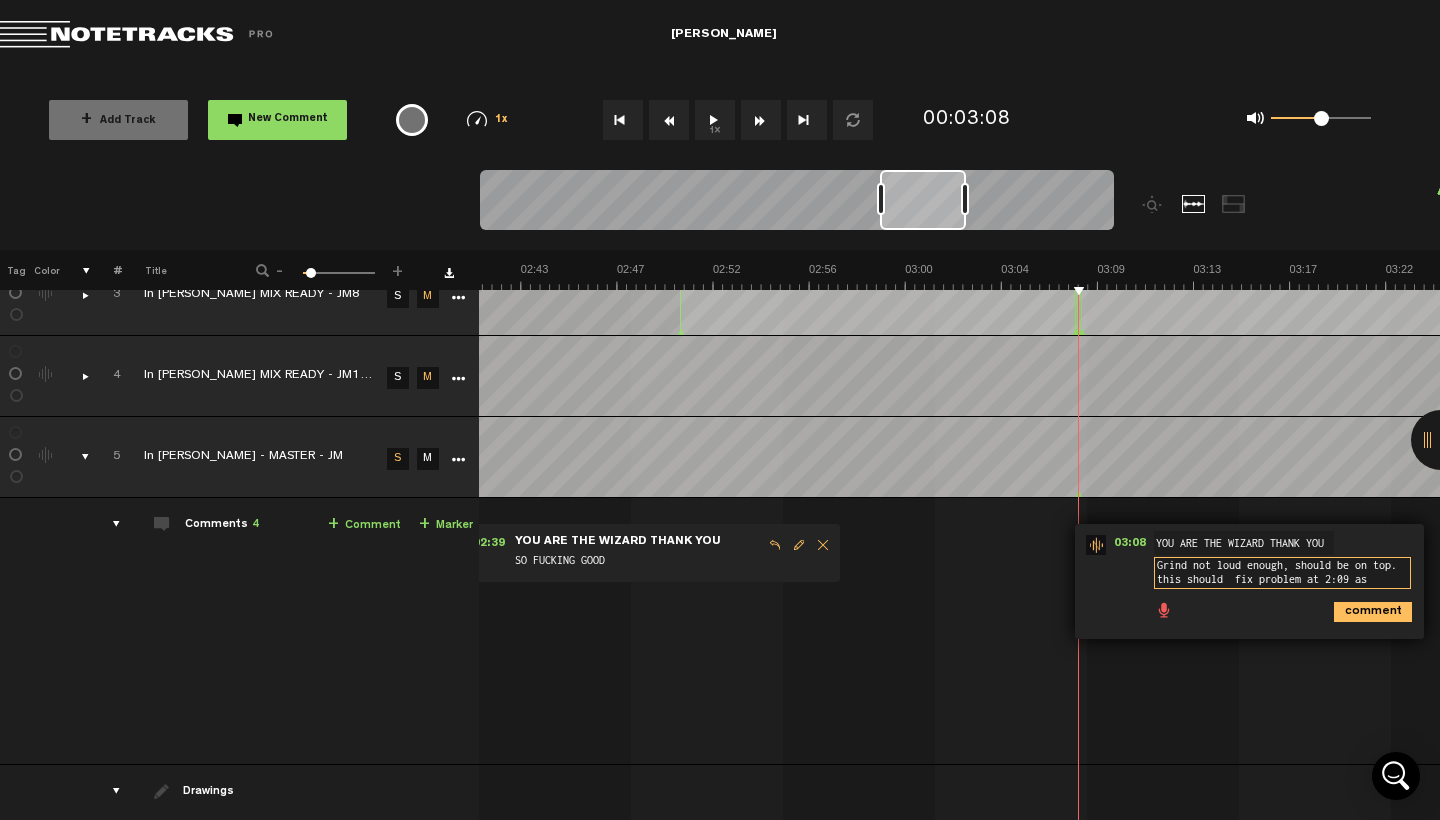 scroll, scrollTop: 13, scrollLeft: 0, axis: vertical 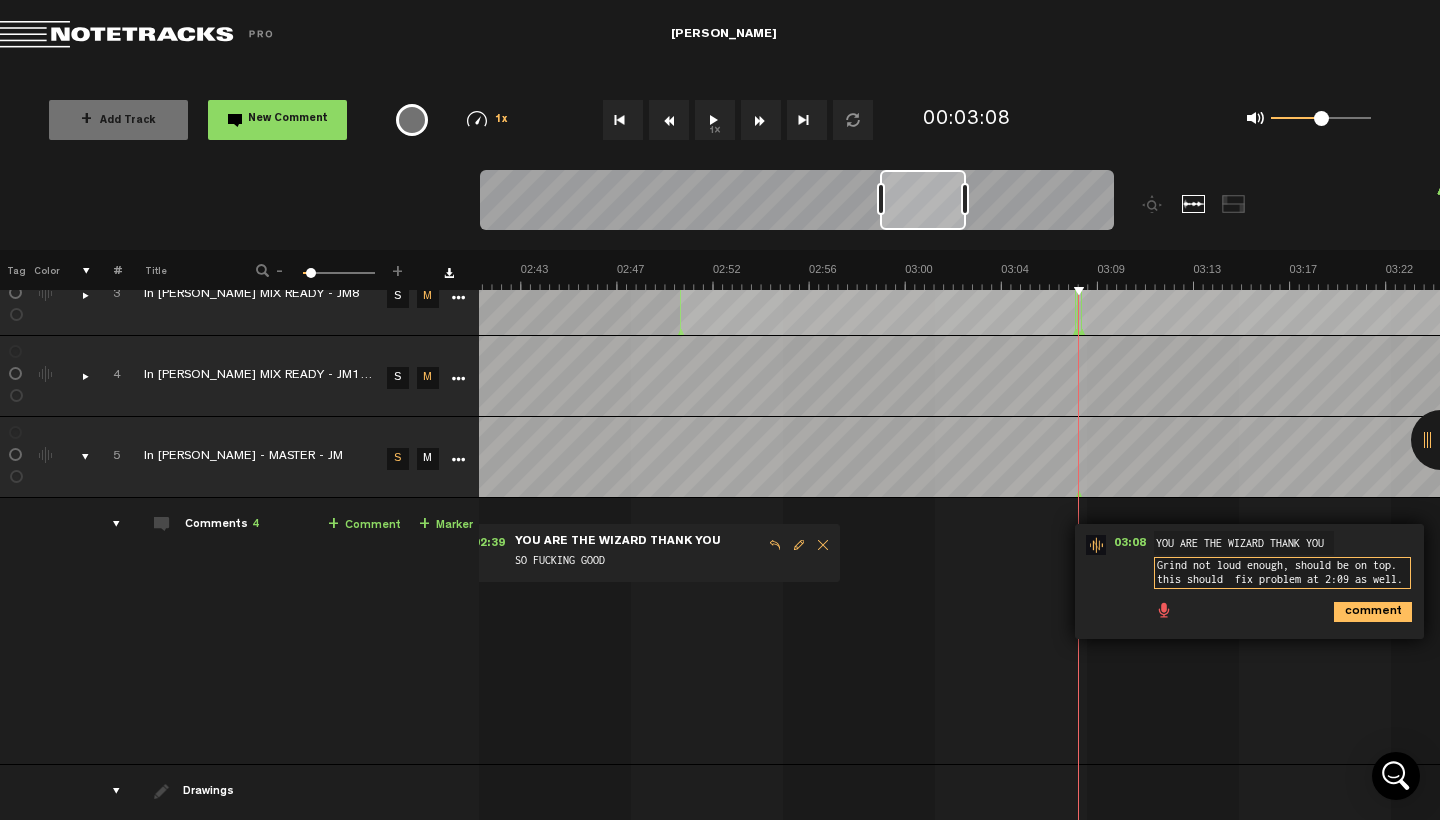 type on "Grind not loud enough, should be on top. this should  fix problem at 2:09 as well." 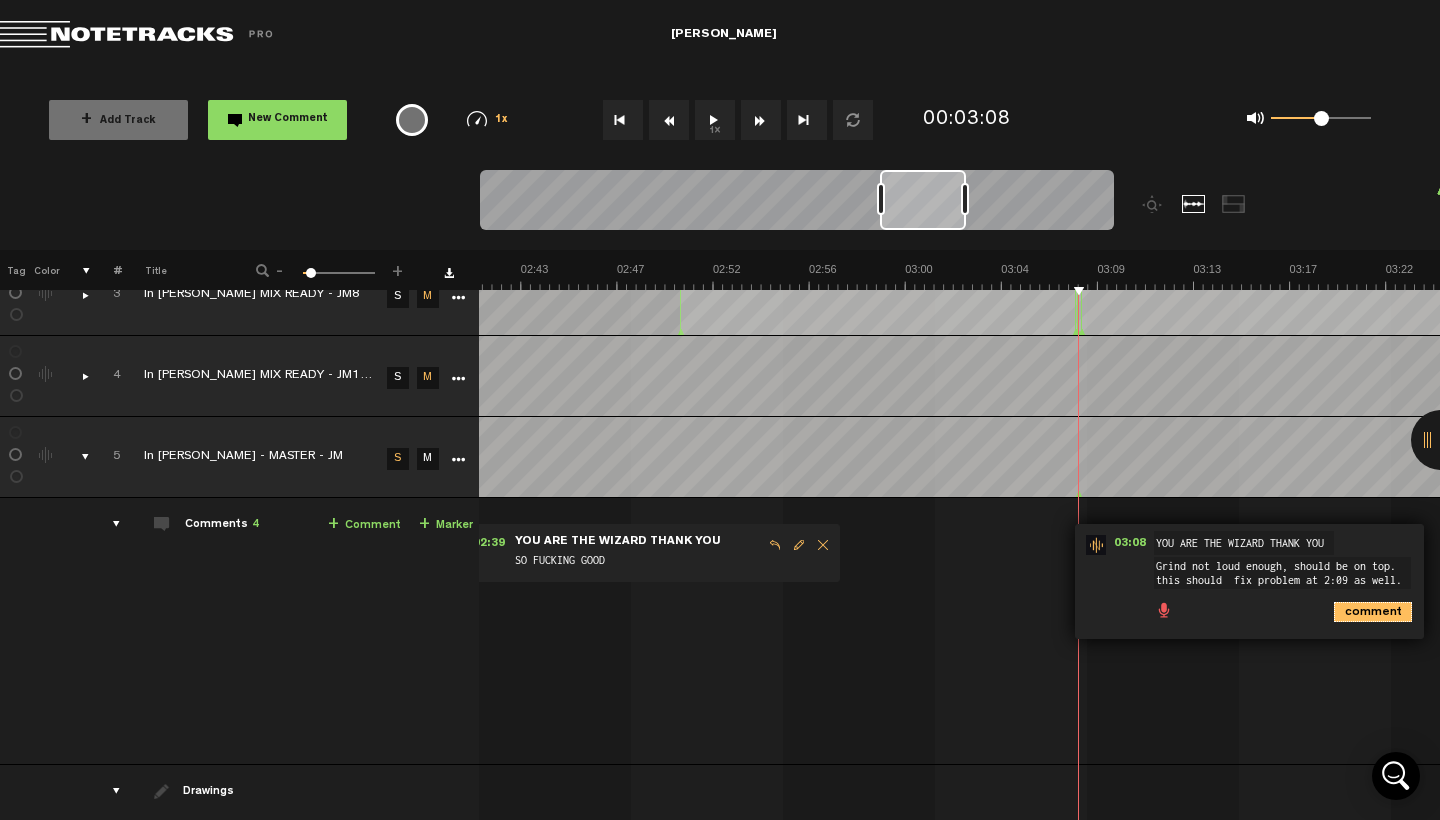 click on "comment" at bounding box center (1373, 612) 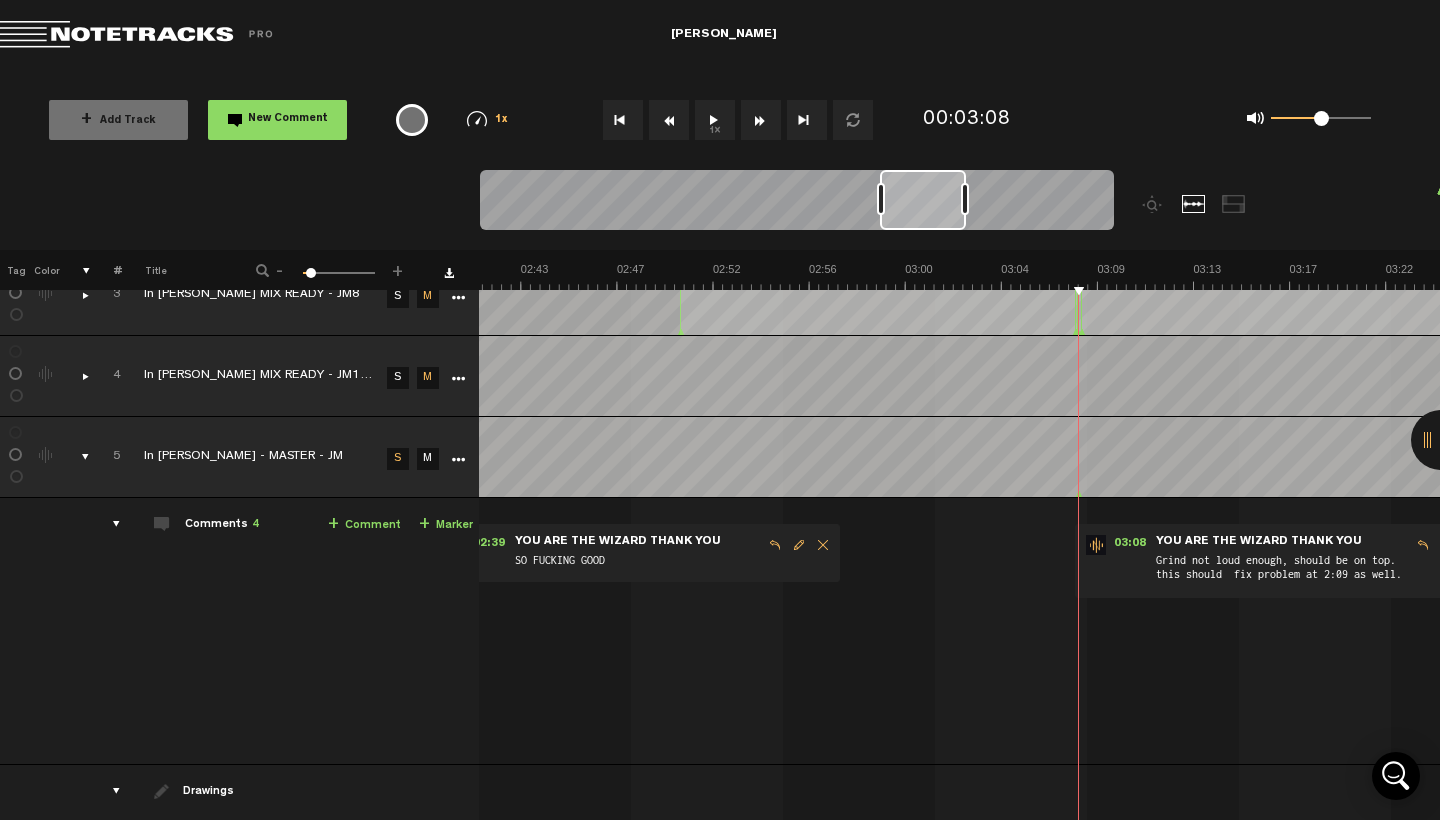 click on "+ Comment" at bounding box center (364, 525) 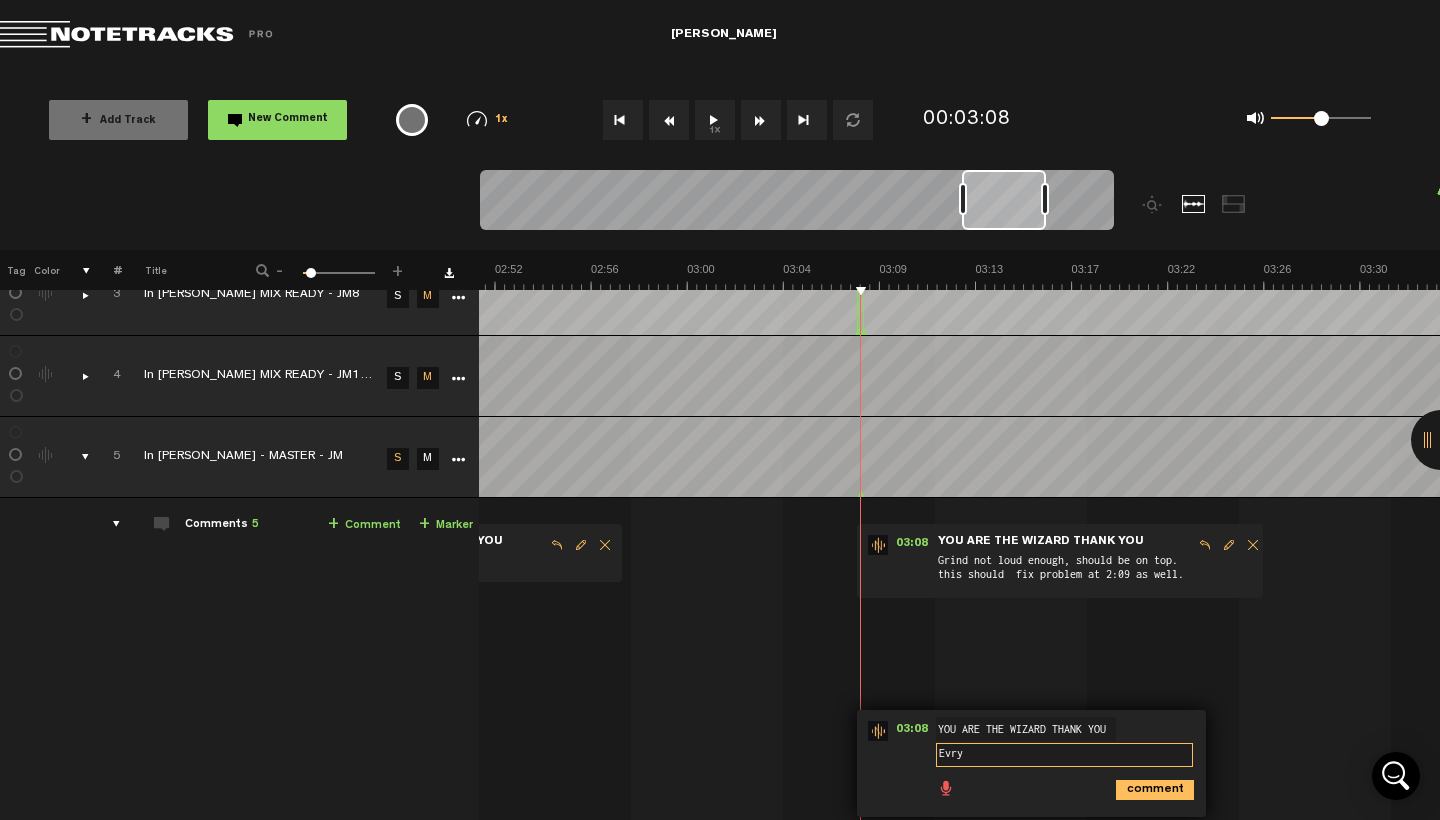 drag, startPoint x: 934, startPoint y: 192, endPoint x: 1059, endPoint y: 198, distance: 125.14392 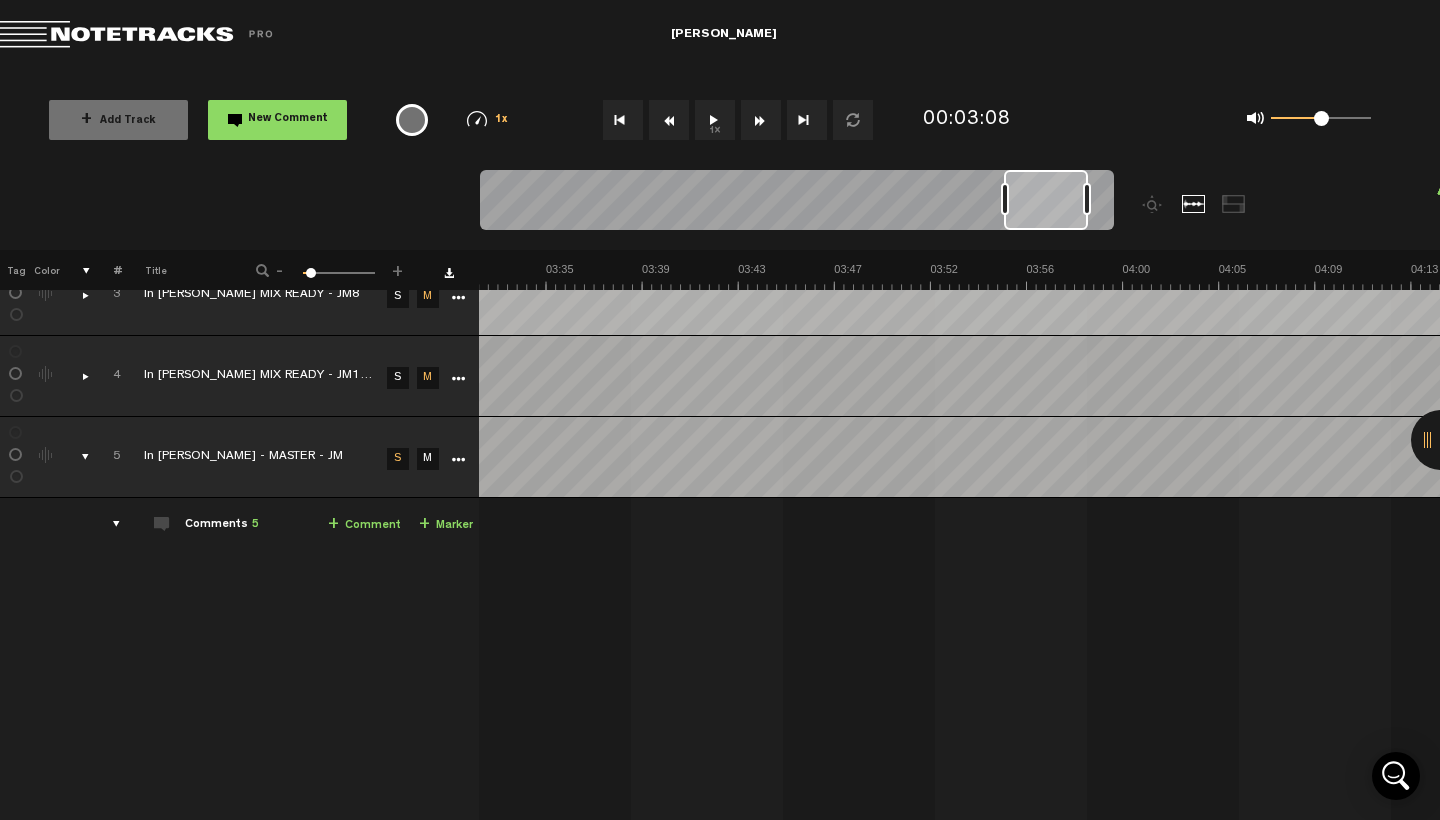 scroll, scrollTop: 0, scrollLeft: 4738, axis: horizontal 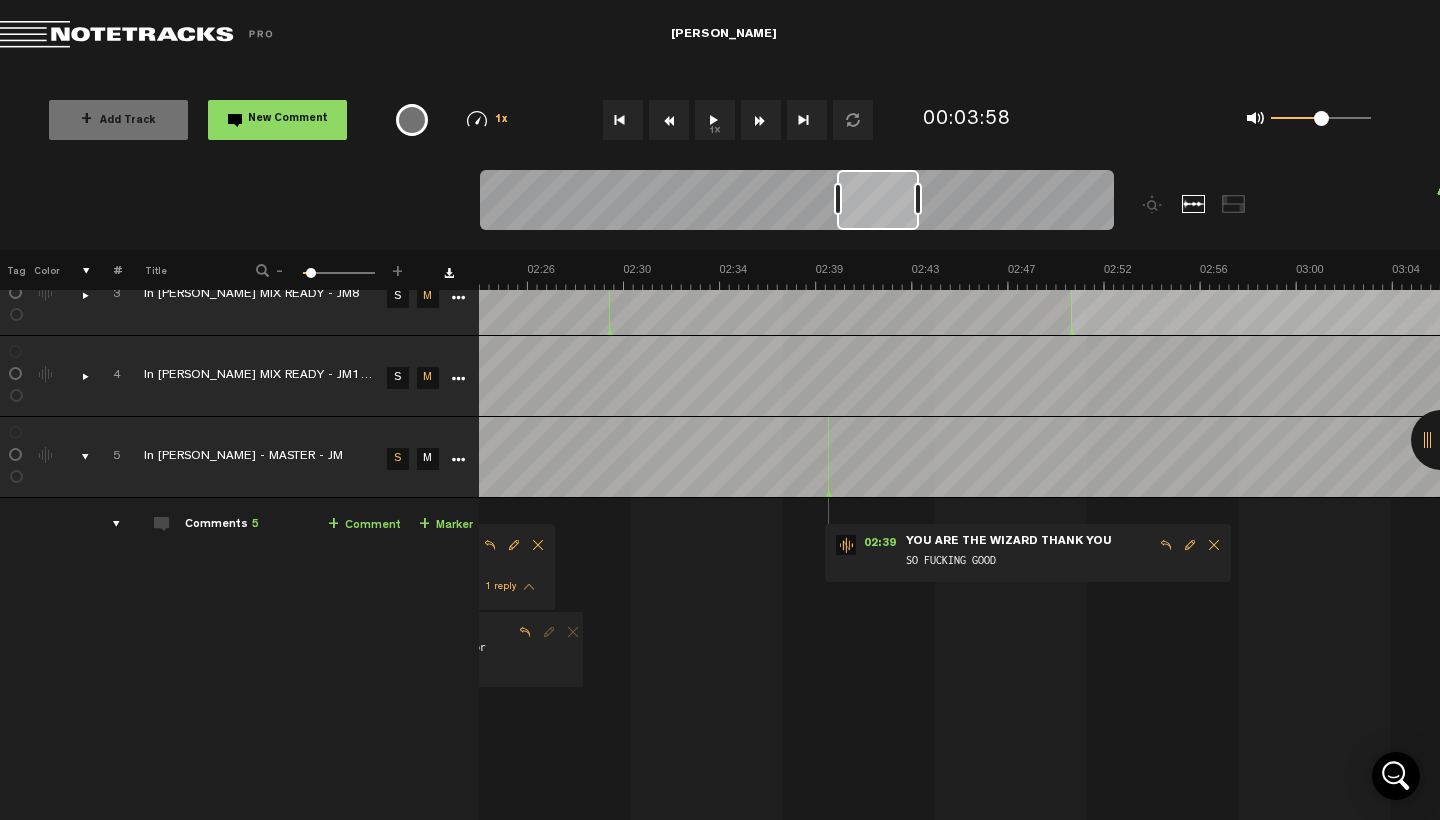 drag, startPoint x: 1029, startPoint y: 204, endPoint x: 862, endPoint y: 224, distance: 168.19334 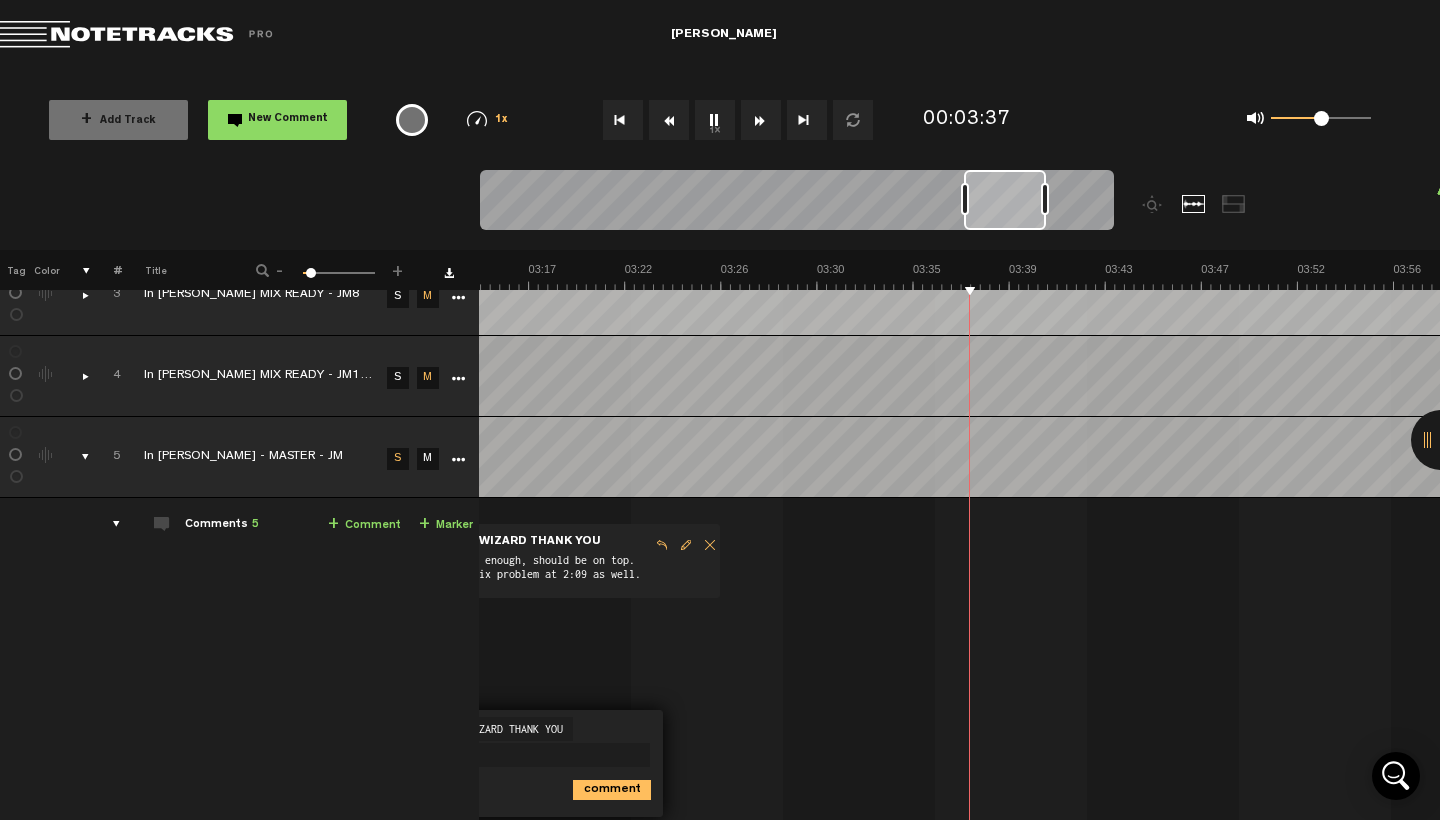 scroll, scrollTop: 0, scrollLeft: 4371, axis: horizontal 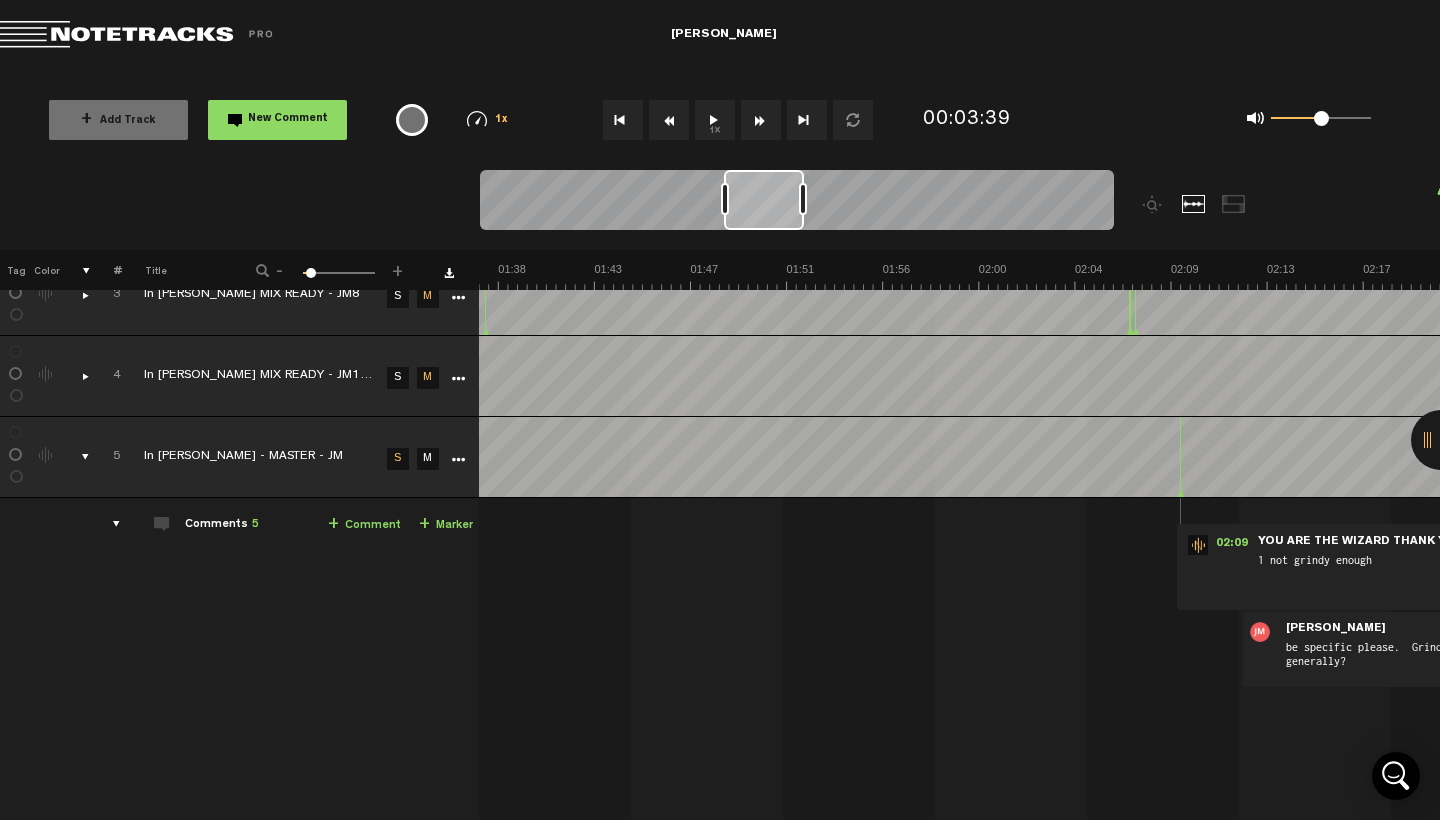drag, startPoint x: 992, startPoint y: 200, endPoint x: 753, endPoint y: 233, distance: 241.26749 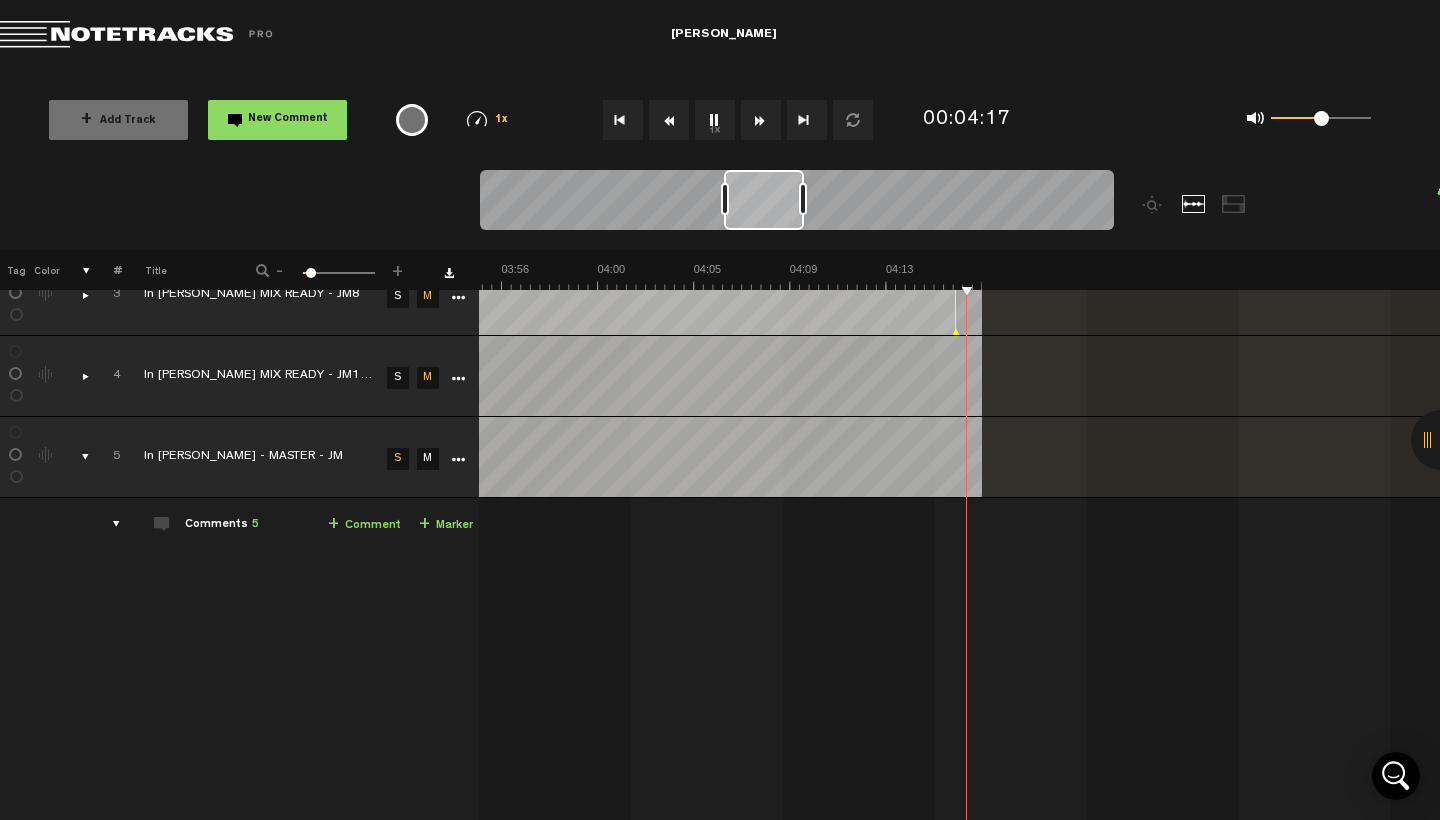 scroll, scrollTop: 0, scrollLeft: 5263, axis: horizontal 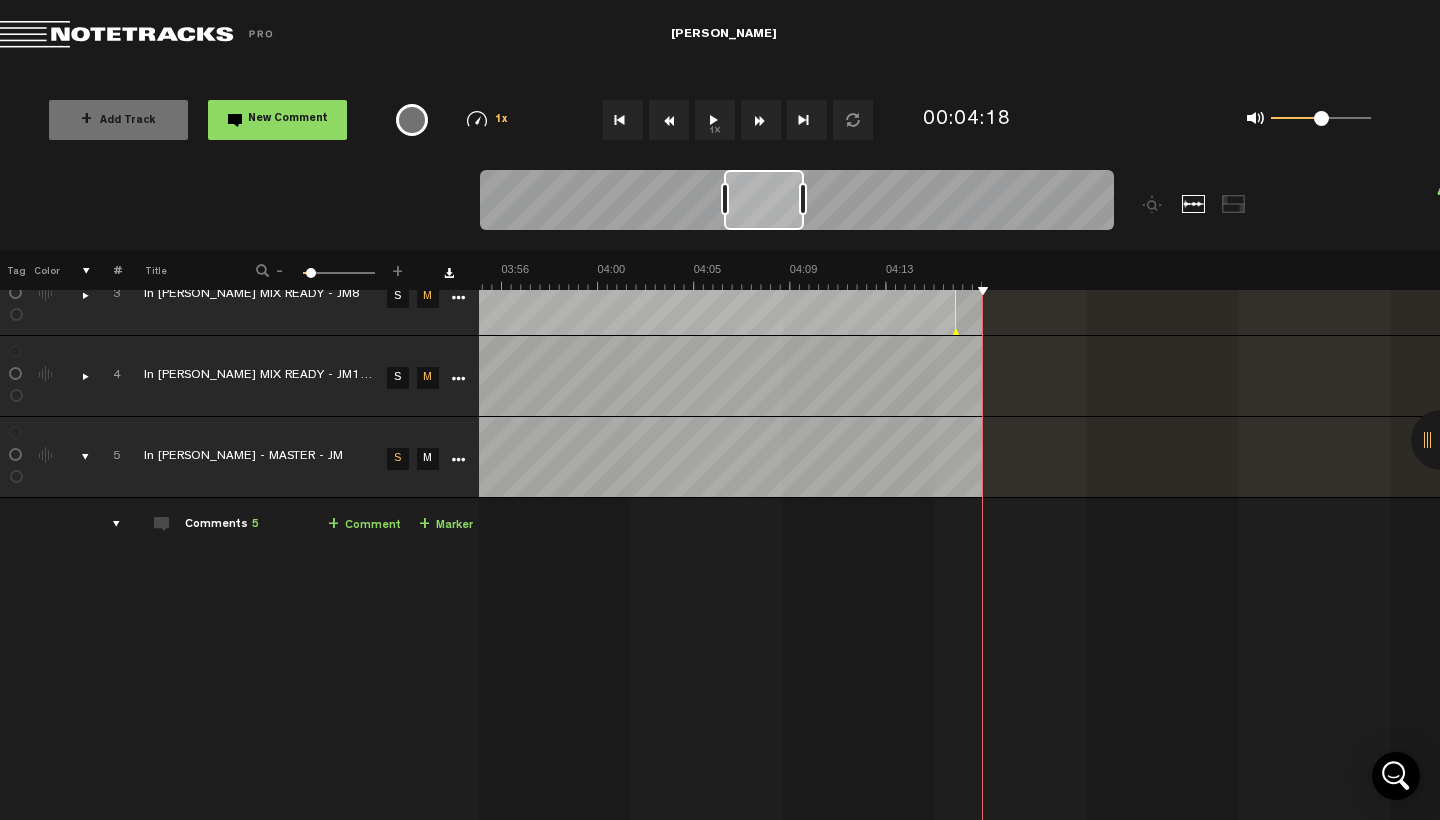 click at bounding box center [623, 120] 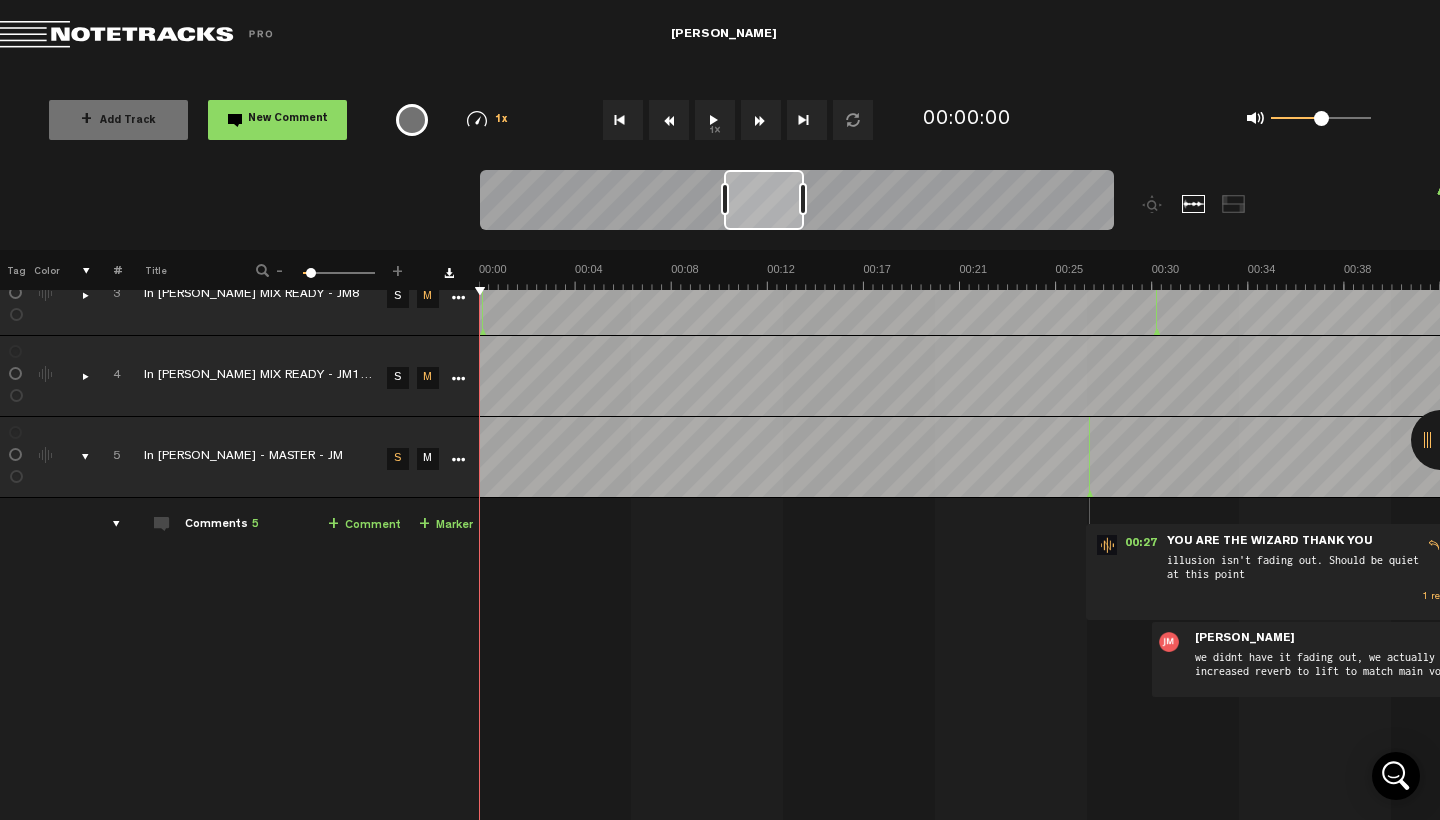 scroll, scrollTop: 0, scrollLeft: 0, axis: both 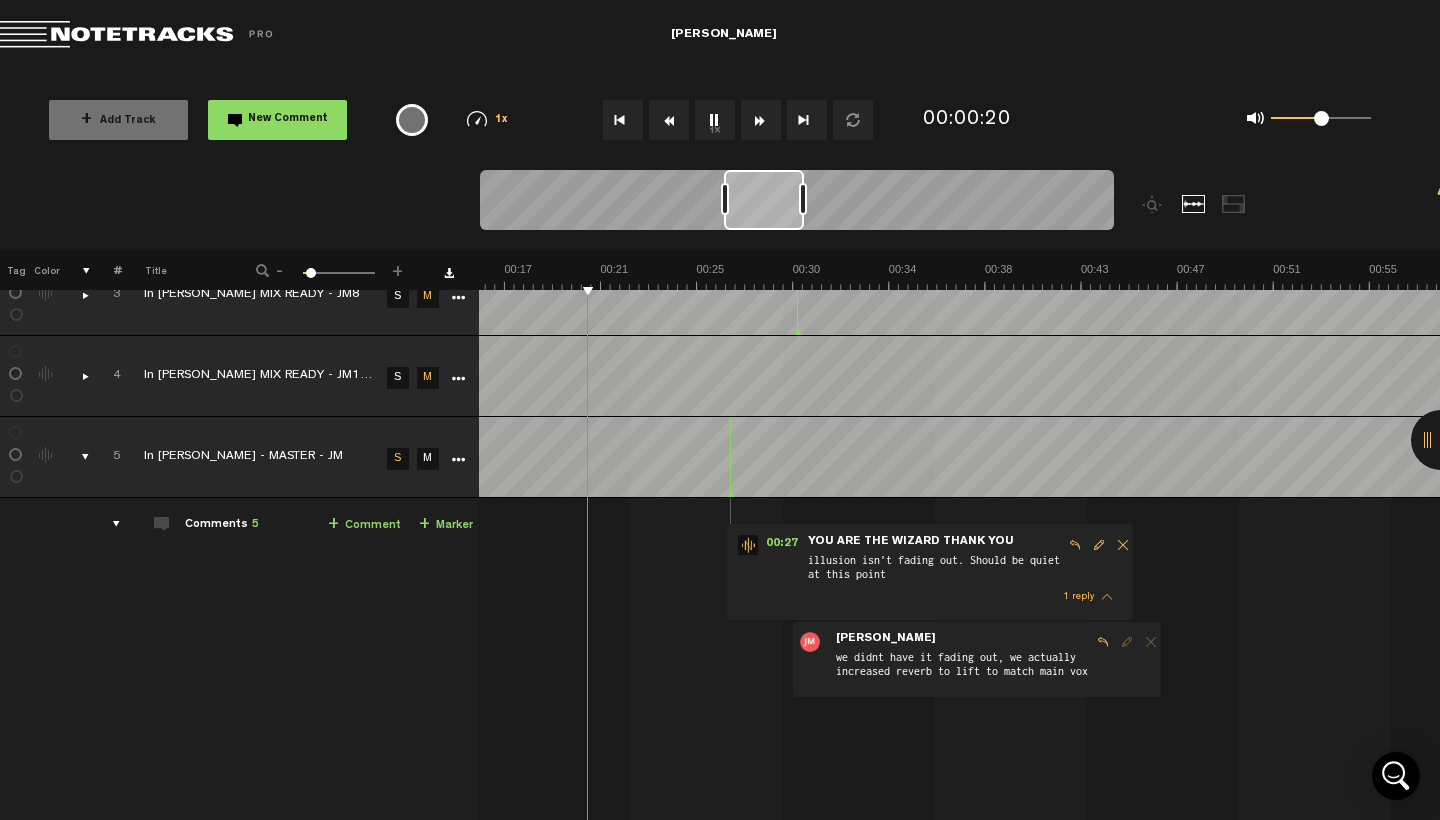 click on "5         In Specter - MASTER - JM                     S             M                         In Specter - MASTER - JM by Joubin Mova  2 collaborators                        00:27 -  NaN:NaN •  :  "illusion isn't fading out. Should be quiet at this point" YOU ARE THE WIZARD THANK YOU illusion isn't fading out. Should be quiet at this point          1 reply       -     • Joubin Mova:  "we didnt have it fading out, we actually increased reverb to lift to match main vox" Joubin Mova we didnt have it fading out, we actually increased reverb to lift to match main vox                             02:09 -  NaN:NaN •  :  "1 not grindy enough" YOU ARE THE WIZARD THANK YOU 1 not grindy enough          1 reply       -     • Joubin Mova:  "be specific please.  Grindy channel or generally?" Joubin Mova be specific please.  Grindy channel or generally?                             02:39 -  NaN:NaN •  :  "SO FUCKING GOOD" SO FUCKING GOOD    •" at bounding box center [959, 669] 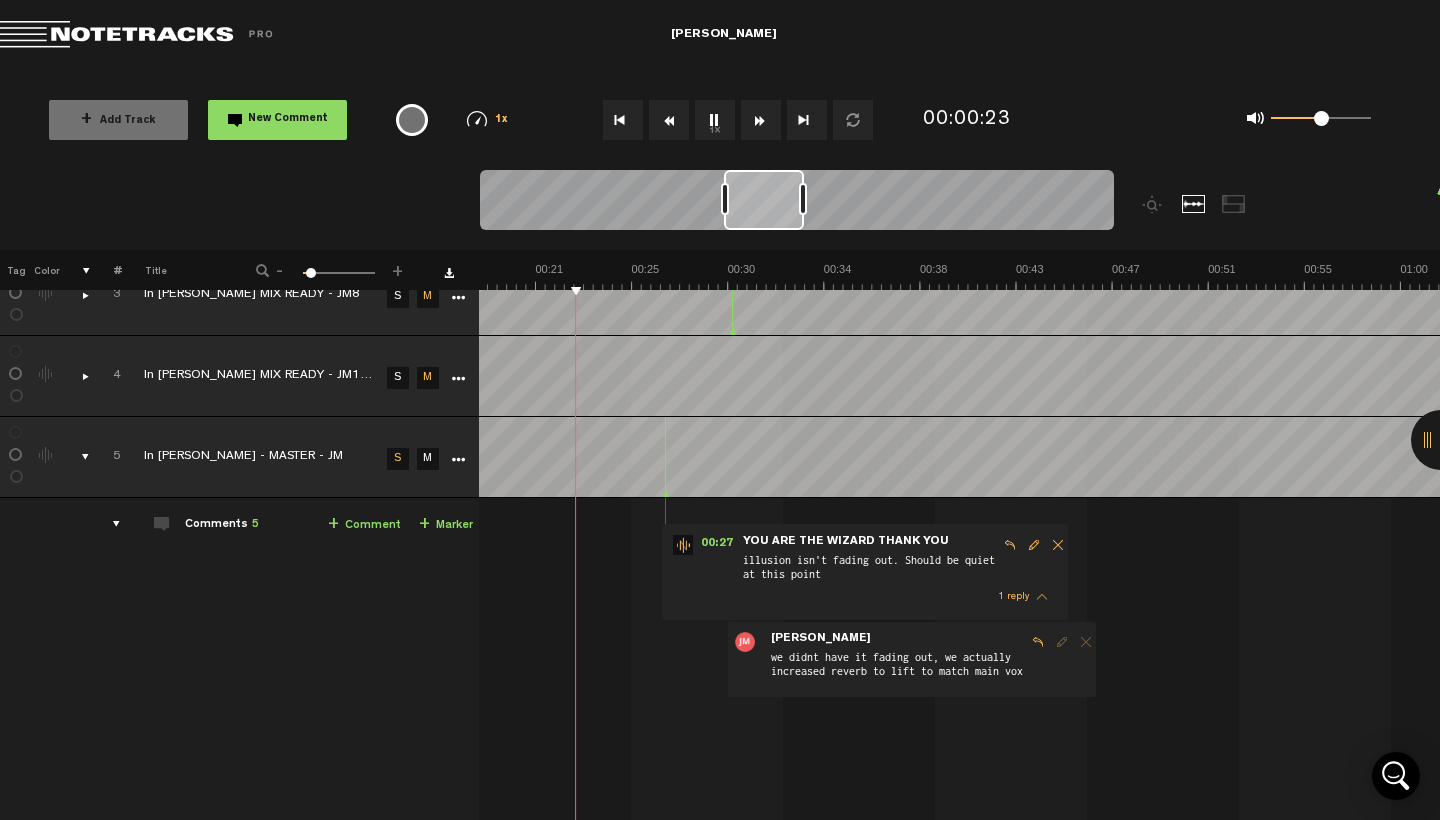 scroll, scrollTop: 0, scrollLeft: 423, axis: horizontal 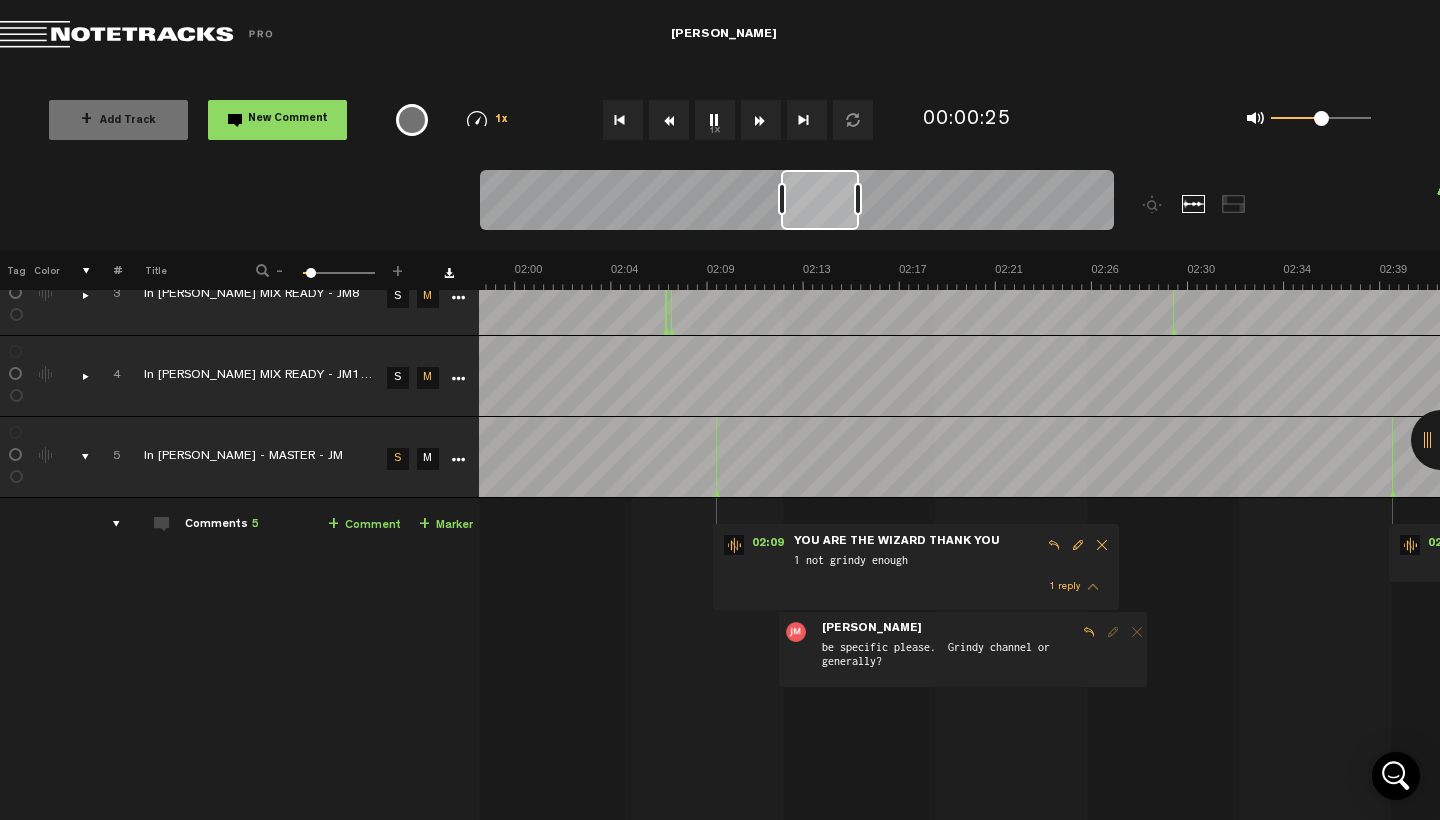 click at bounding box center (820, 200) 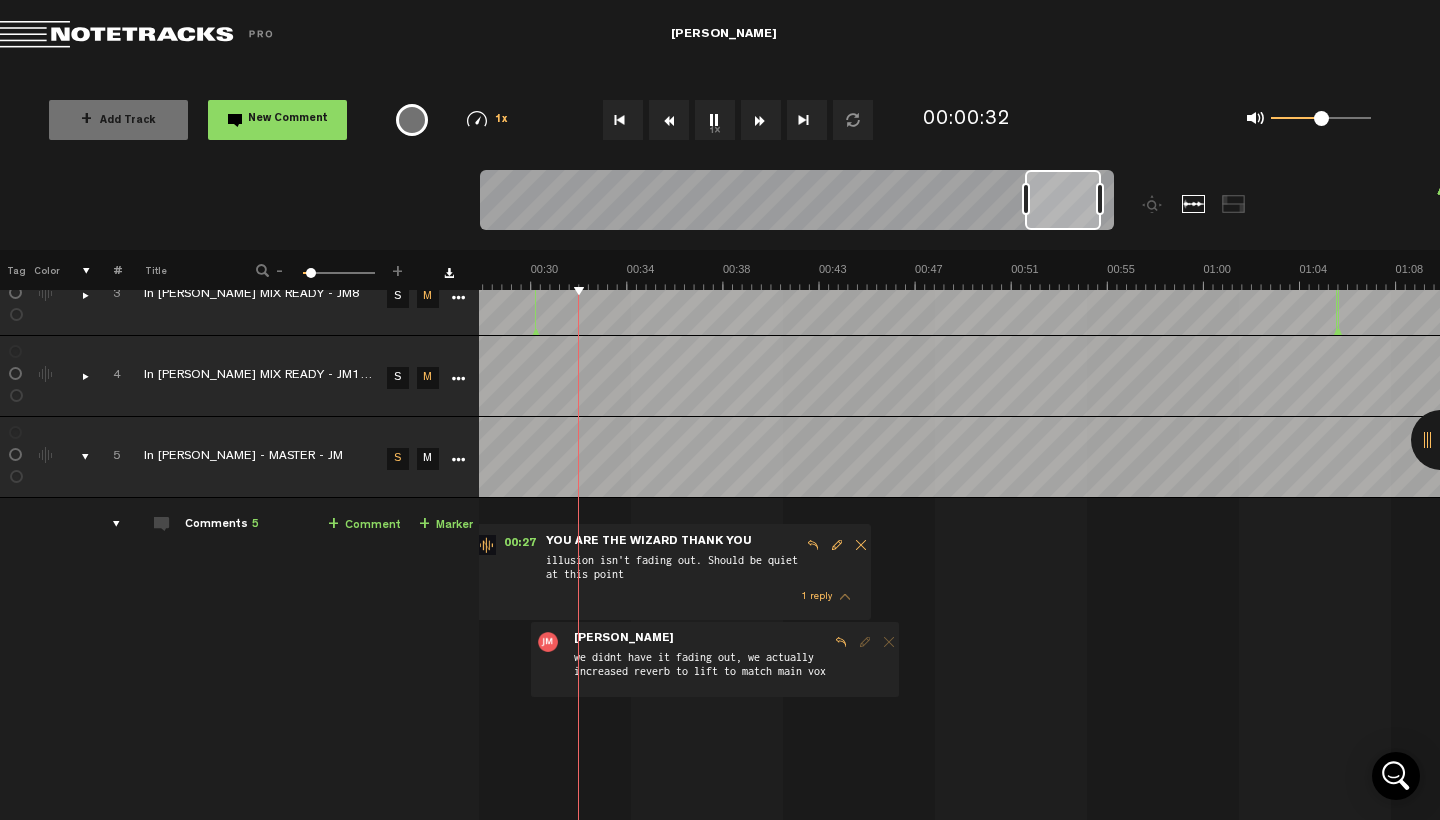 drag, startPoint x: 817, startPoint y: 209, endPoint x: 1061, endPoint y: 221, distance: 244.2949 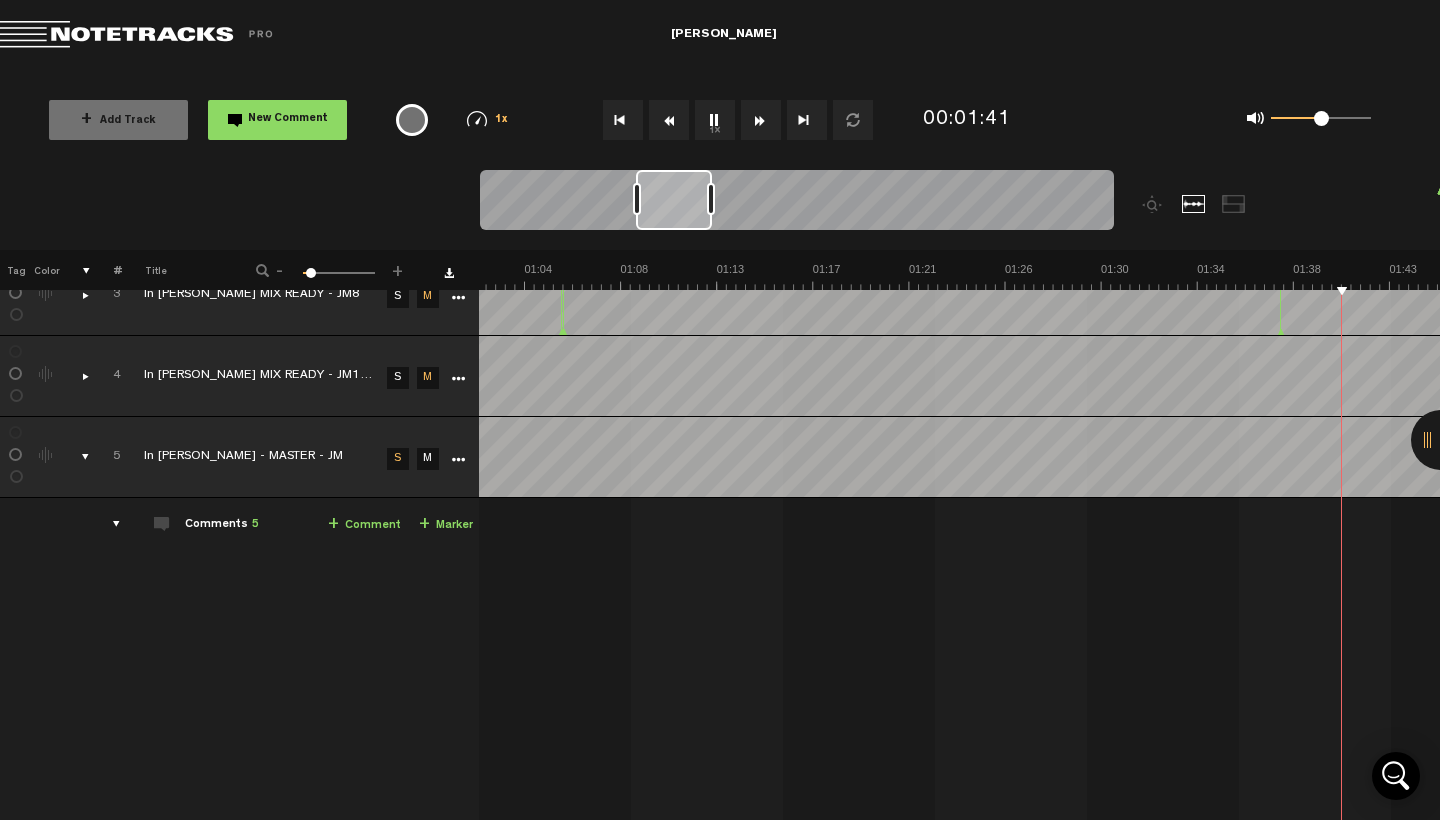 scroll, scrollTop: 0, scrollLeft: 1780, axis: horizontal 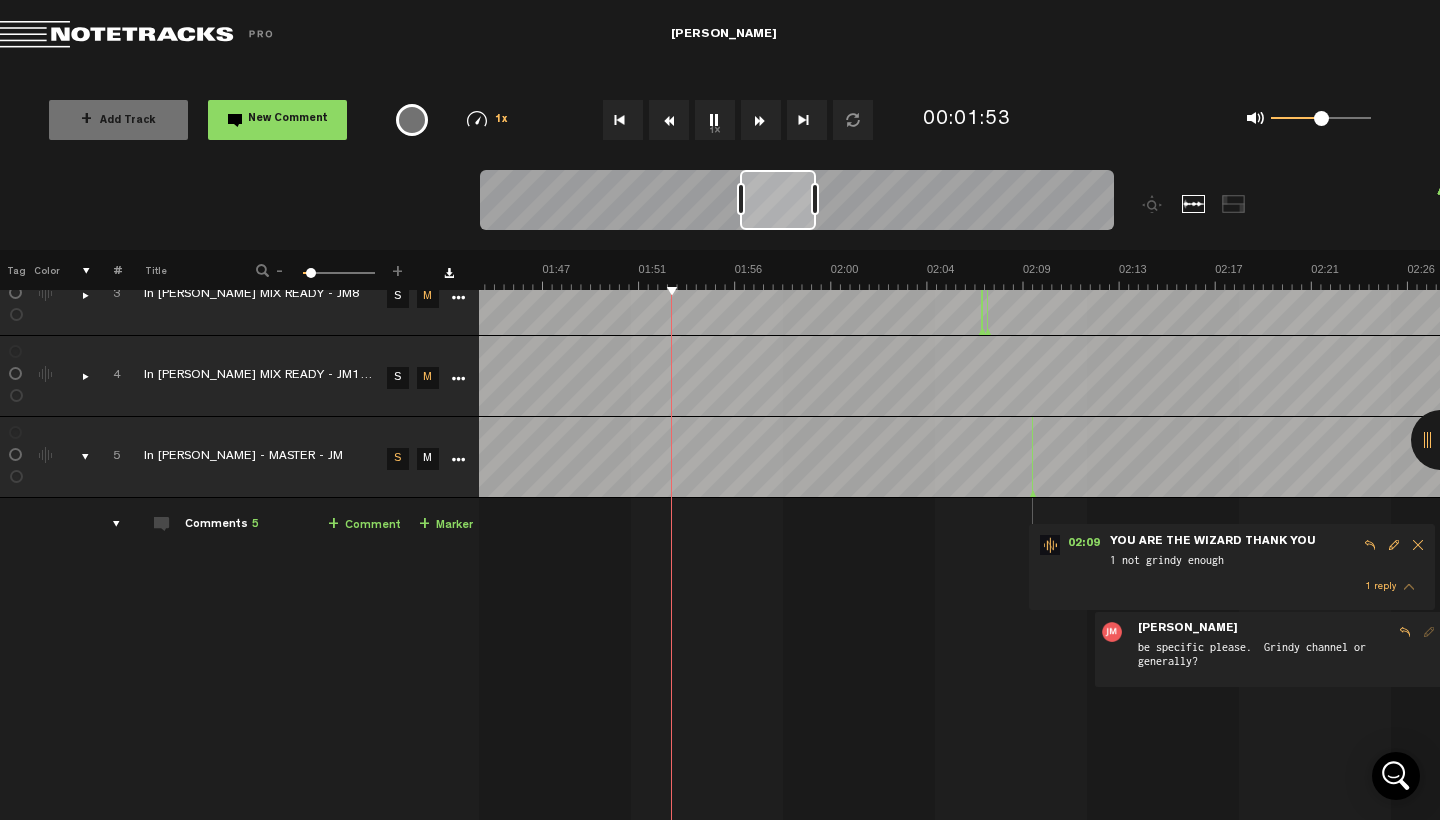 click at bounding box center (1405, 632) 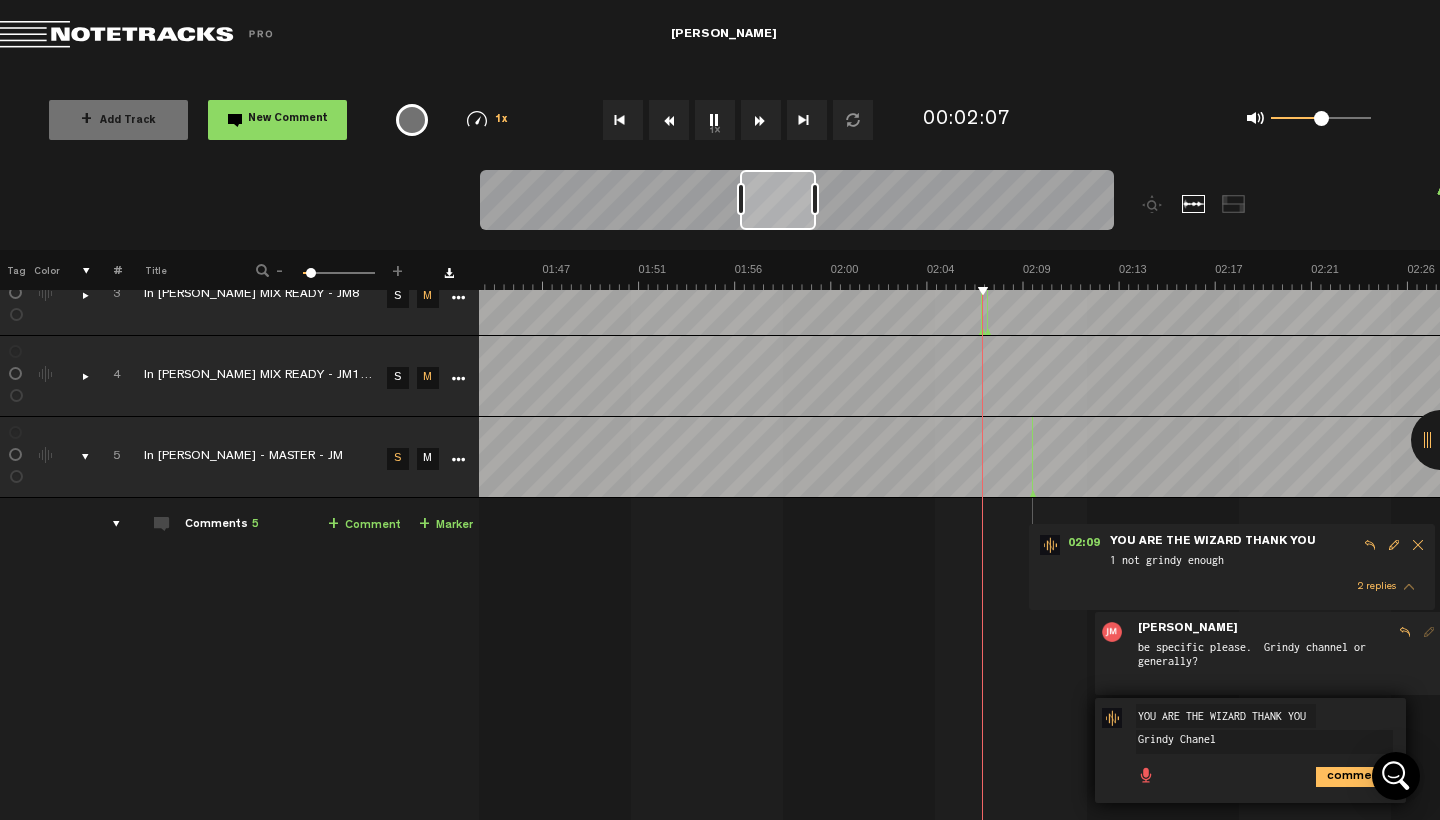 type on "Grindy Chanel" 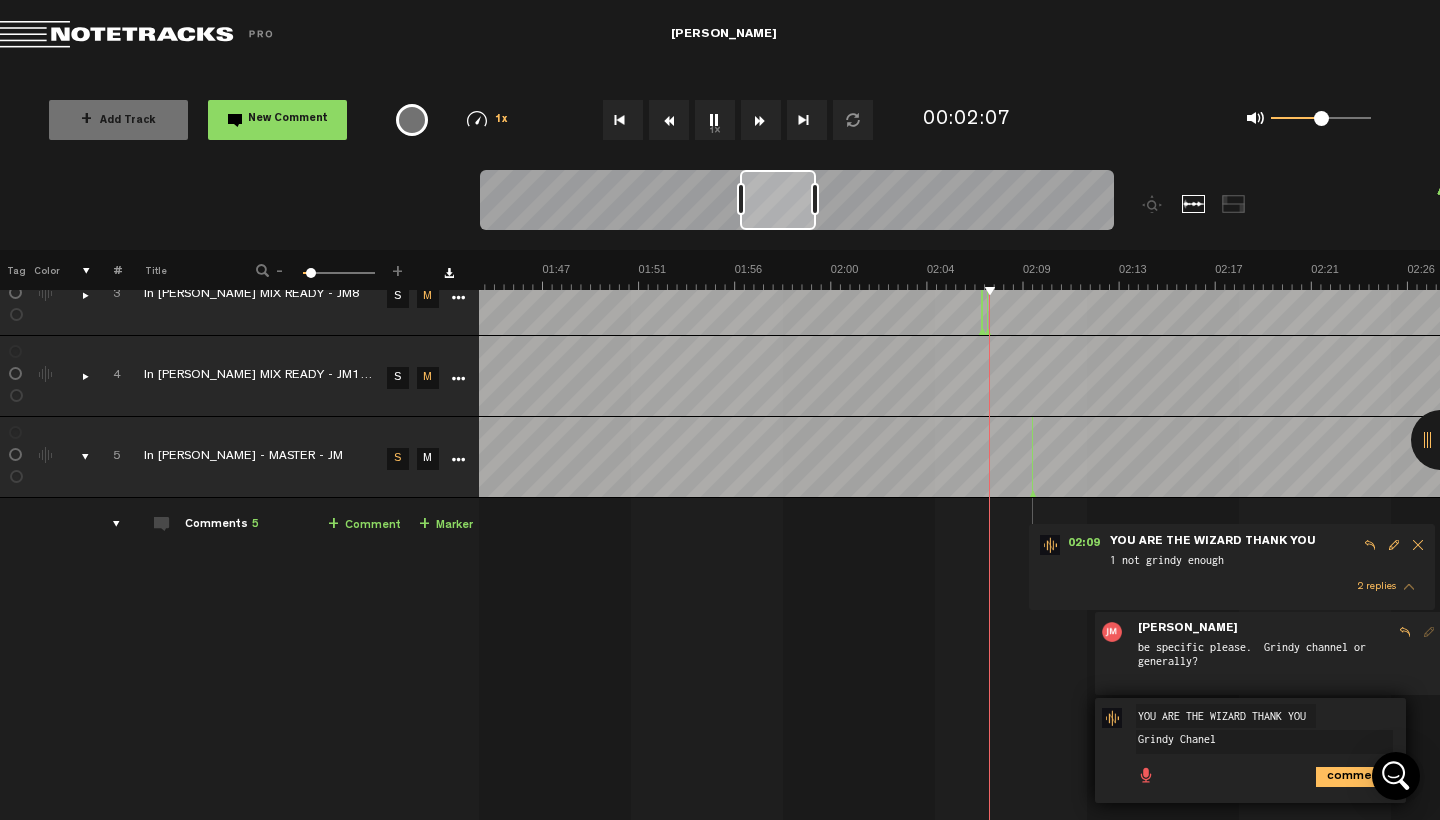 click on "5         In Specter - MASTER - JM                     S             M                         In Specter - MASTER - JM by Joubin Mova  2 collaborators                        00:27 -  NaN:NaN •  :  "illusion isn't fading out. Should be quiet at this point" YOU ARE THE WIZARD THANK YOU illusion isn't fading out. Should be quiet at this point          1 reply       -     • Joubin Mova:  "we didnt have it fading out, we actually increased reverb to lift to match main vox" Joubin Mova we didnt have it fading out, we actually increased reverb to lift to match main vox                             02:09 -  NaN:NaN •  :  "1 not grindy enough" YOU ARE THE WIZARD THANK YOU 1 not grindy enough          2 replies       -     • Joubin Mova:  "be specific please.  Grindy channel or generally?" Joubin Mova be specific please.  Grindy channel or generally?             -     •  :  "Grindy Chanel" YOU ARE THE WIZARD THANK YOU Grindy Chanel" at bounding box center (959, 694) 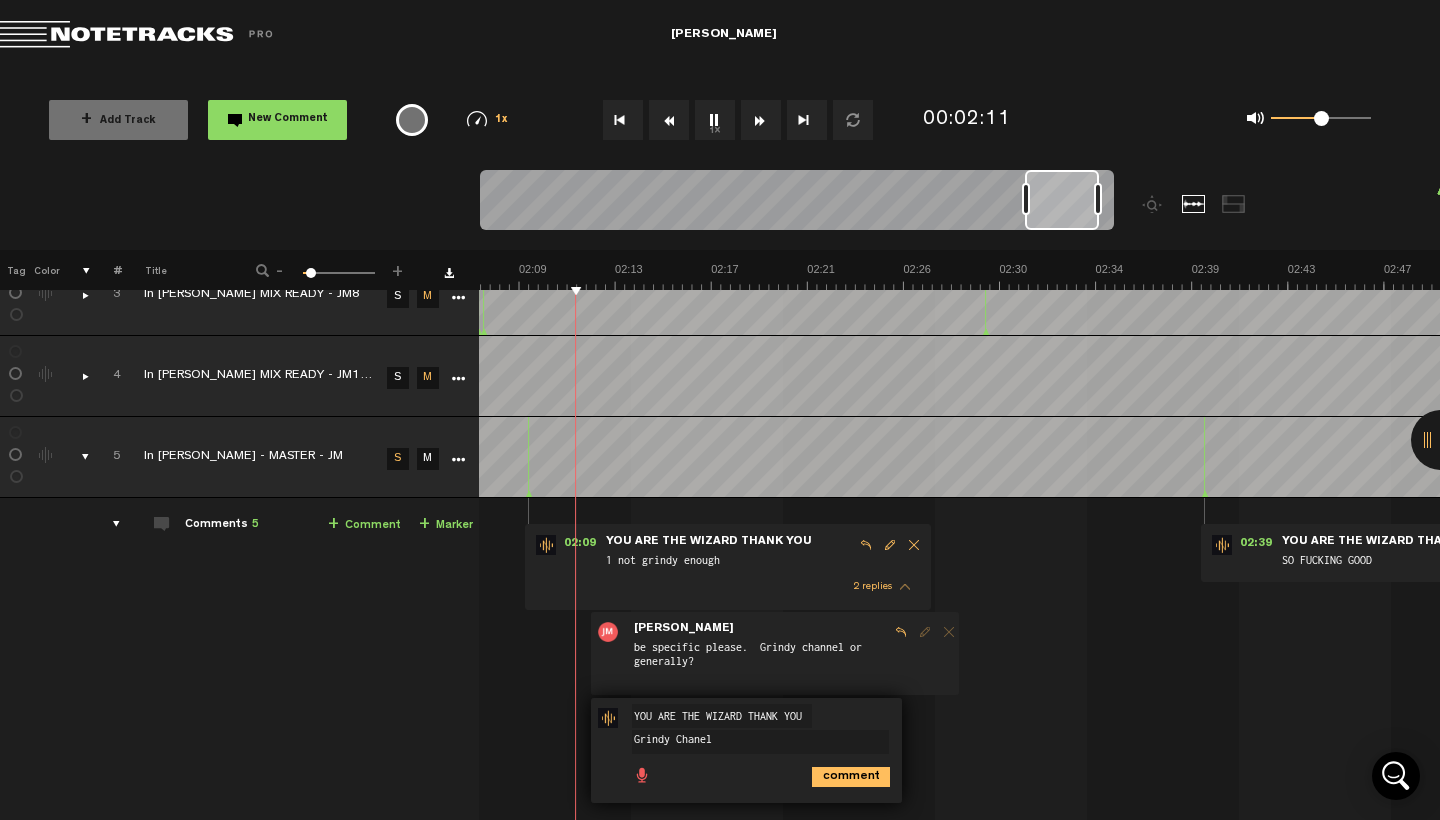 drag, startPoint x: 765, startPoint y: 212, endPoint x: 1050, endPoint y: 185, distance: 286.2761 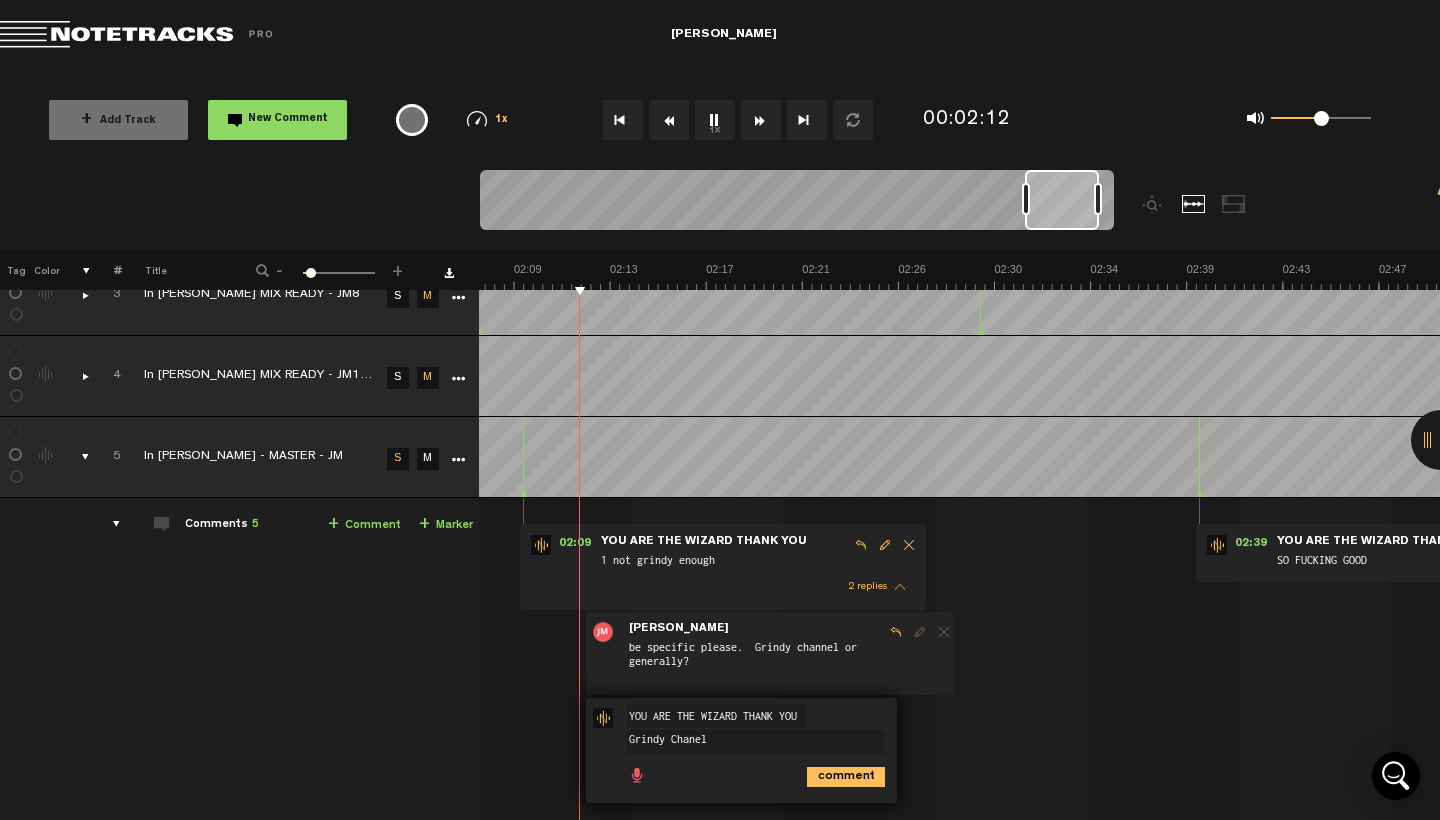 scroll, scrollTop: 0, scrollLeft: 2848, axis: horizontal 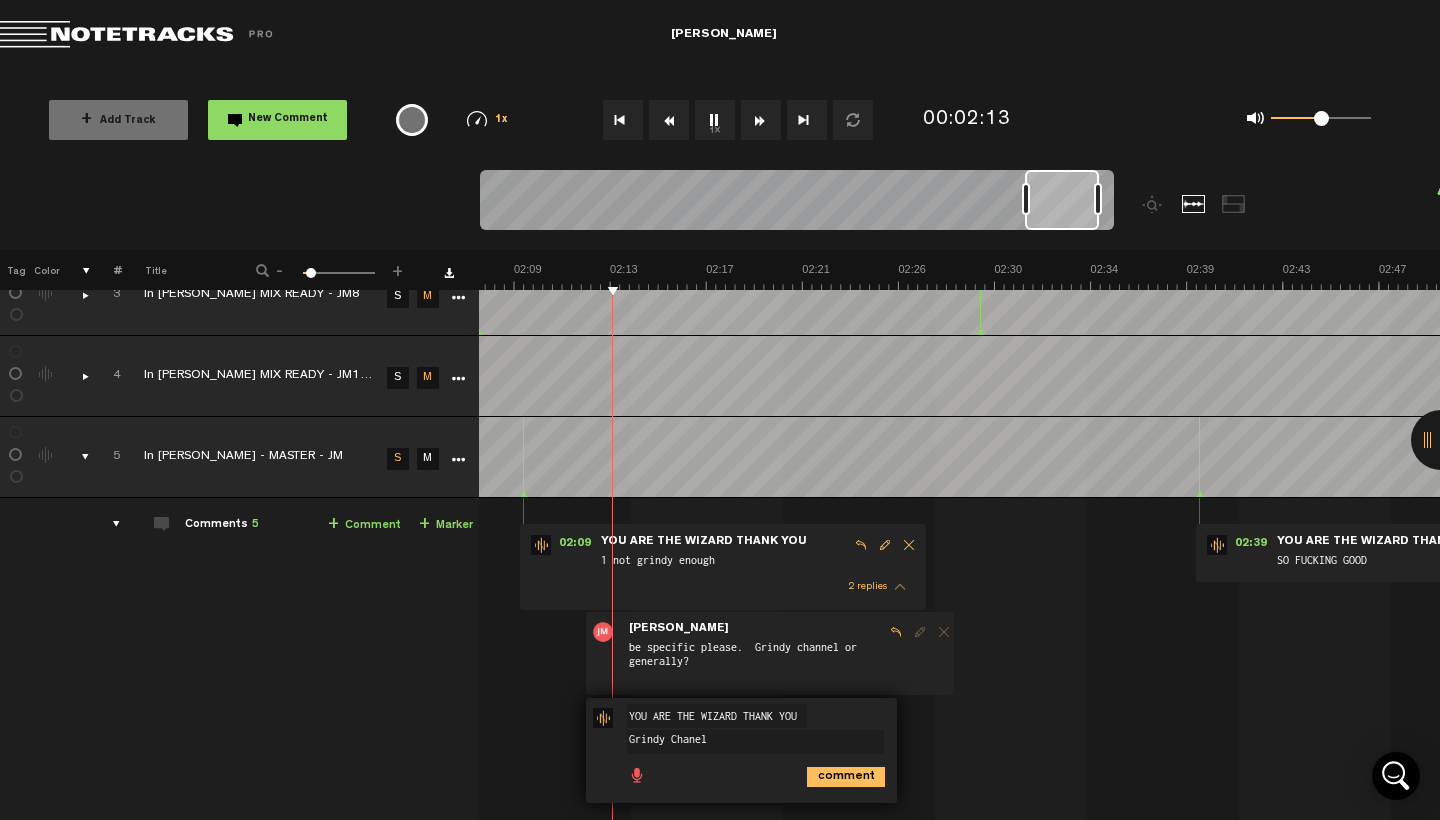 click at bounding box center [1062, 200] 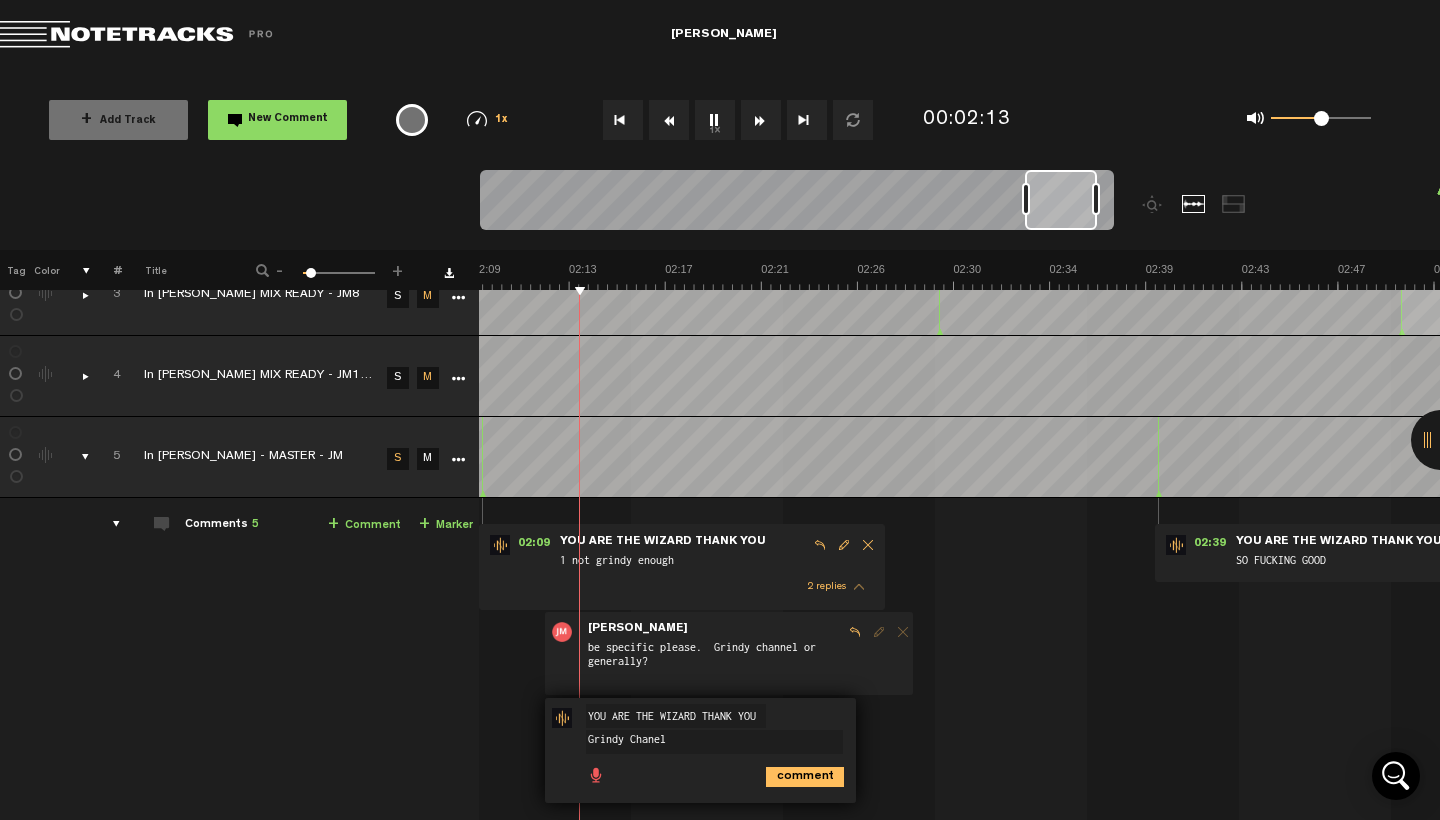 scroll, scrollTop: 0, scrollLeft: 2889, axis: horizontal 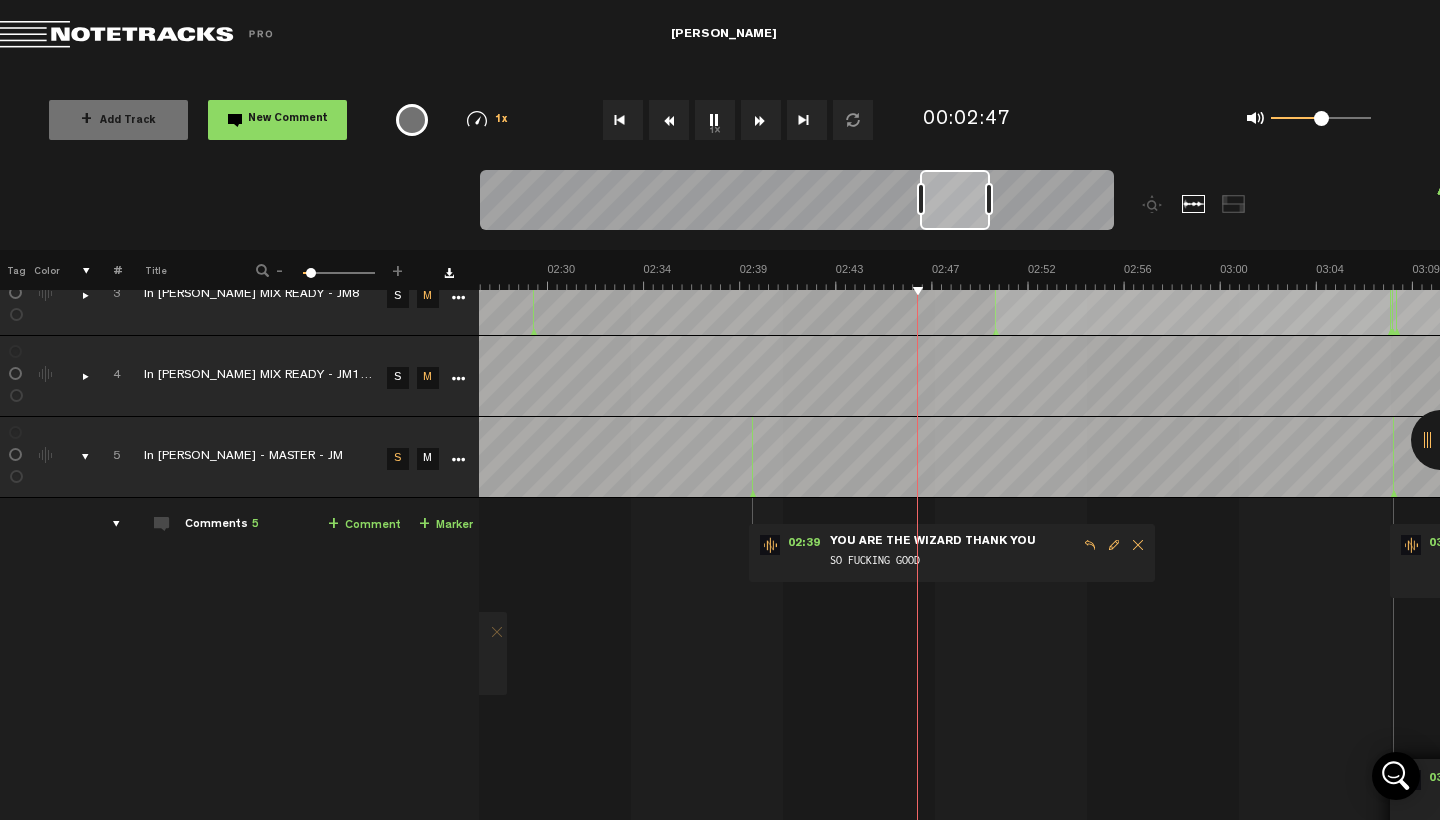 drag, startPoint x: 965, startPoint y: 217, endPoint x: 993, endPoint y: 219, distance: 28.071337 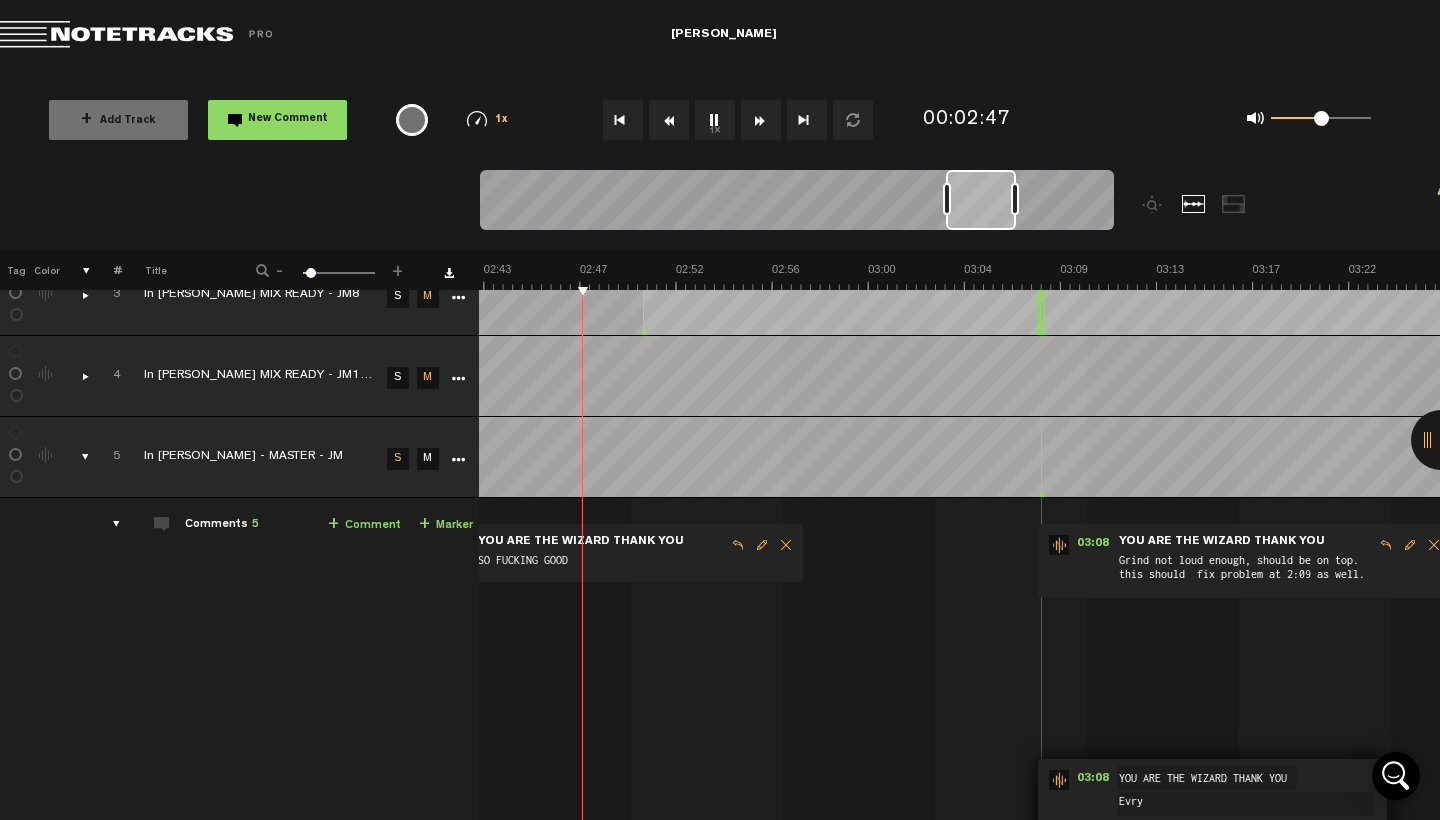 scroll, scrollTop: 0, scrollLeft: 3647, axis: horizontal 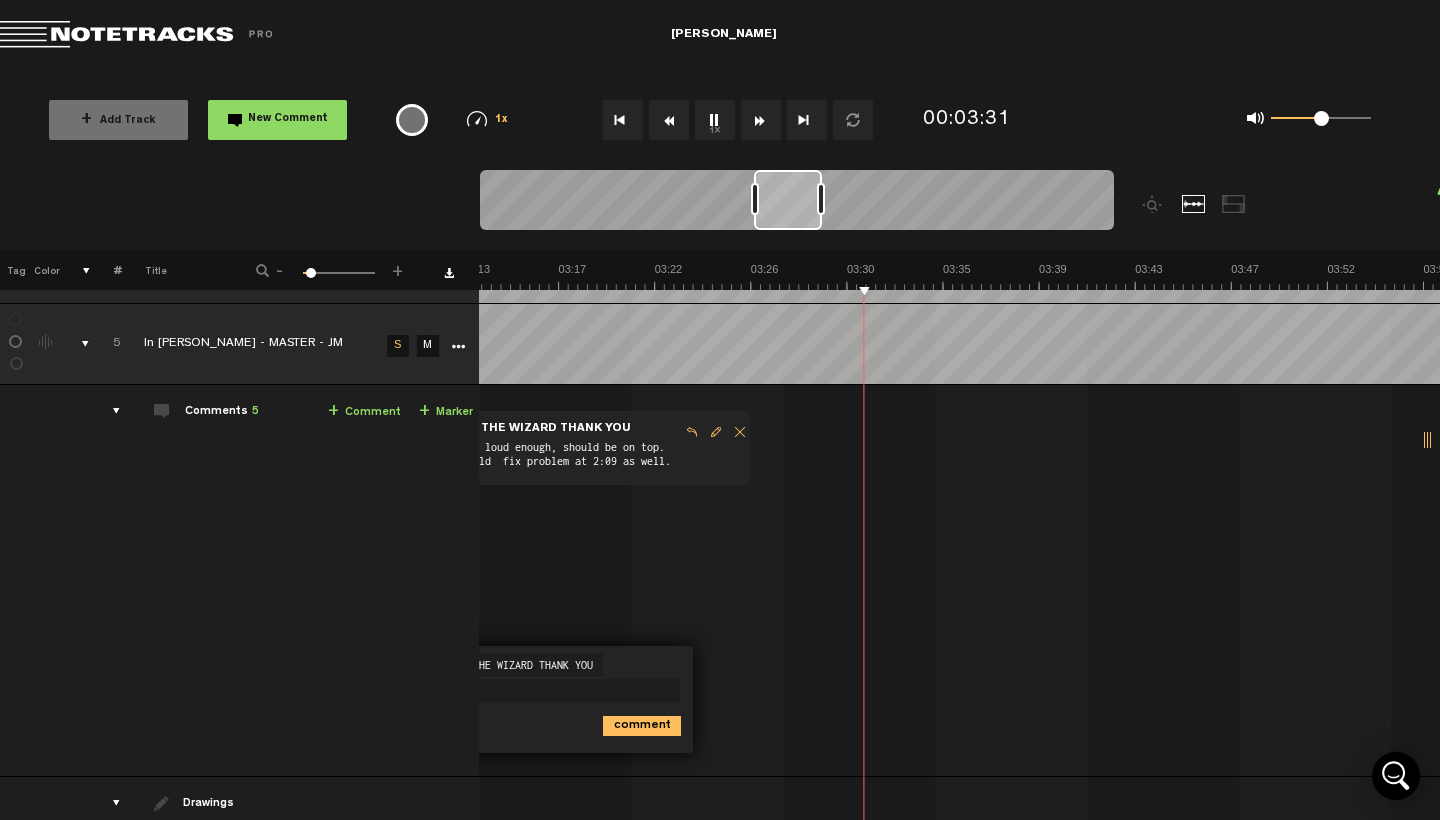 drag, startPoint x: 999, startPoint y: 212, endPoint x: 802, endPoint y: 243, distance: 199.42416 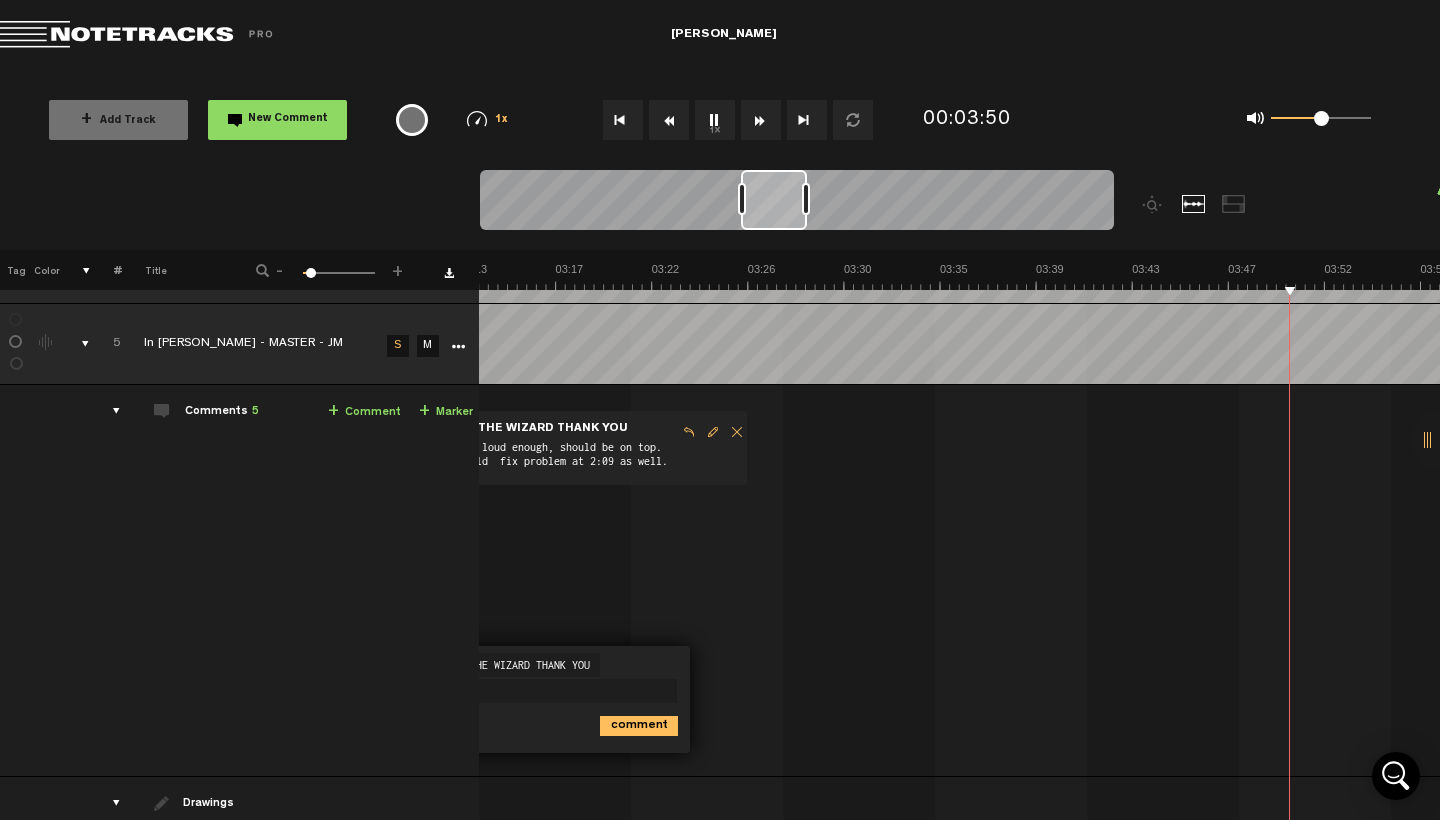 drag, startPoint x: 774, startPoint y: 212, endPoint x: 662, endPoint y: 231, distance: 113.600174 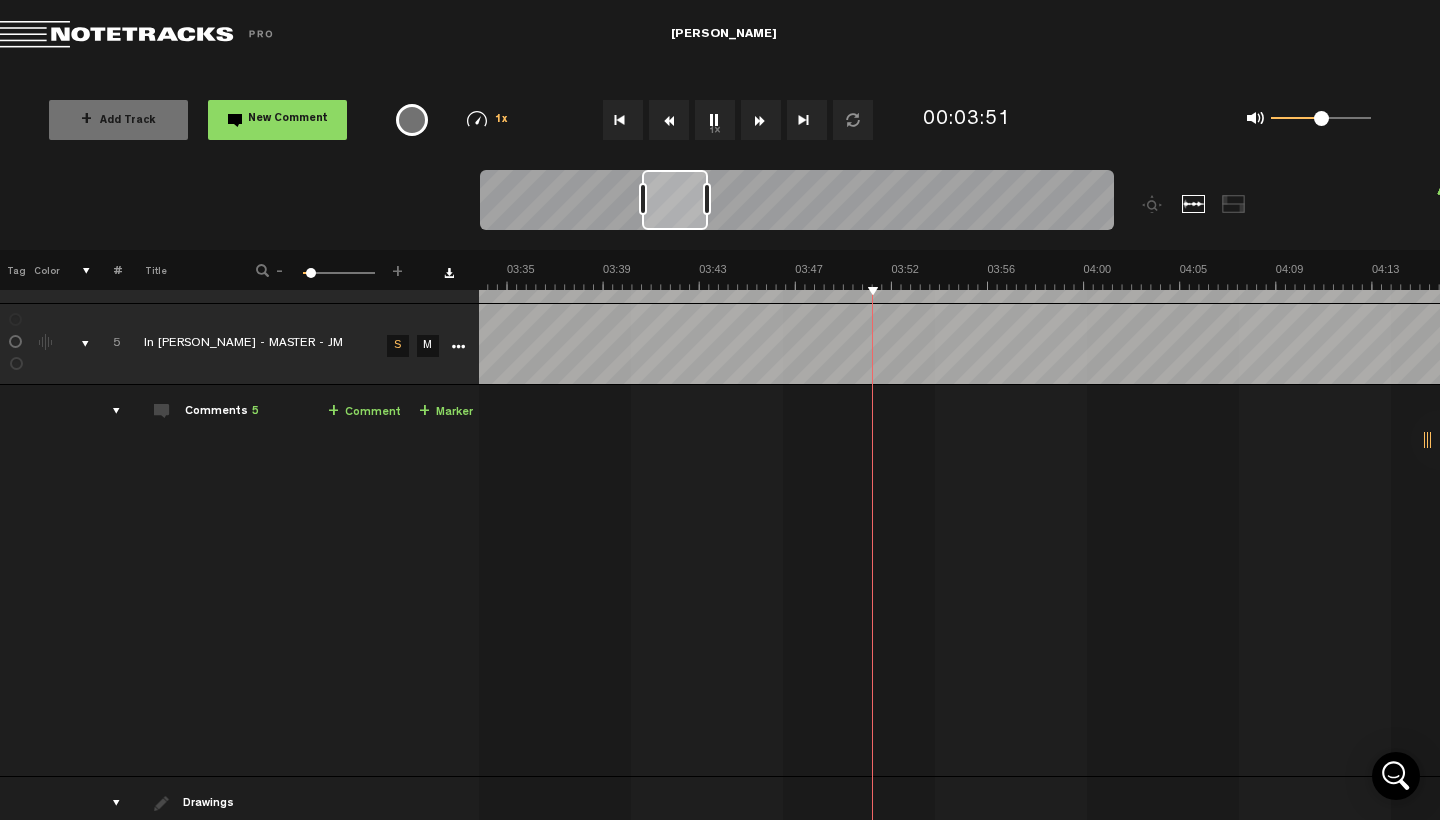 scroll, scrollTop: 0, scrollLeft: 4777, axis: horizontal 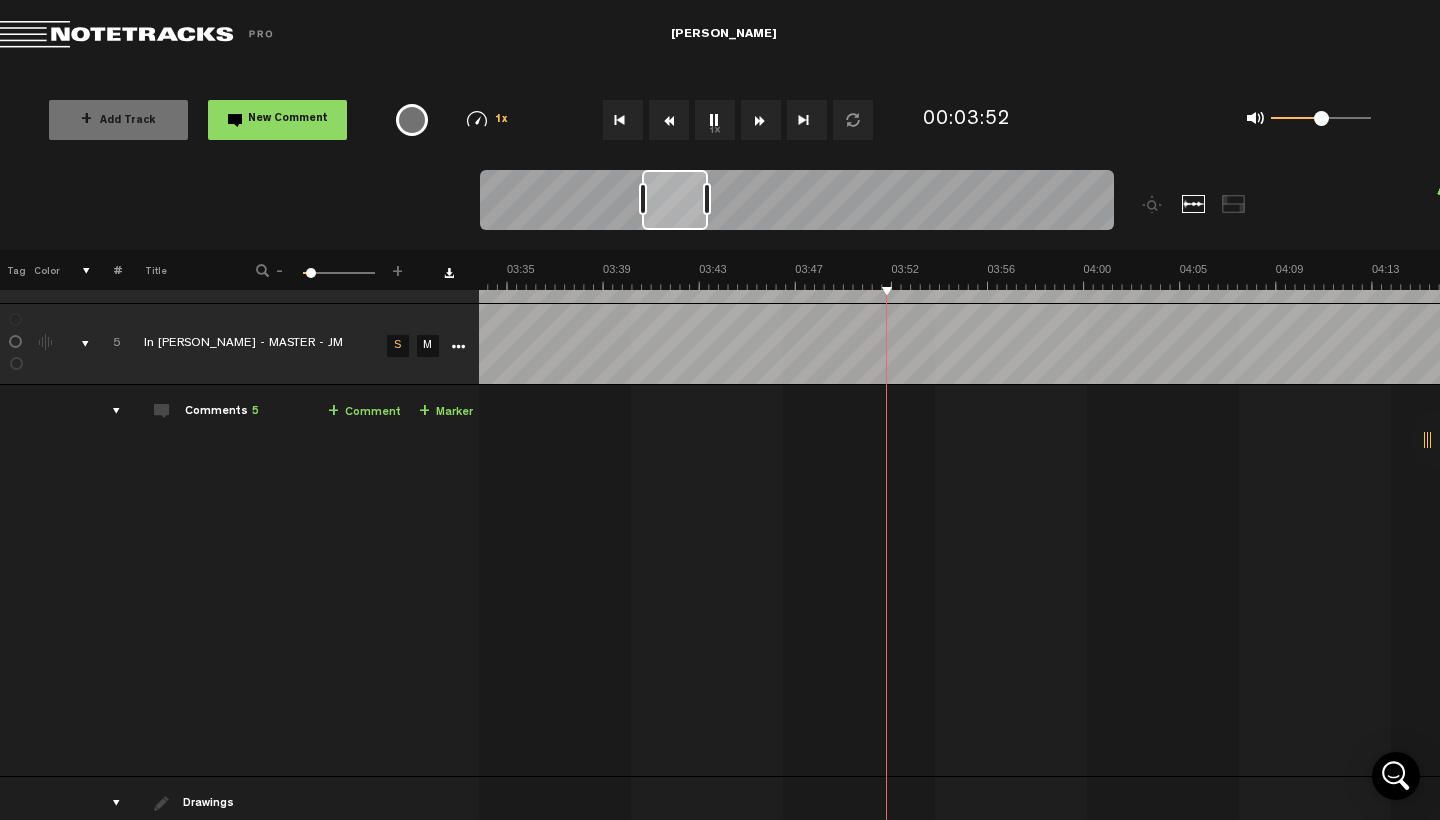 drag, startPoint x: 681, startPoint y: 220, endPoint x: 601, endPoint y: 227, distance: 80.305664 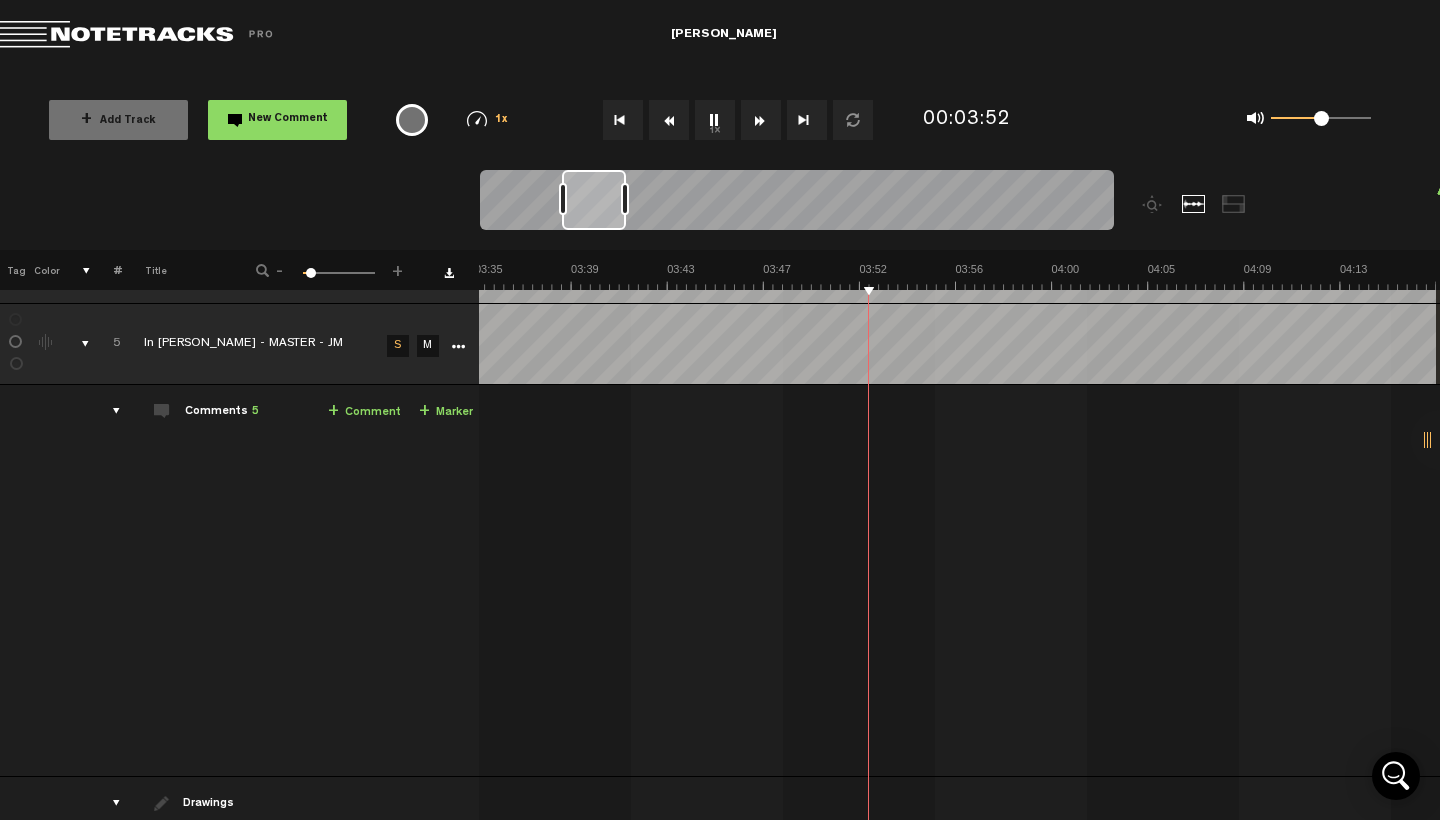 scroll, scrollTop: 0, scrollLeft: 4809, axis: horizontal 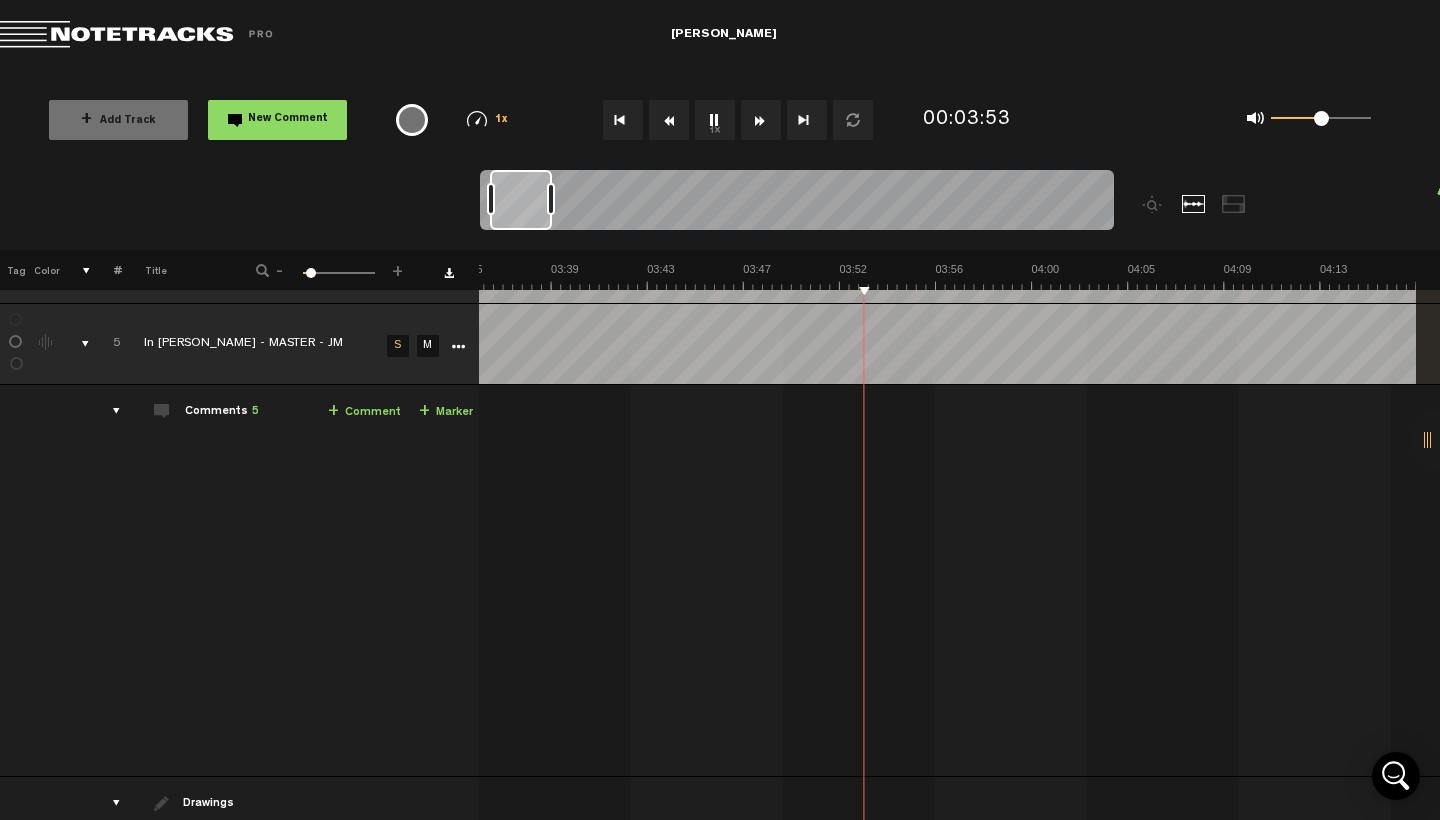 click at bounding box center (797, 203) 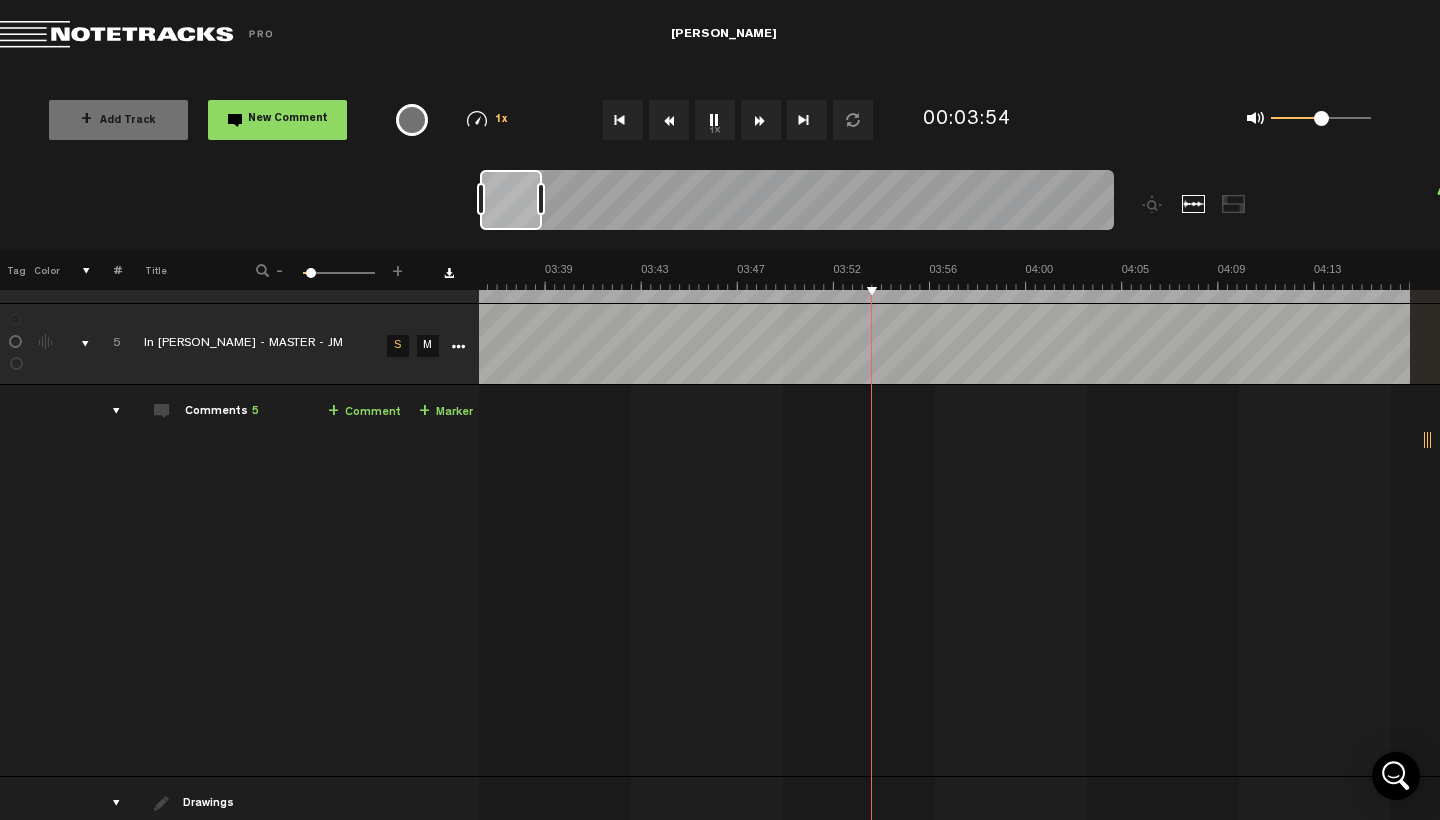 scroll, scrollTop: 0, scrollLeft: 4835, axis: horizontal 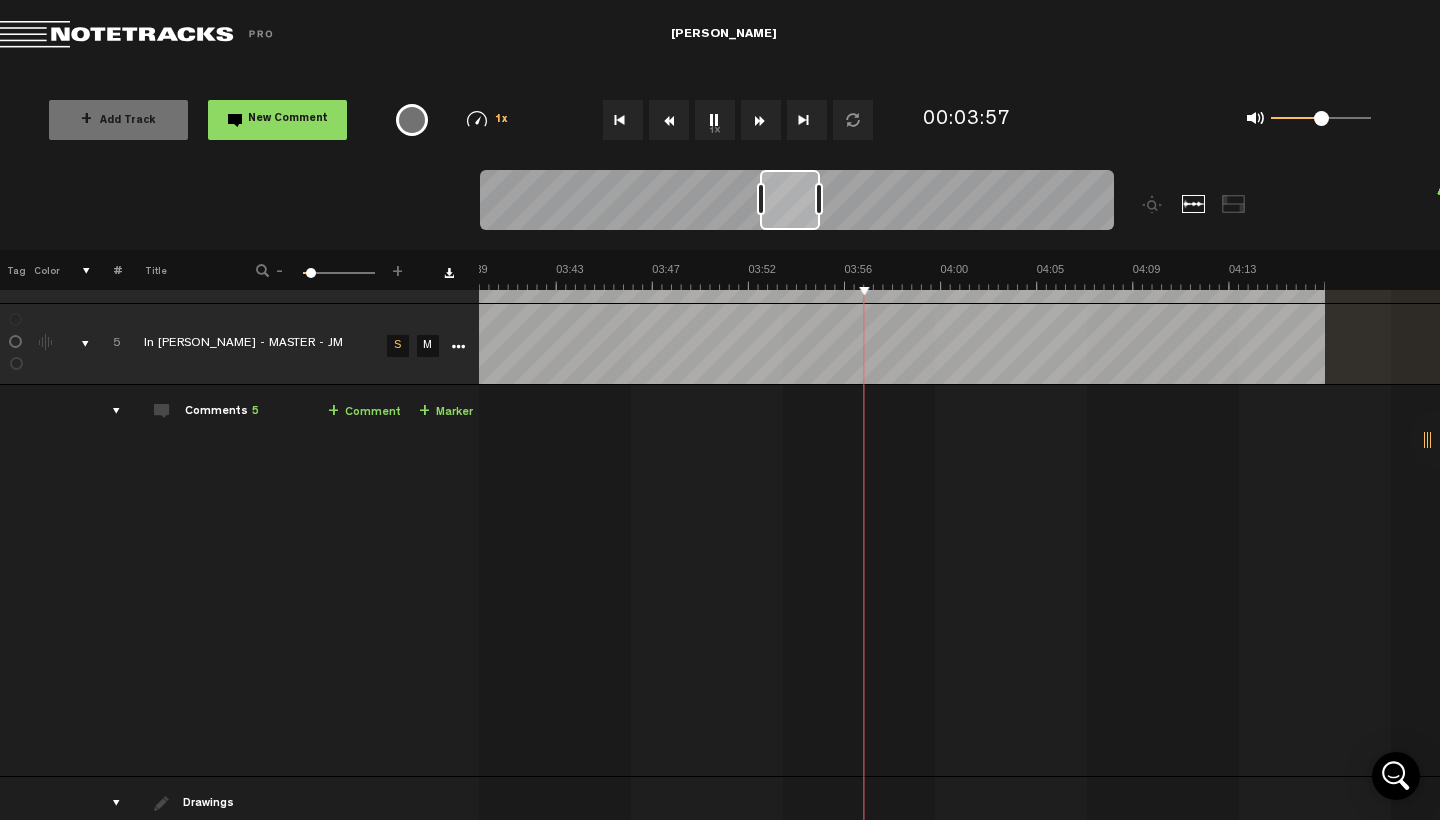 drag, startPoint x: 533, startPoint y: 200, endPoint x: 813, endPoint y: 188, distance: 280.25702 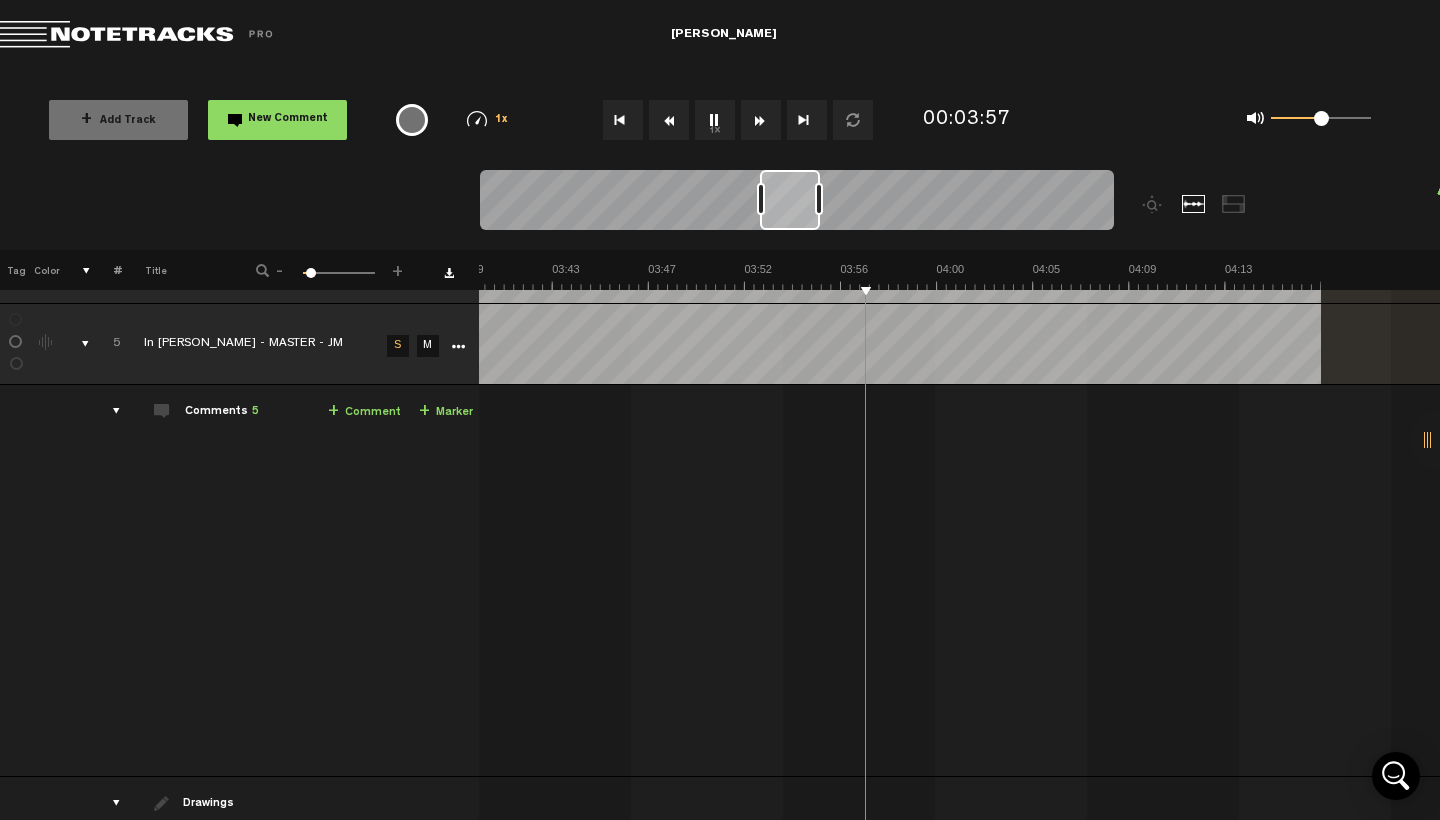scroll, scrollTop: 0, scrollLeft: 4924, axis: horizontal 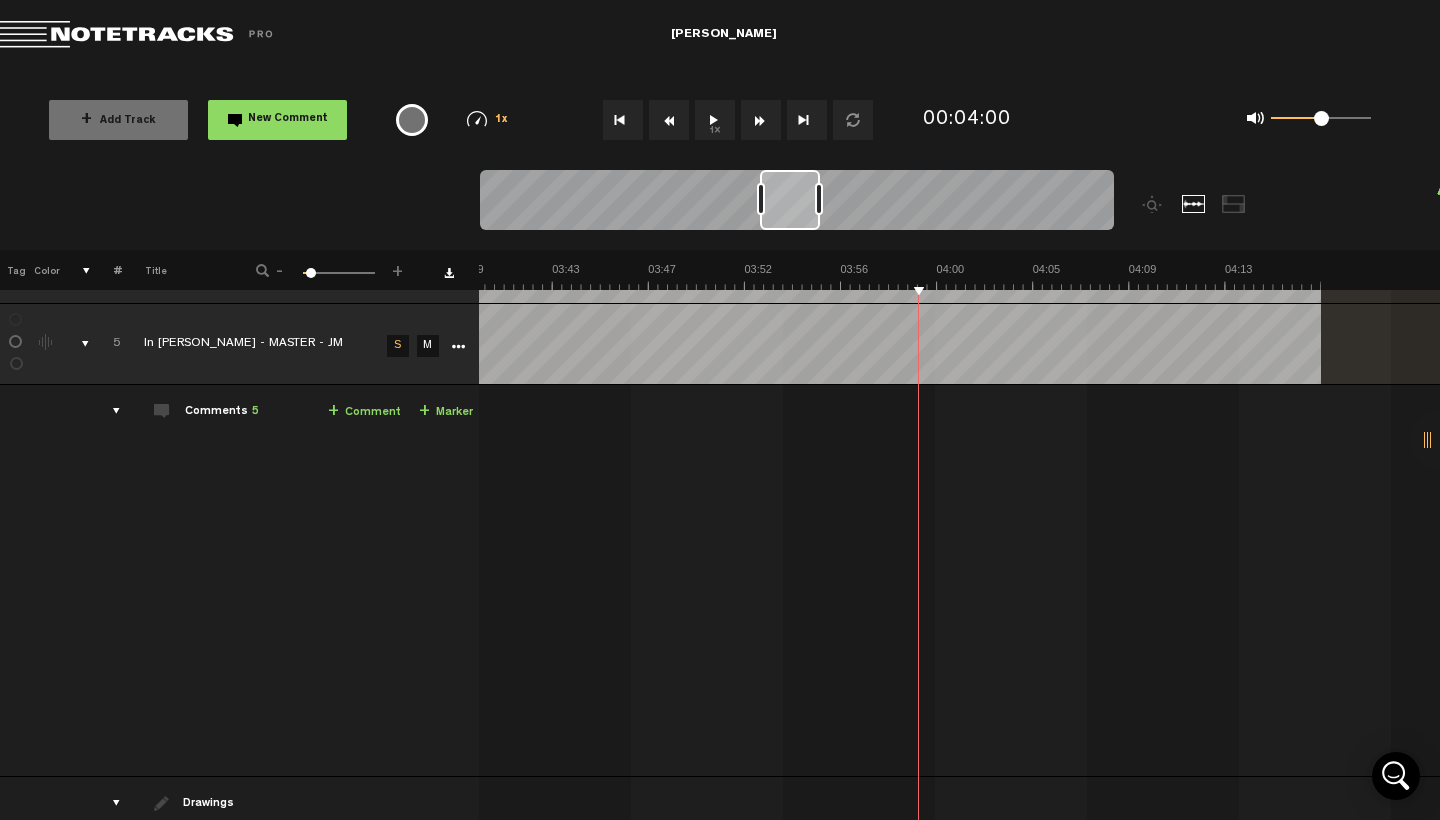click at bounding box center (790, 200) 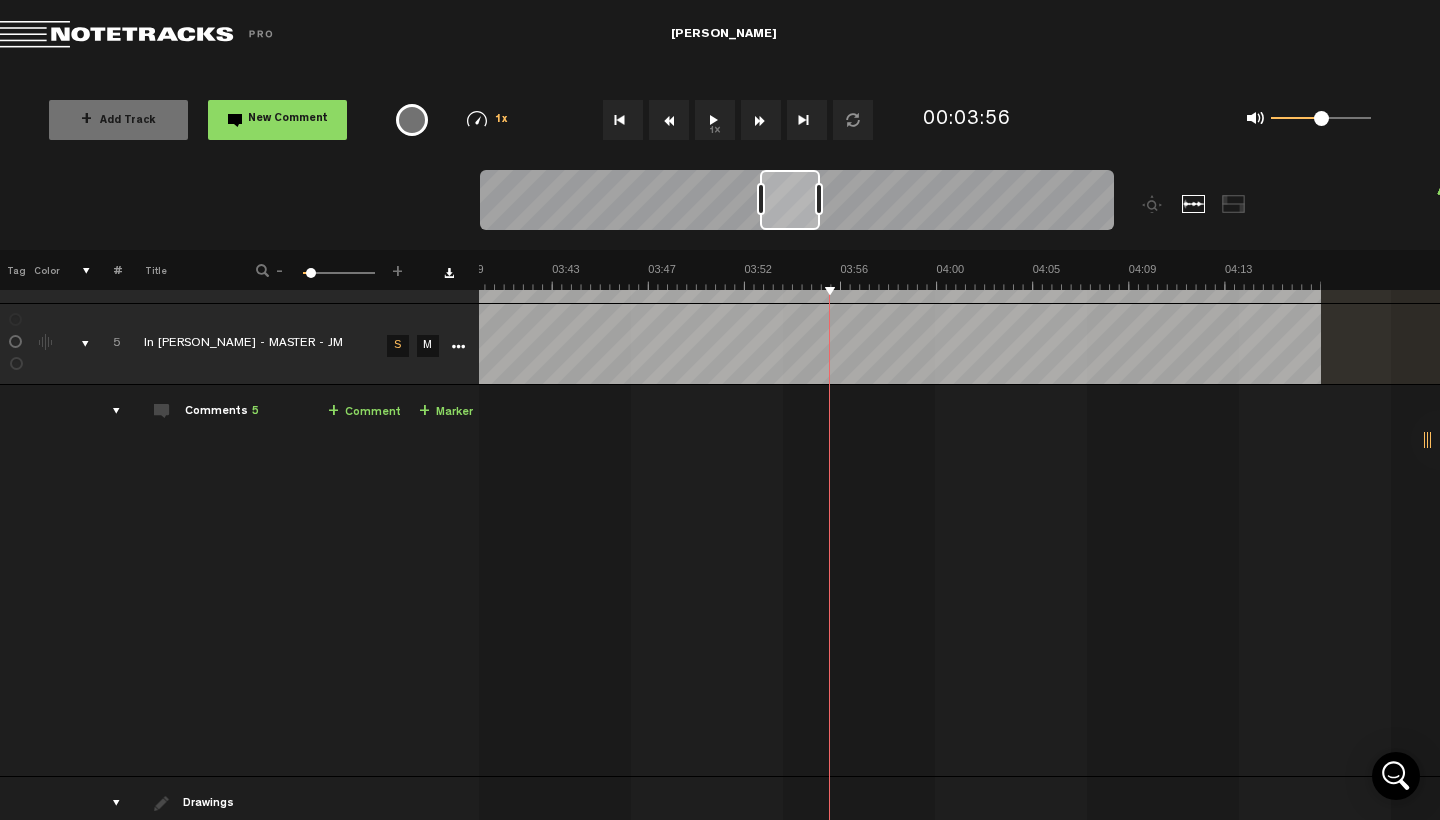 click at bounding box center (669, 120) 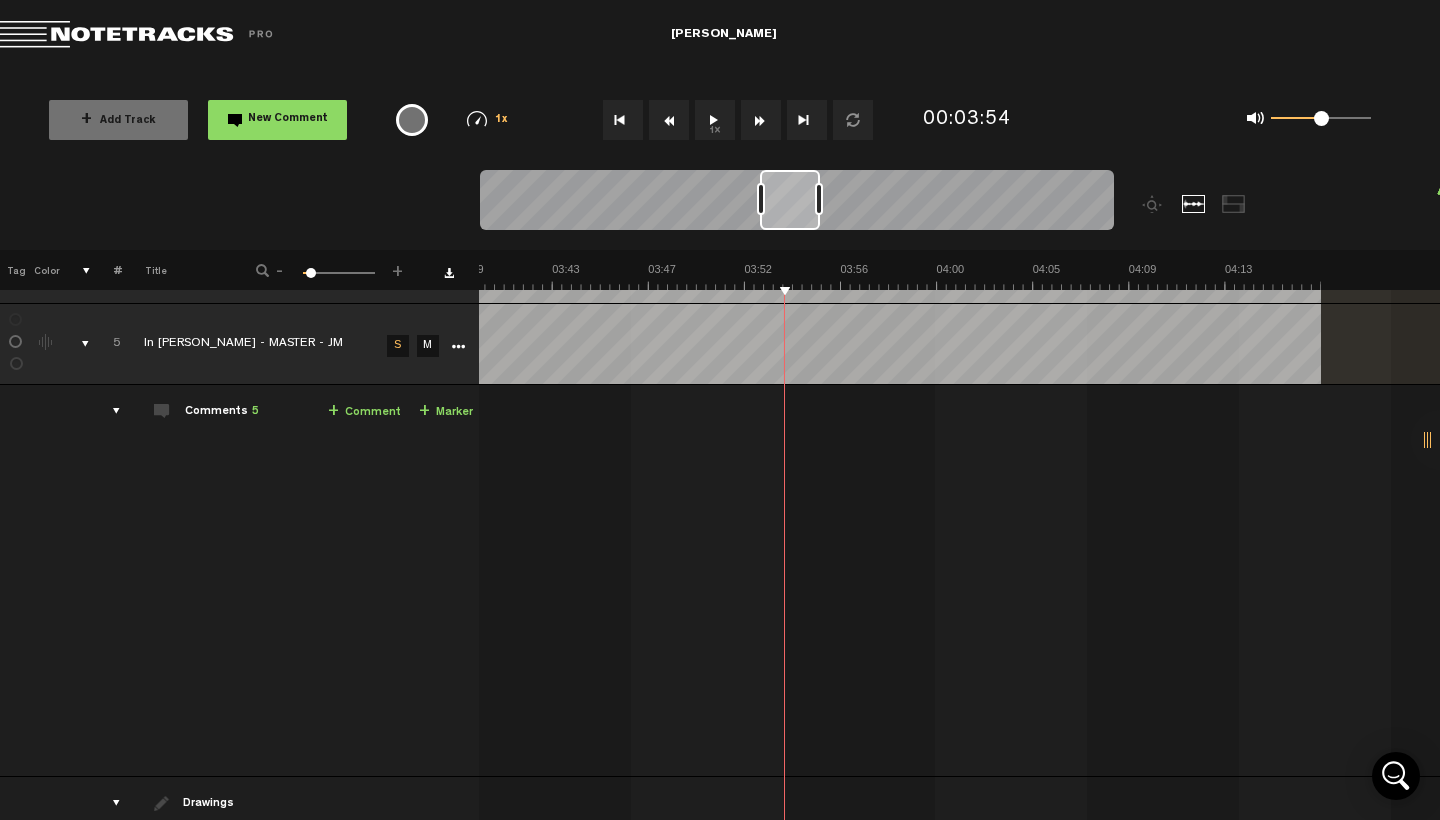 click at bounding box center (669, 120) 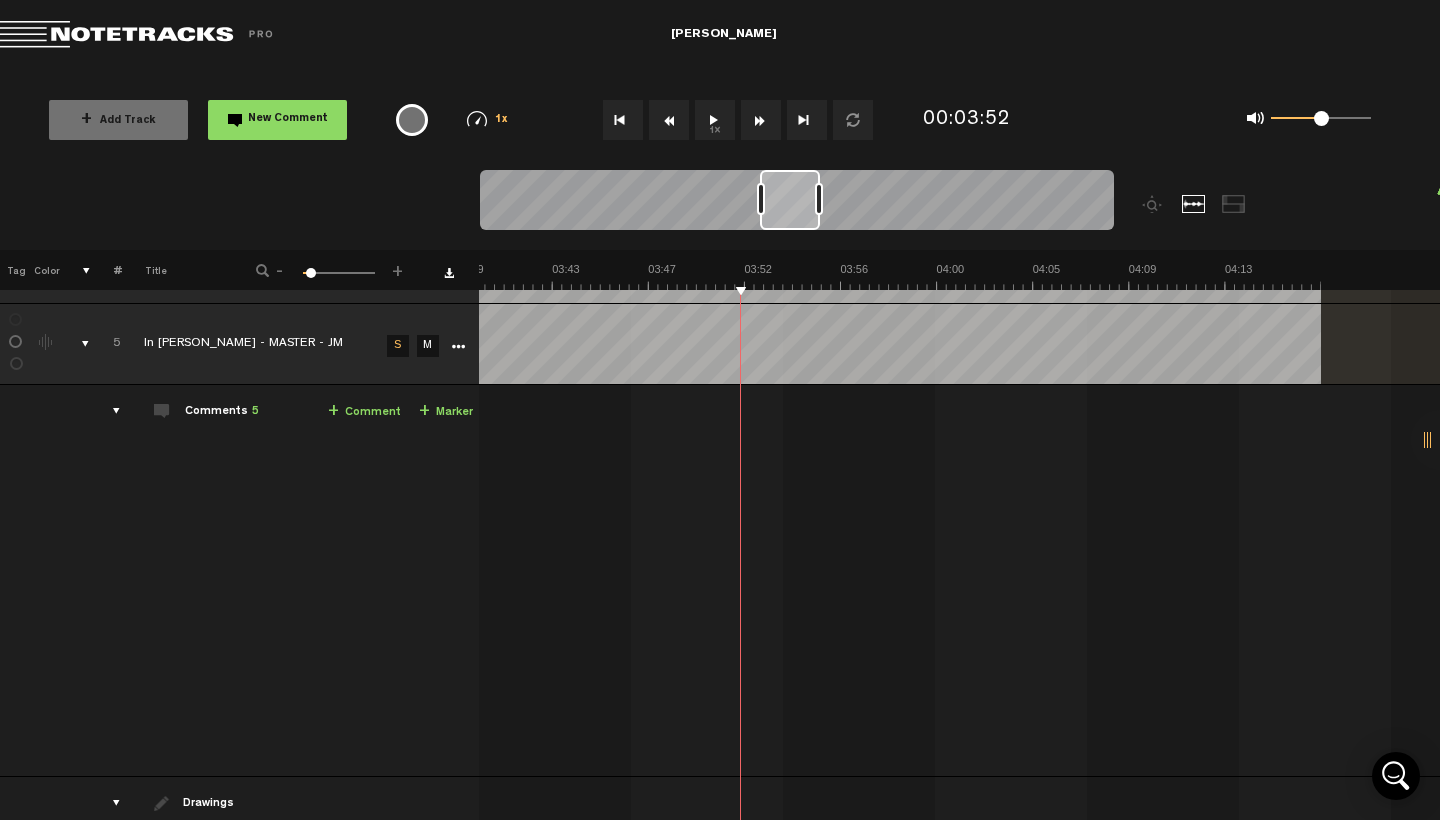 click at bounding box center [669, 120] 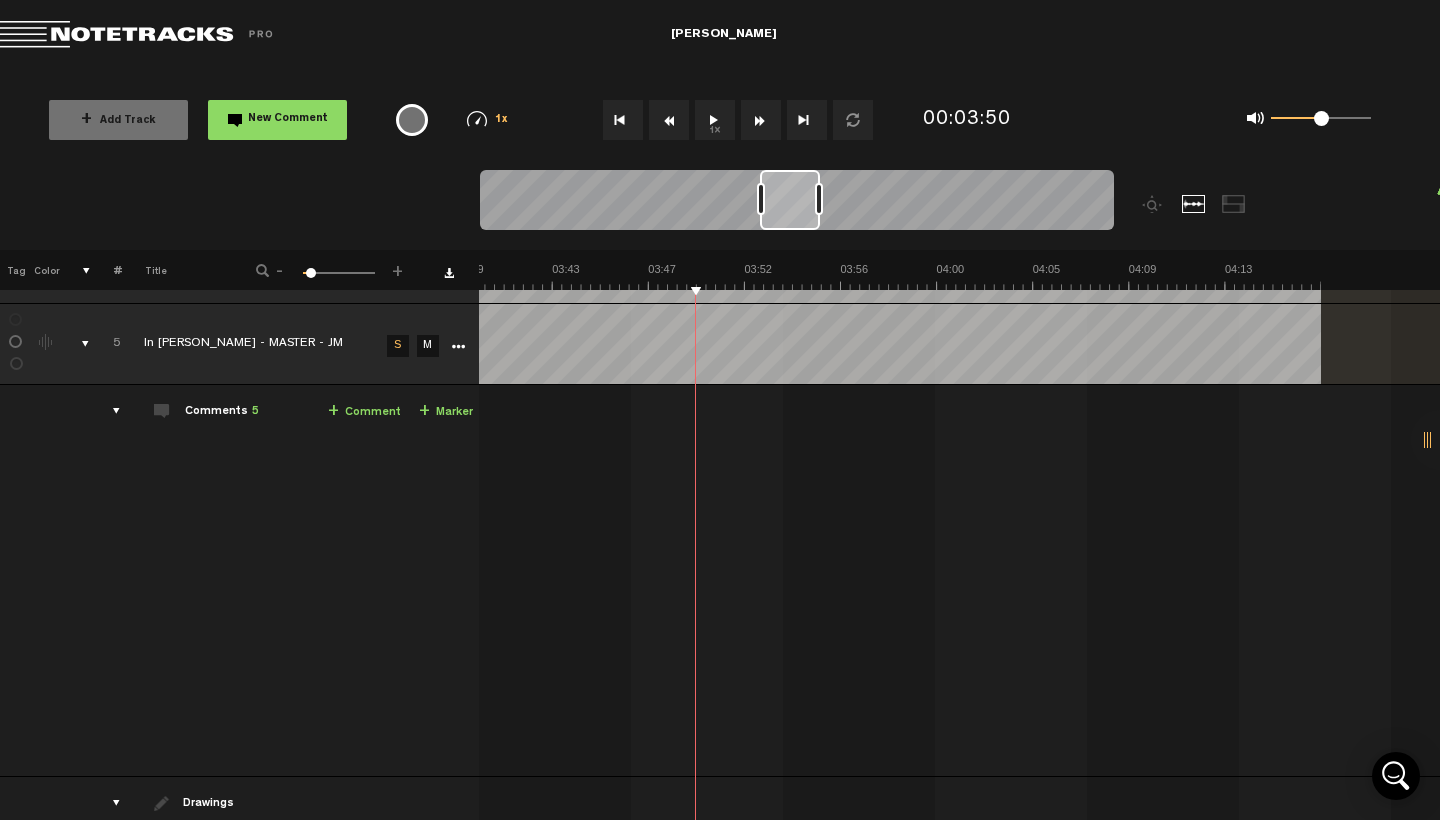 click at bounding box center [669, 120] 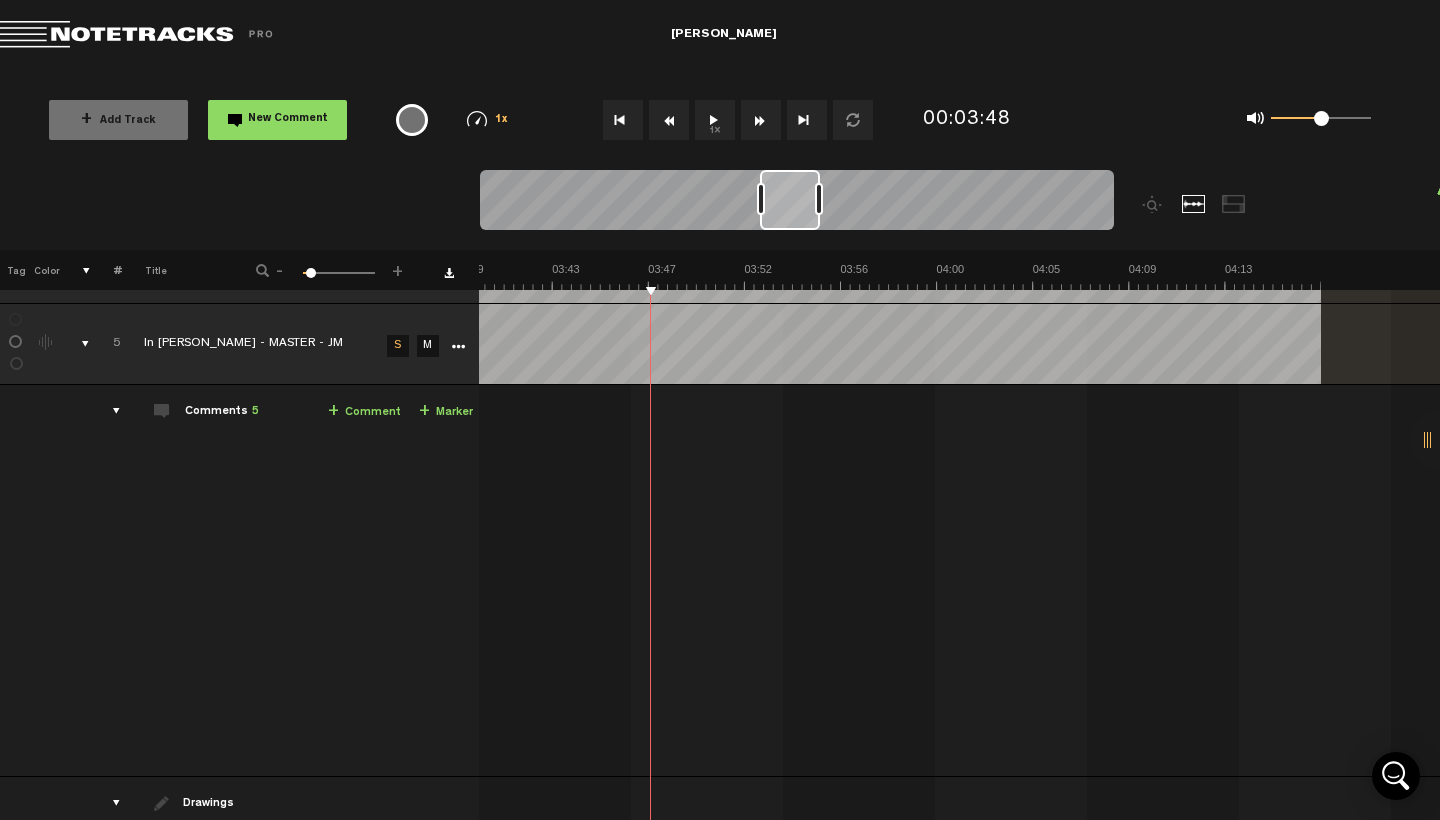 click at bounding box center (669, 120) 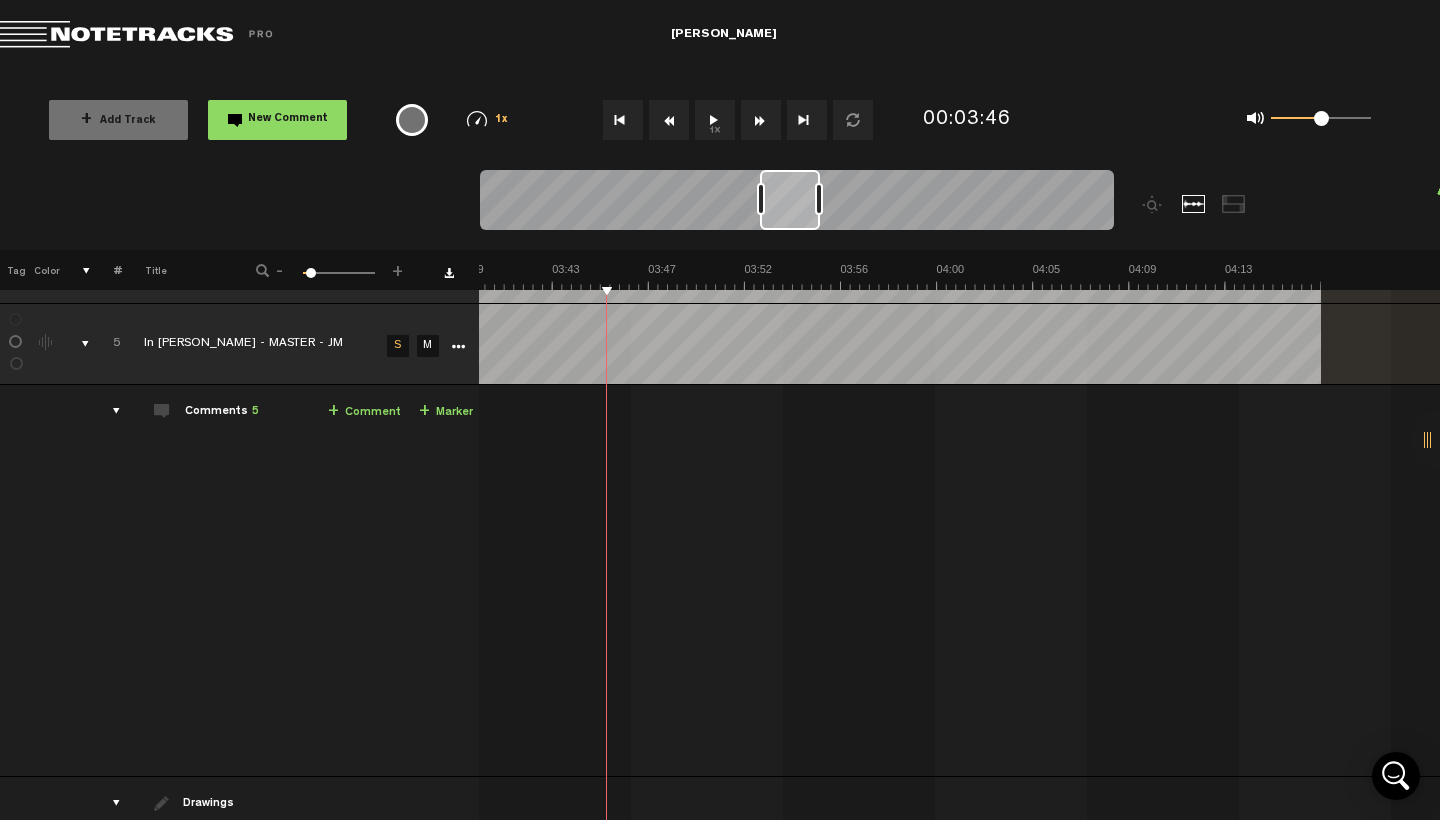 click at bounding box center (669, 120) 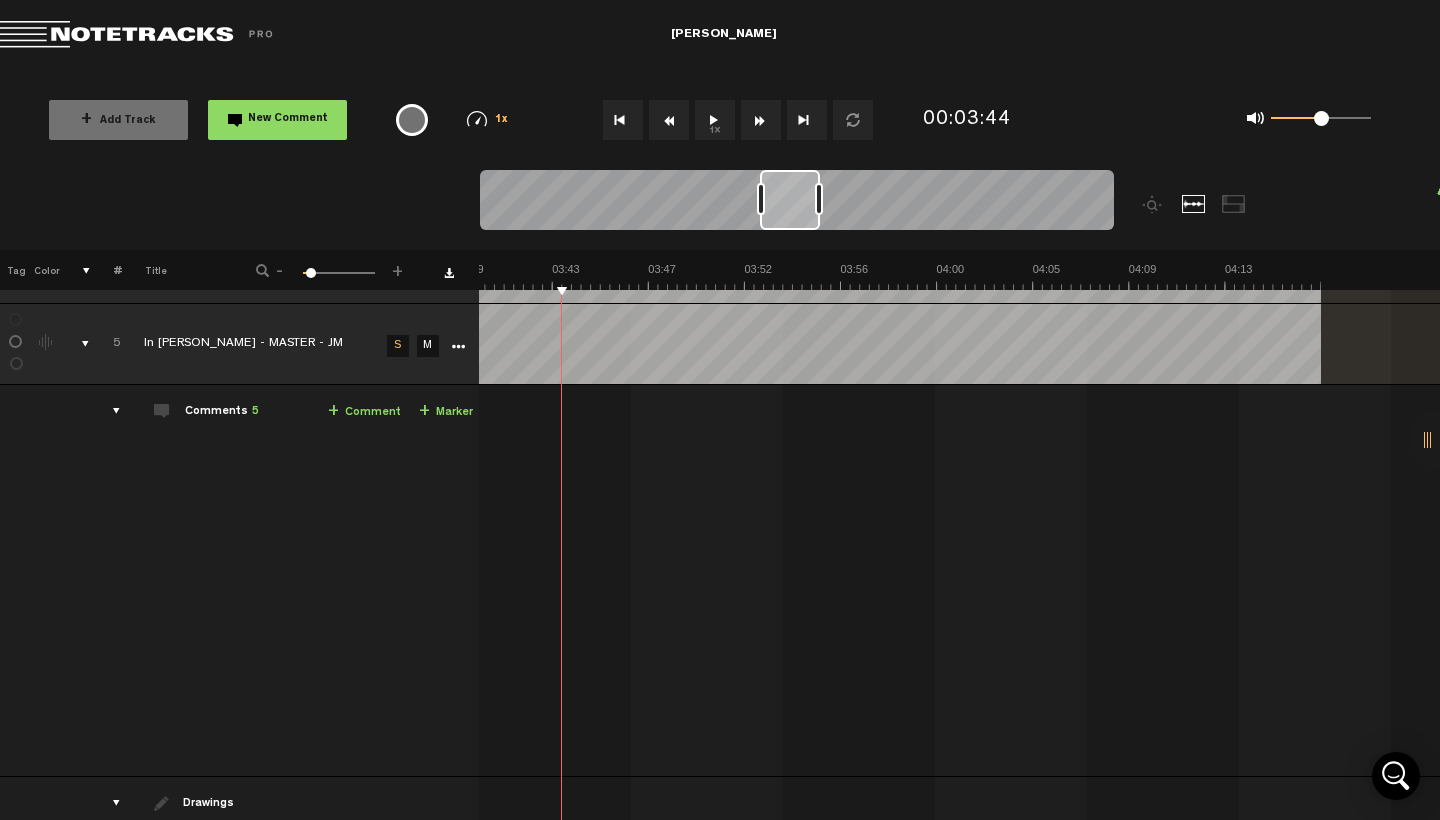 click at bounding box center (669, 120) 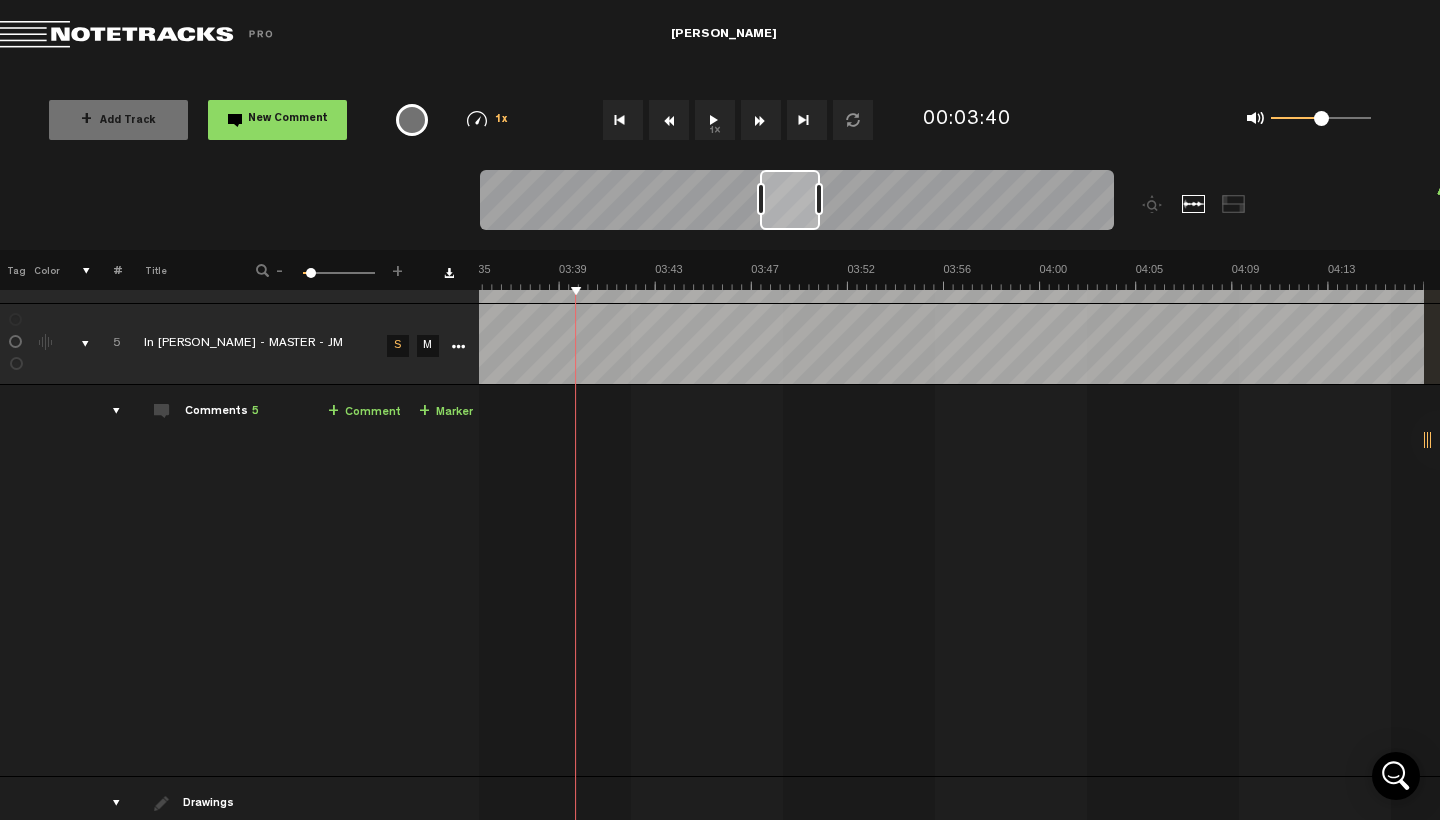 click at bounding box center (669, 120) 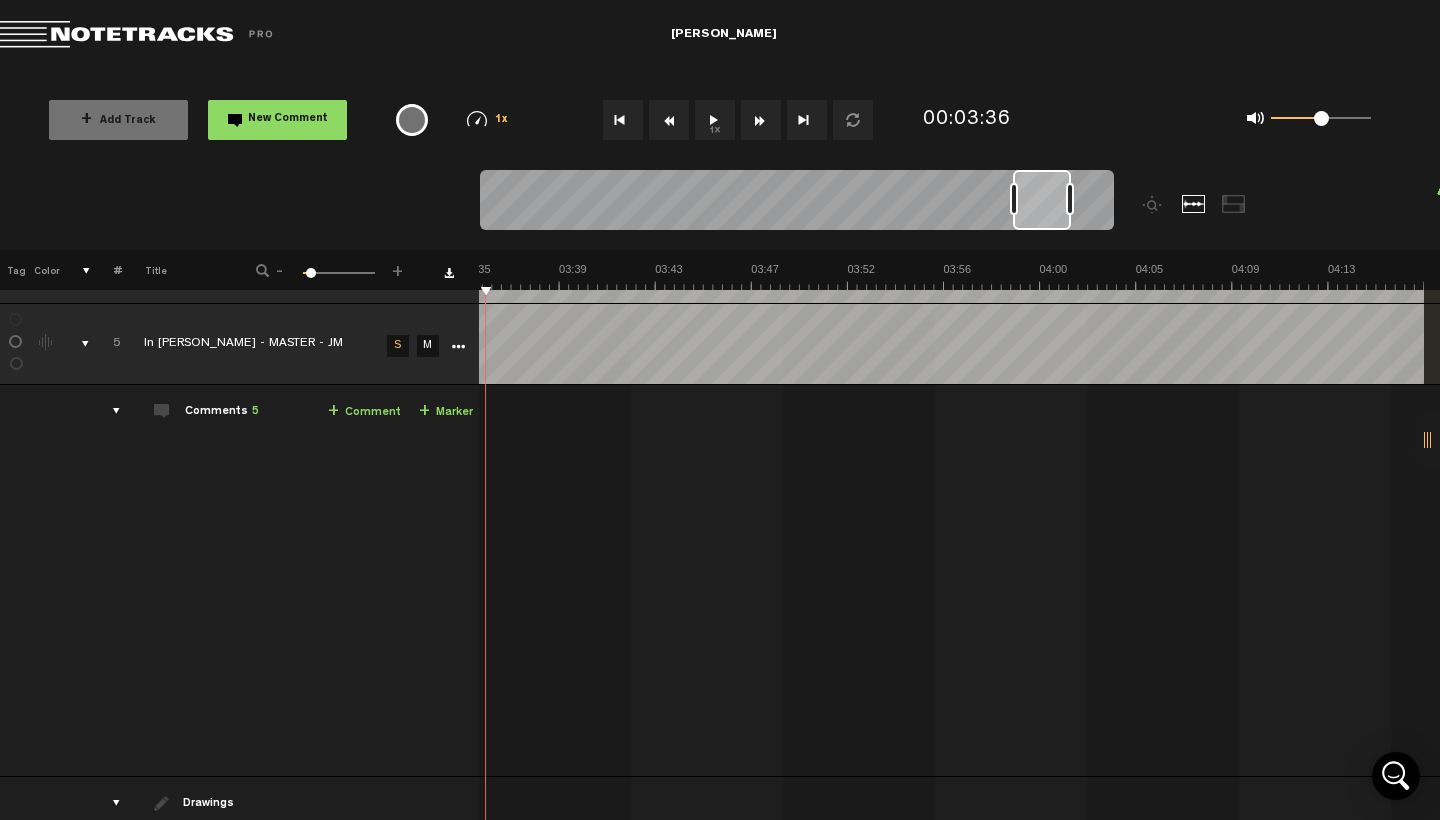 click at bounding box center [669, 120] 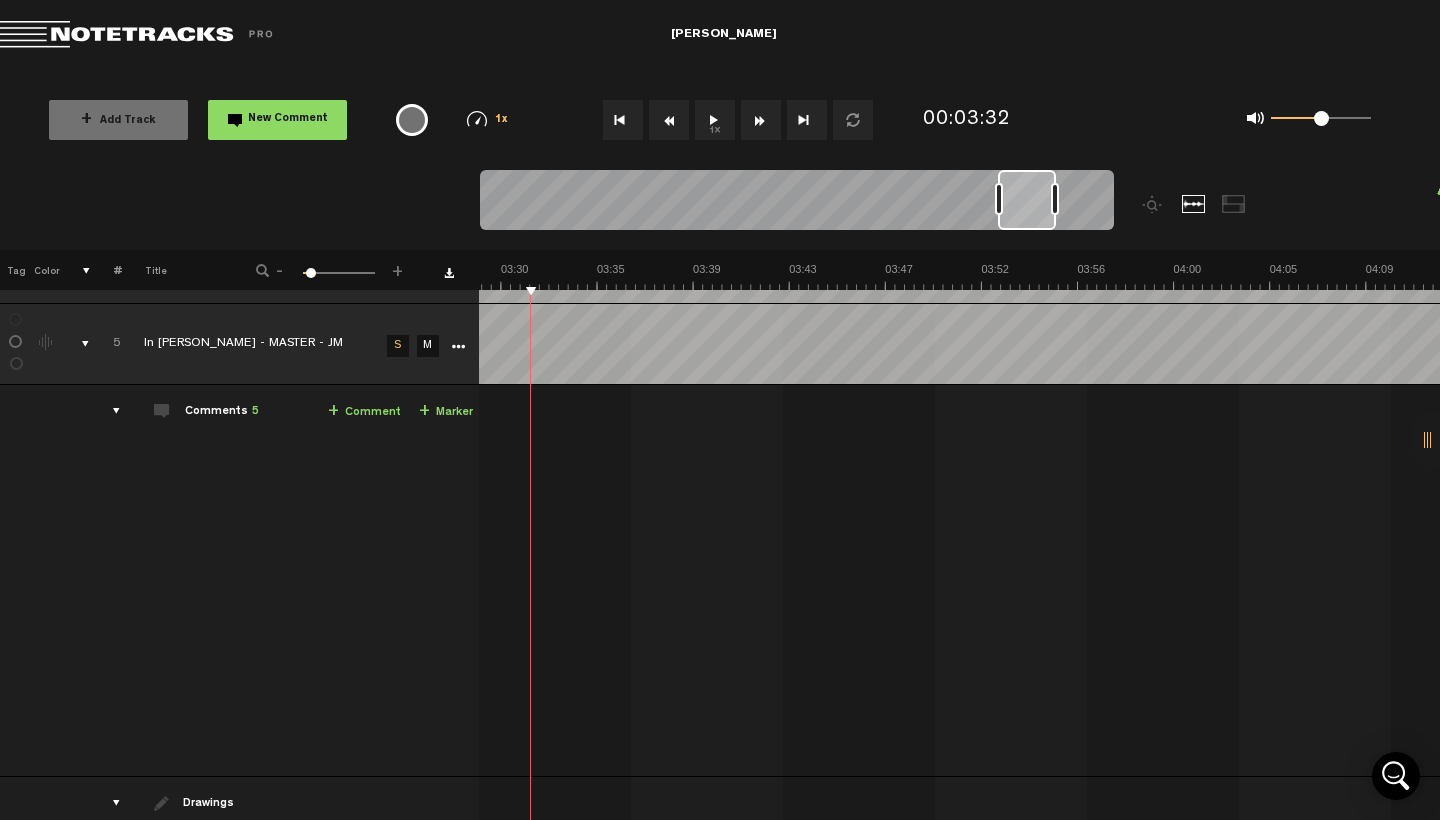 click at bounding box center [669, 120] 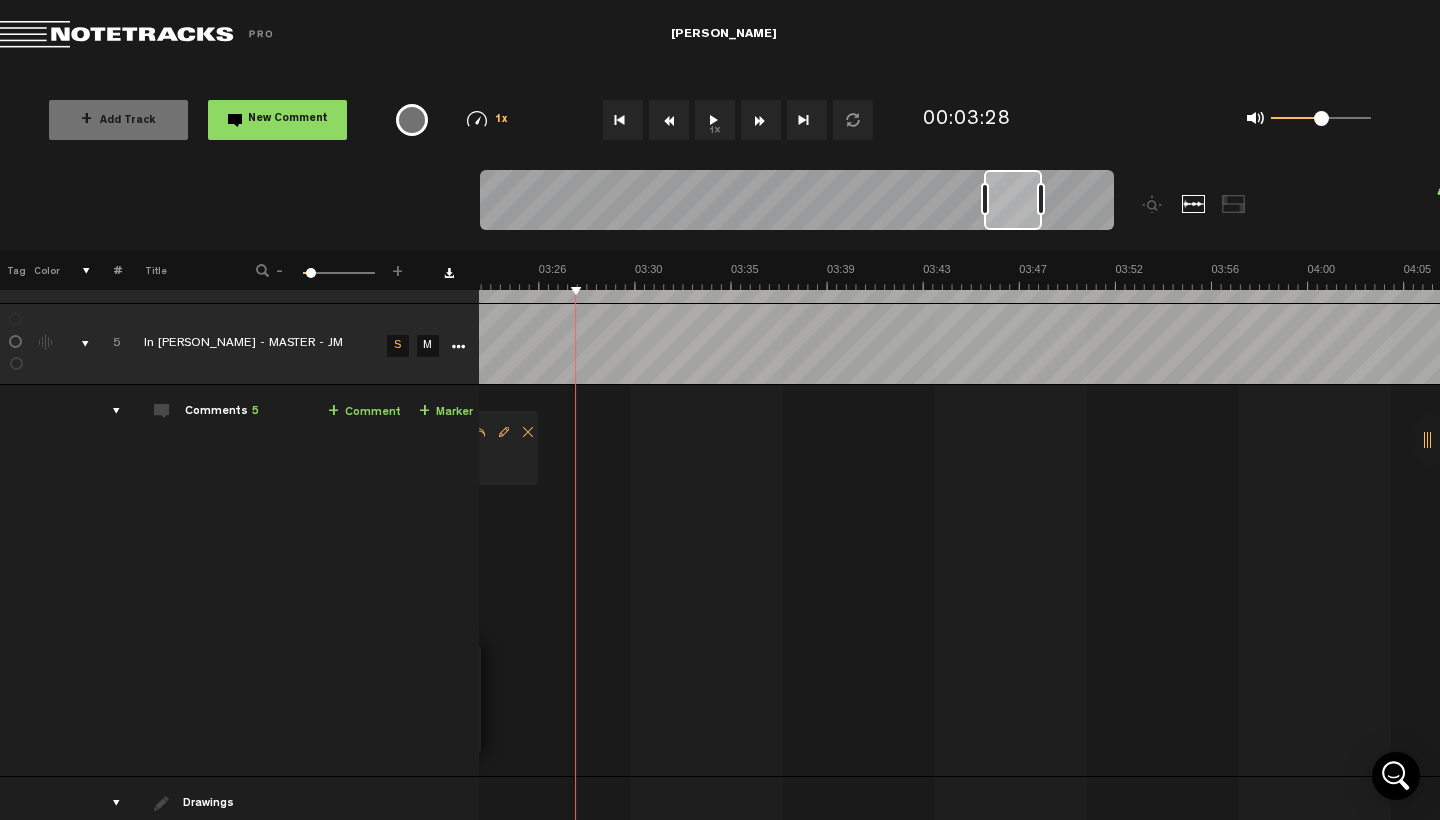 click at bounding box center [669, 120] 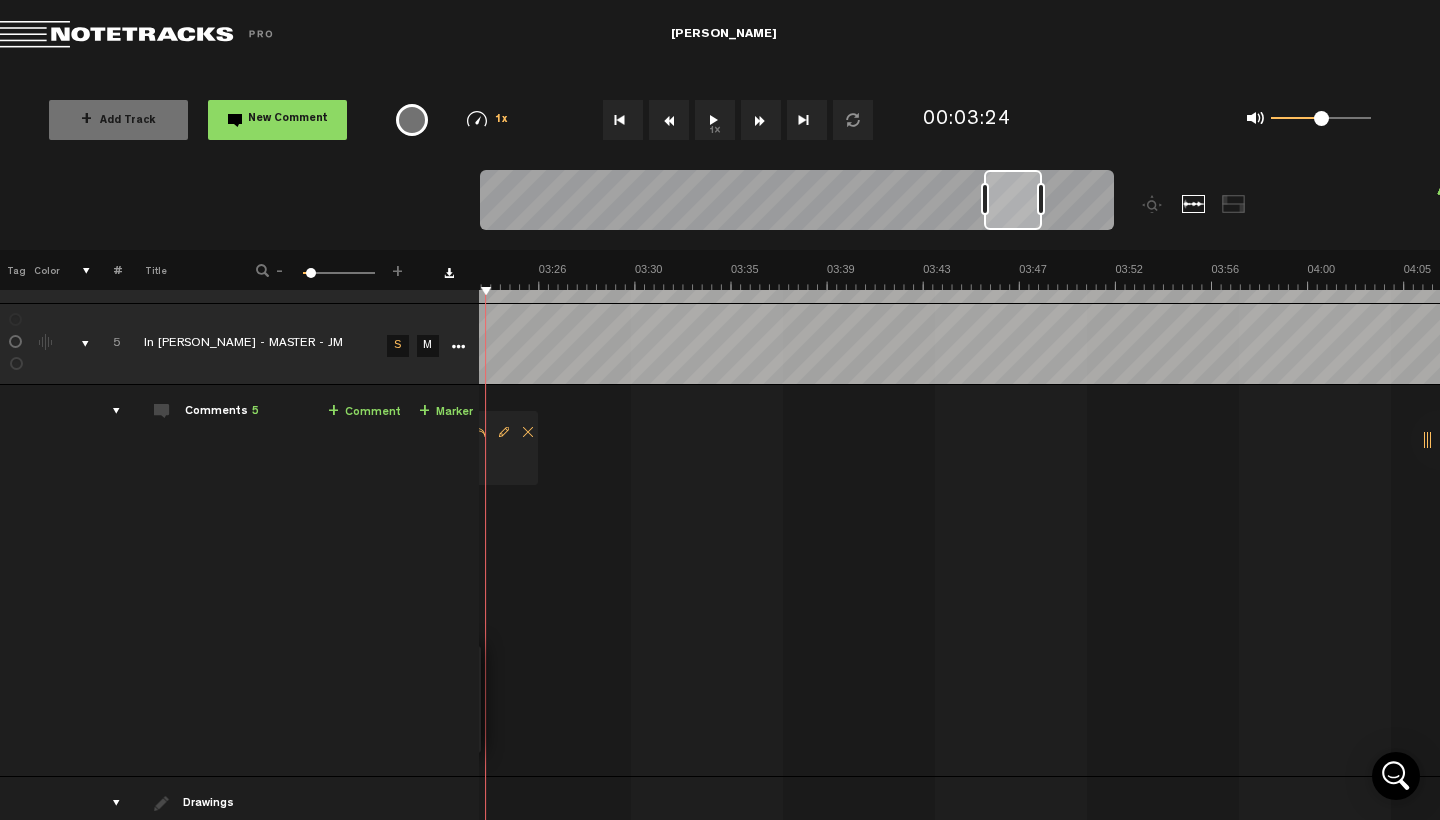 click at bounding box center (669, 120) 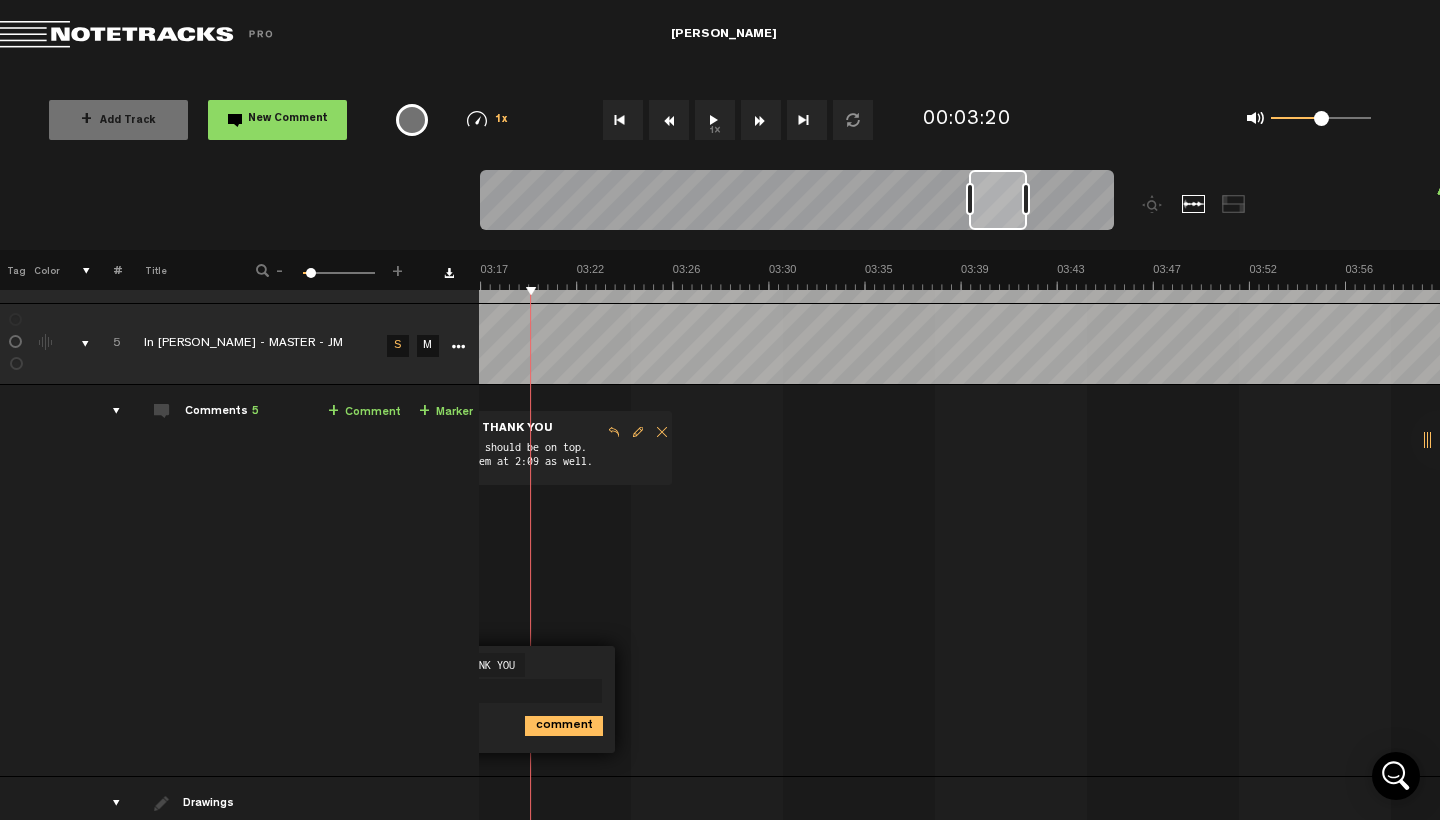 click at bounding box center (669, 120) 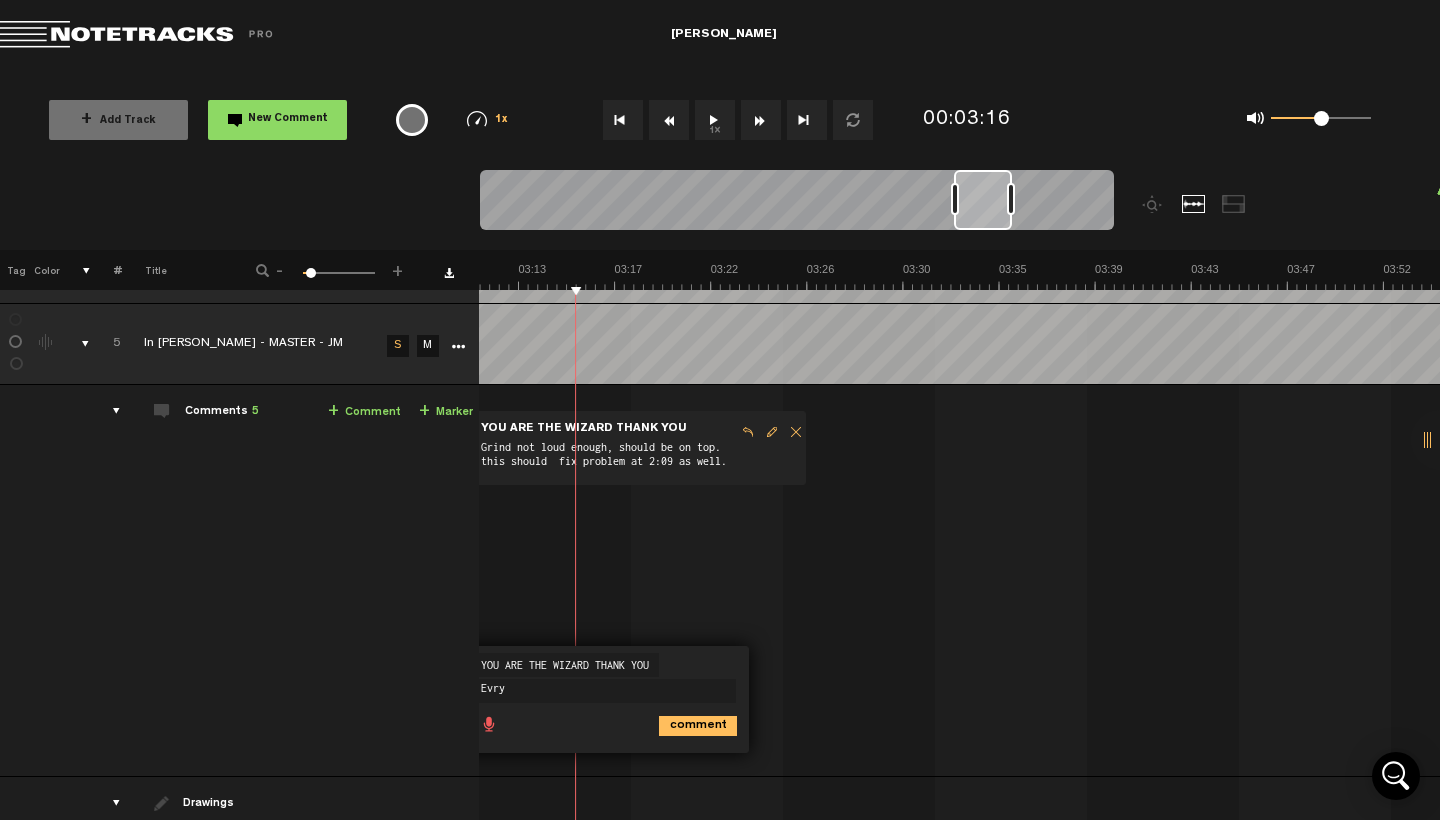 click at bounding box center (669, 120) 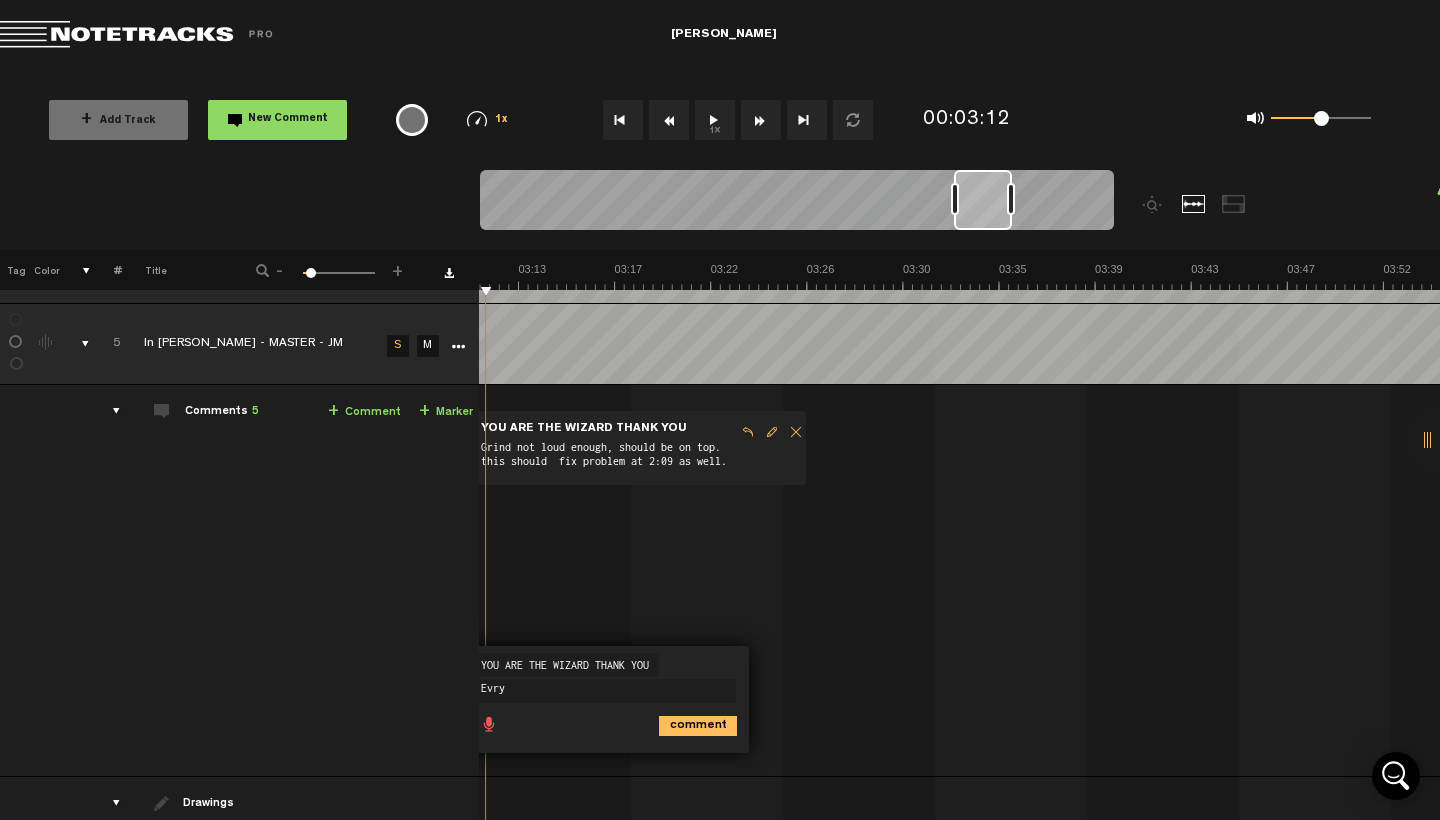 click at bounding box center (669, 120) 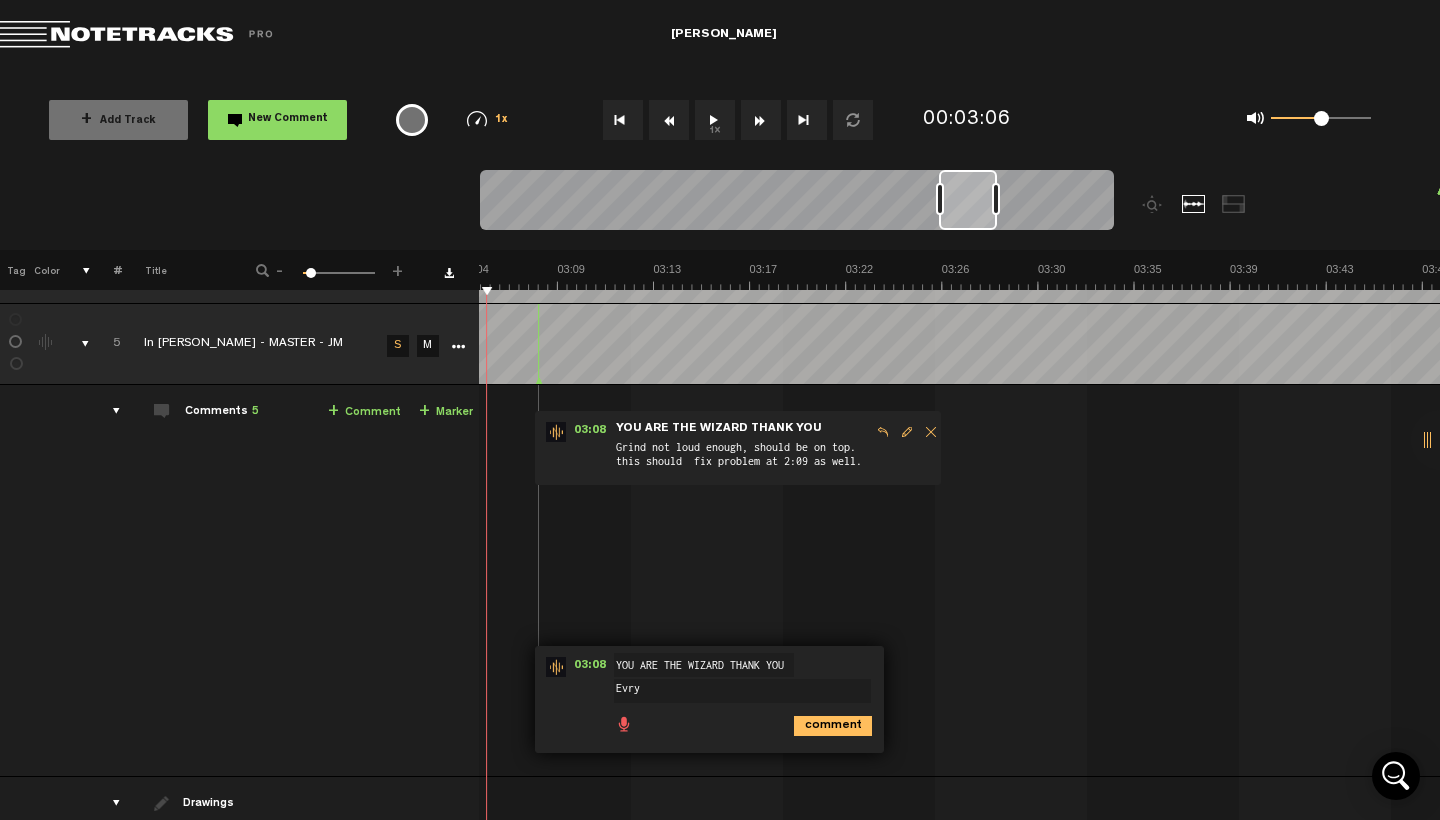 click at bounding box center [669, 120] 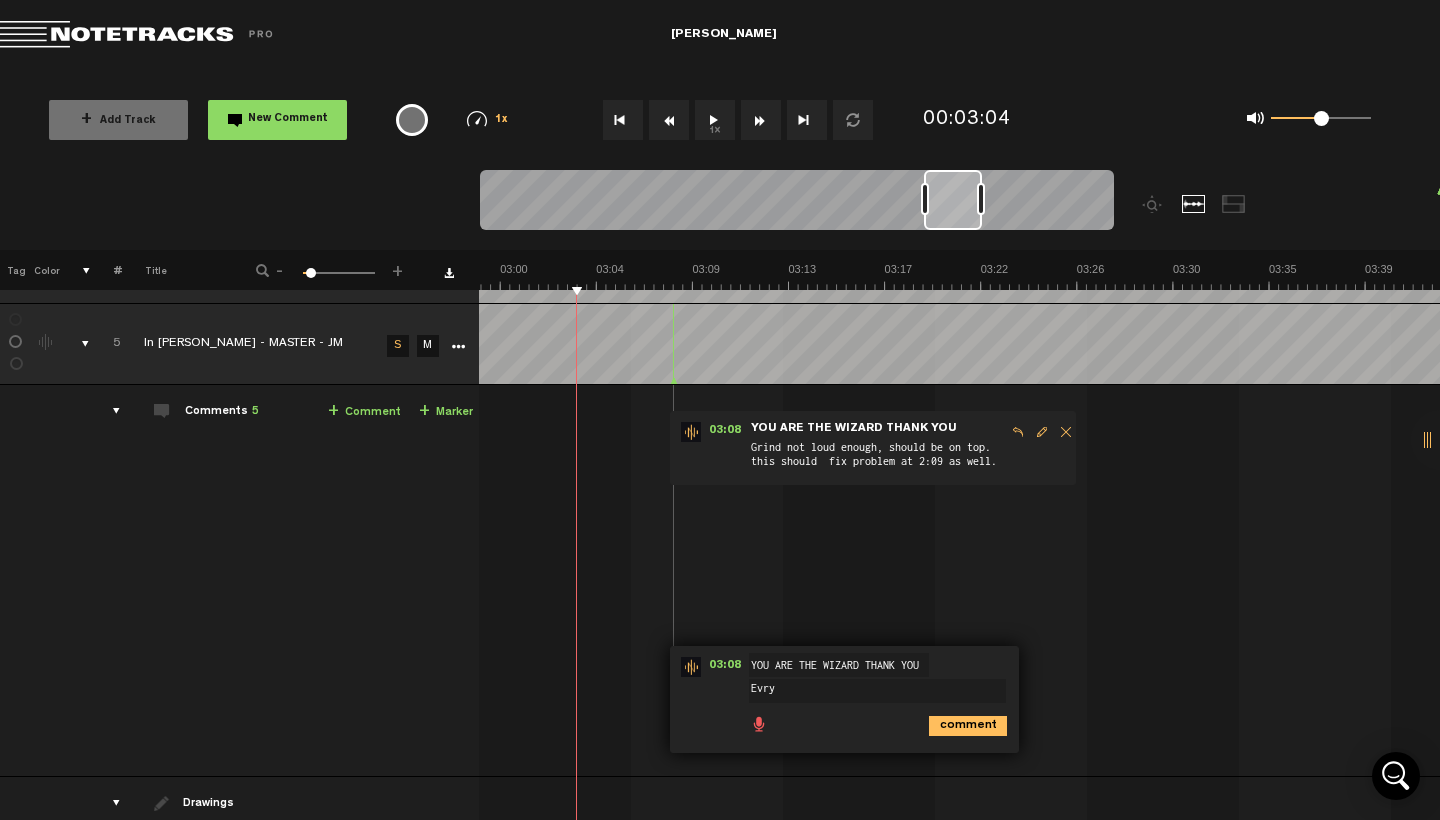 scroll, scrollTop: 0, scrollLeft: 4015, axis: horizontal 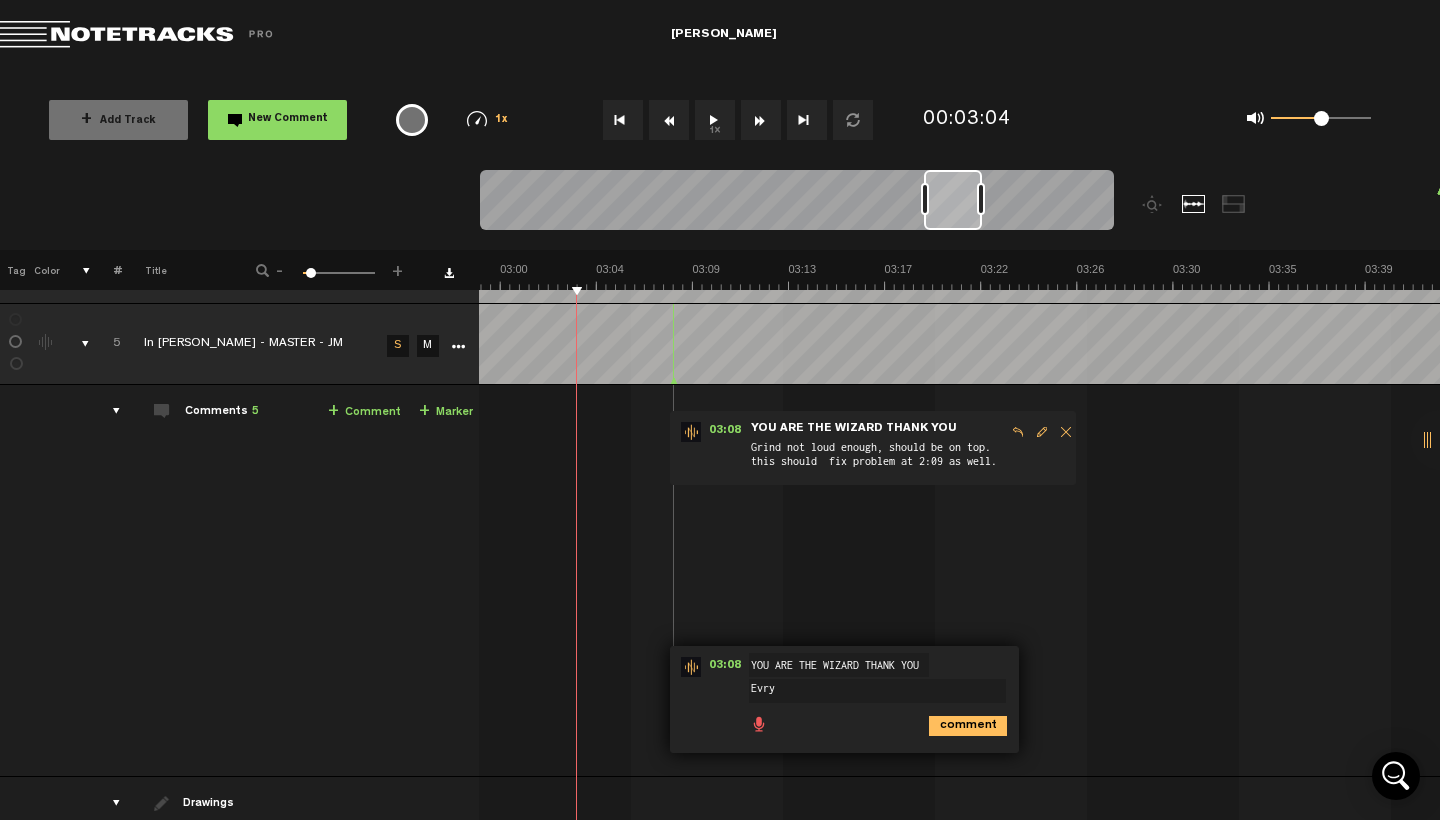 click at bounding box center (669, 120) 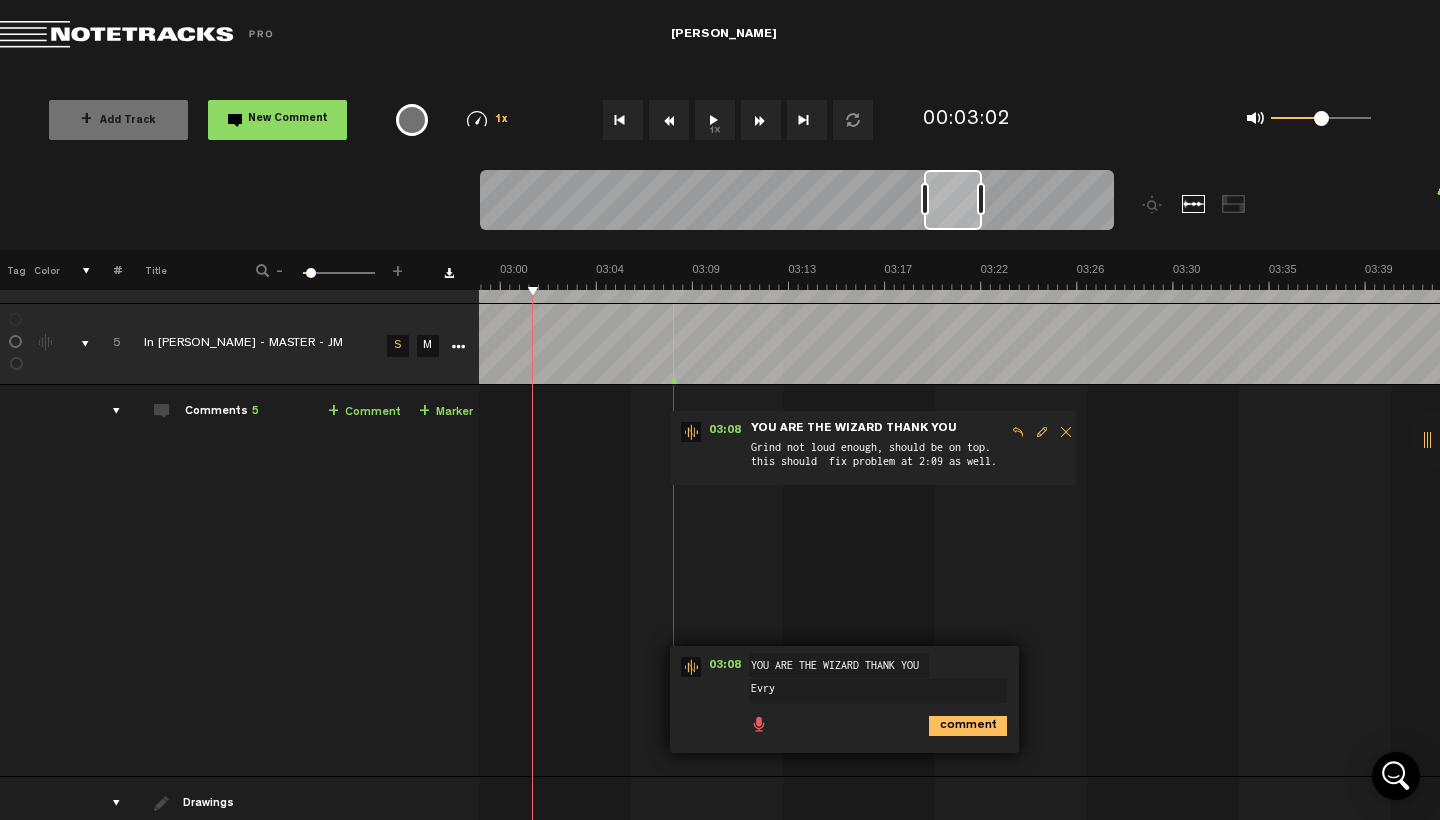 click at bounding box center (669, 120) 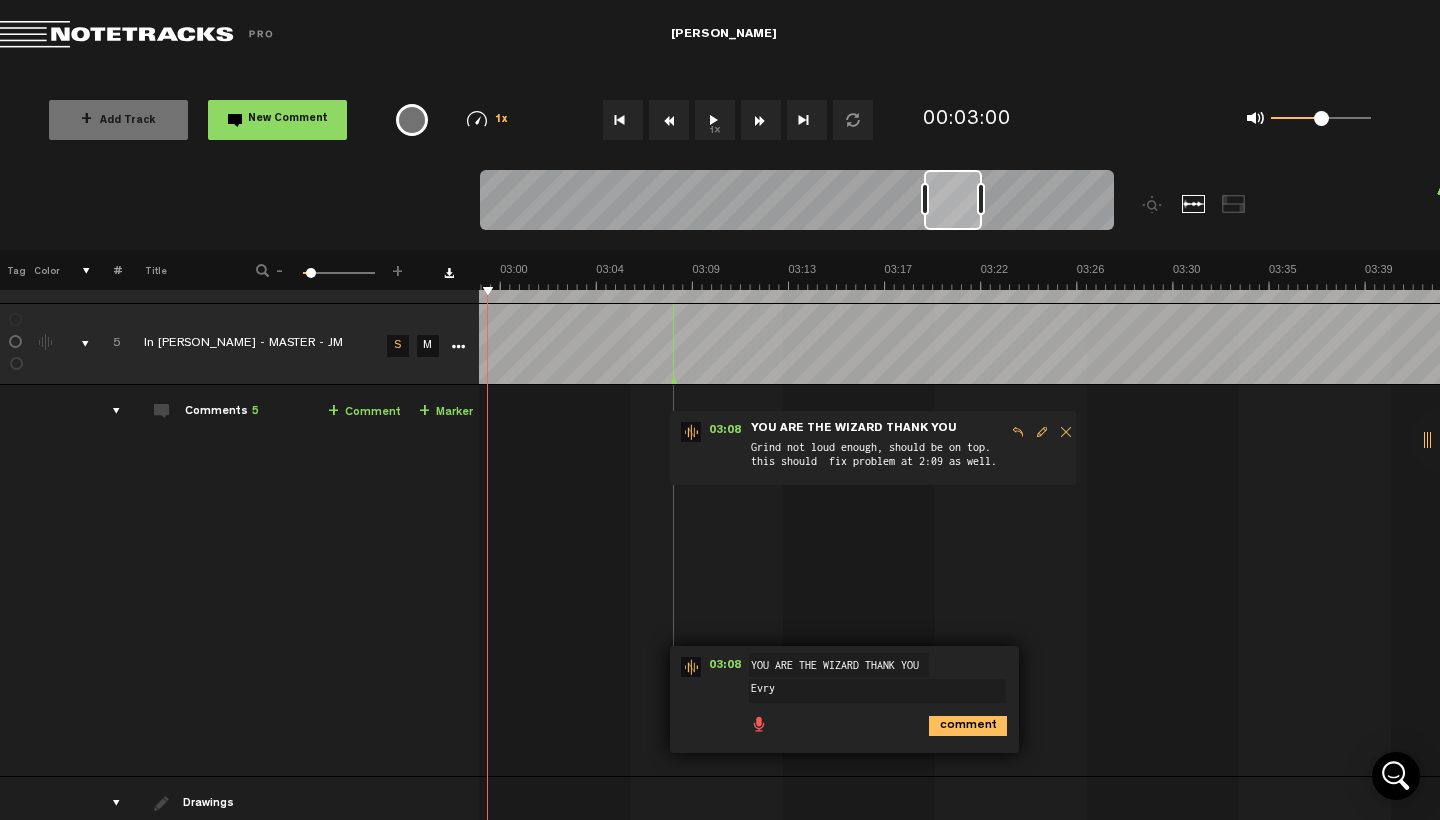 click at bounding box center (669, 120) 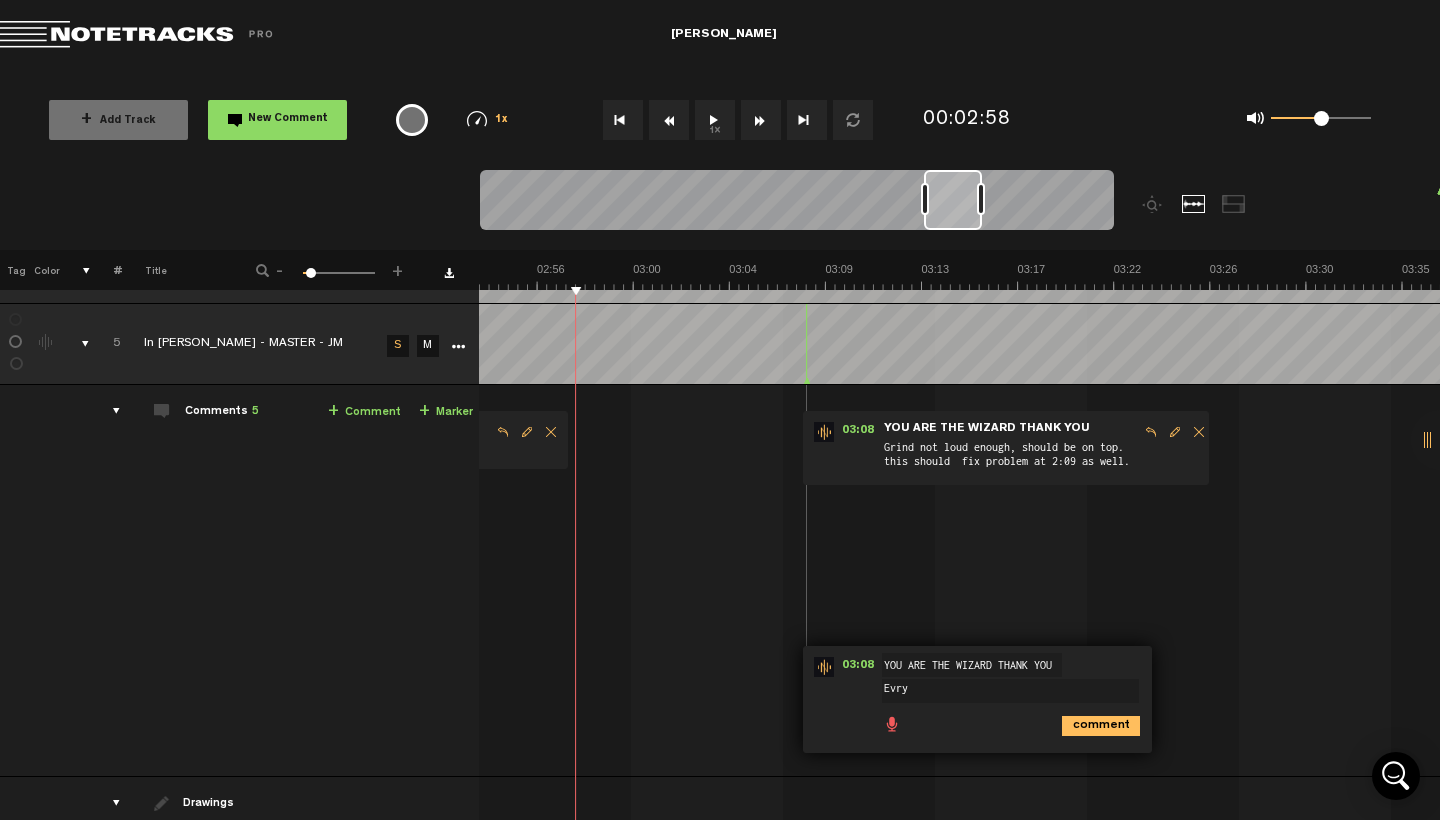 click at bounding box center (669, 120) 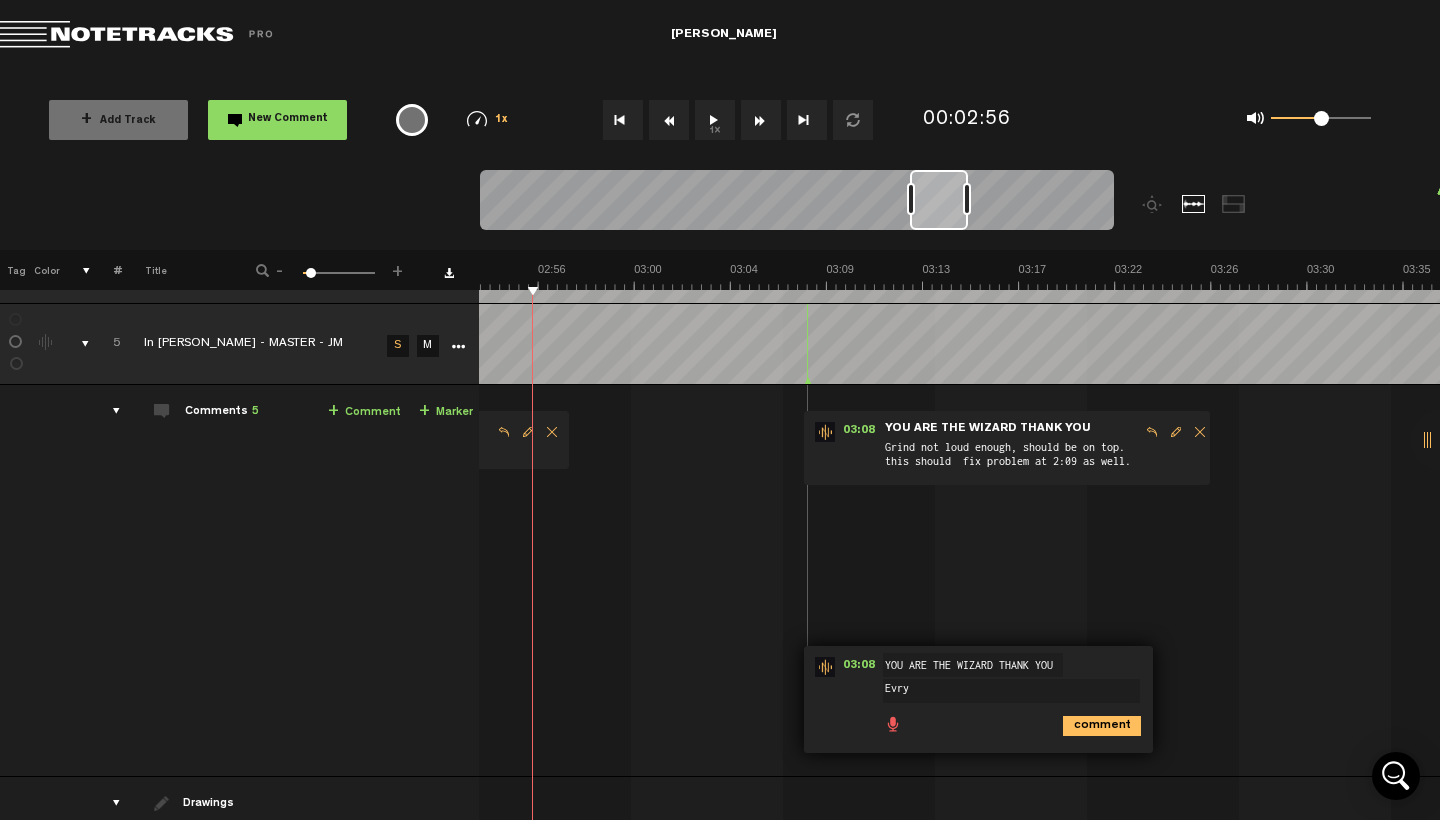 click at bounding box center (669, 120) 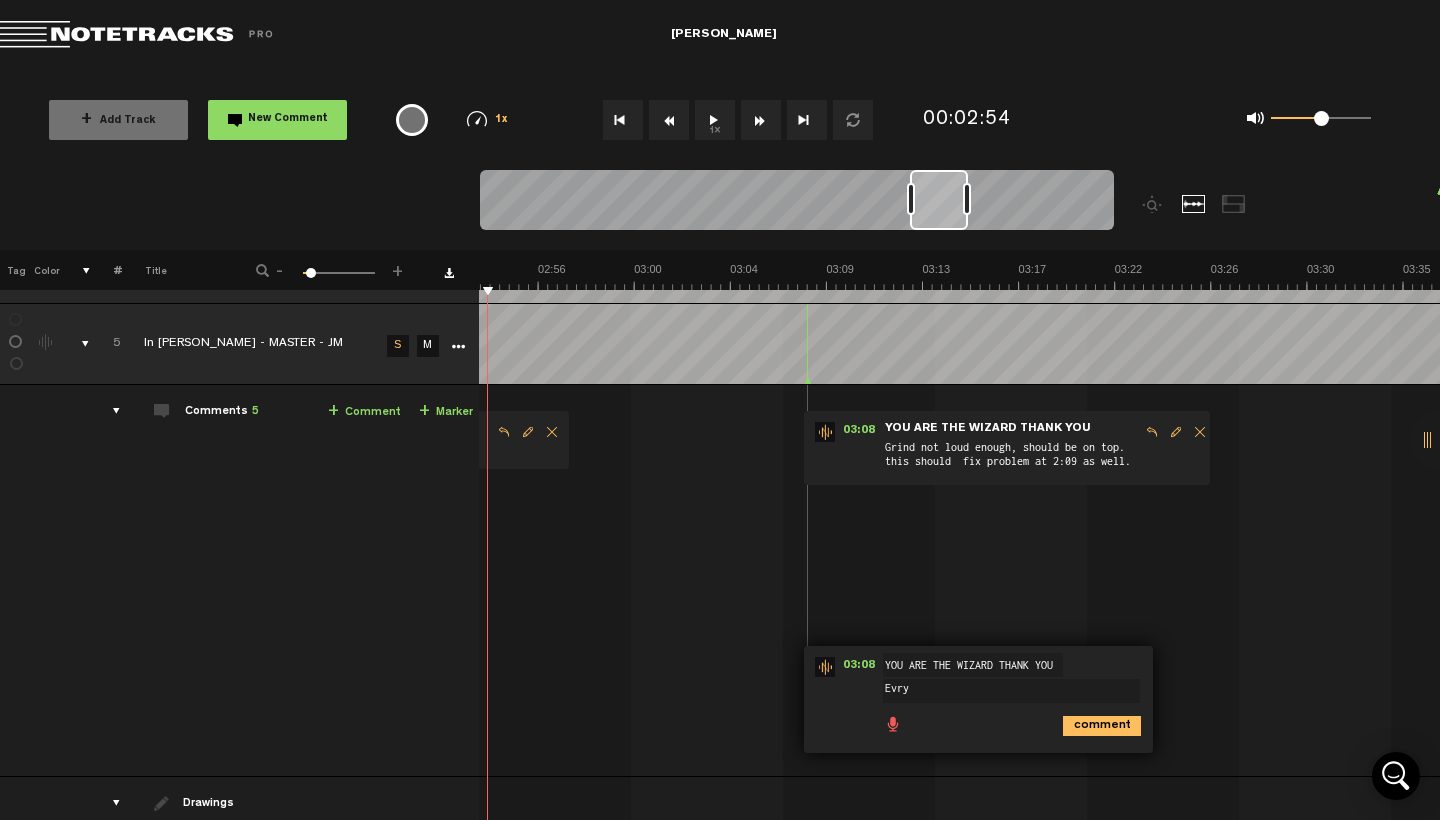 click at bounding box center (669, 120) 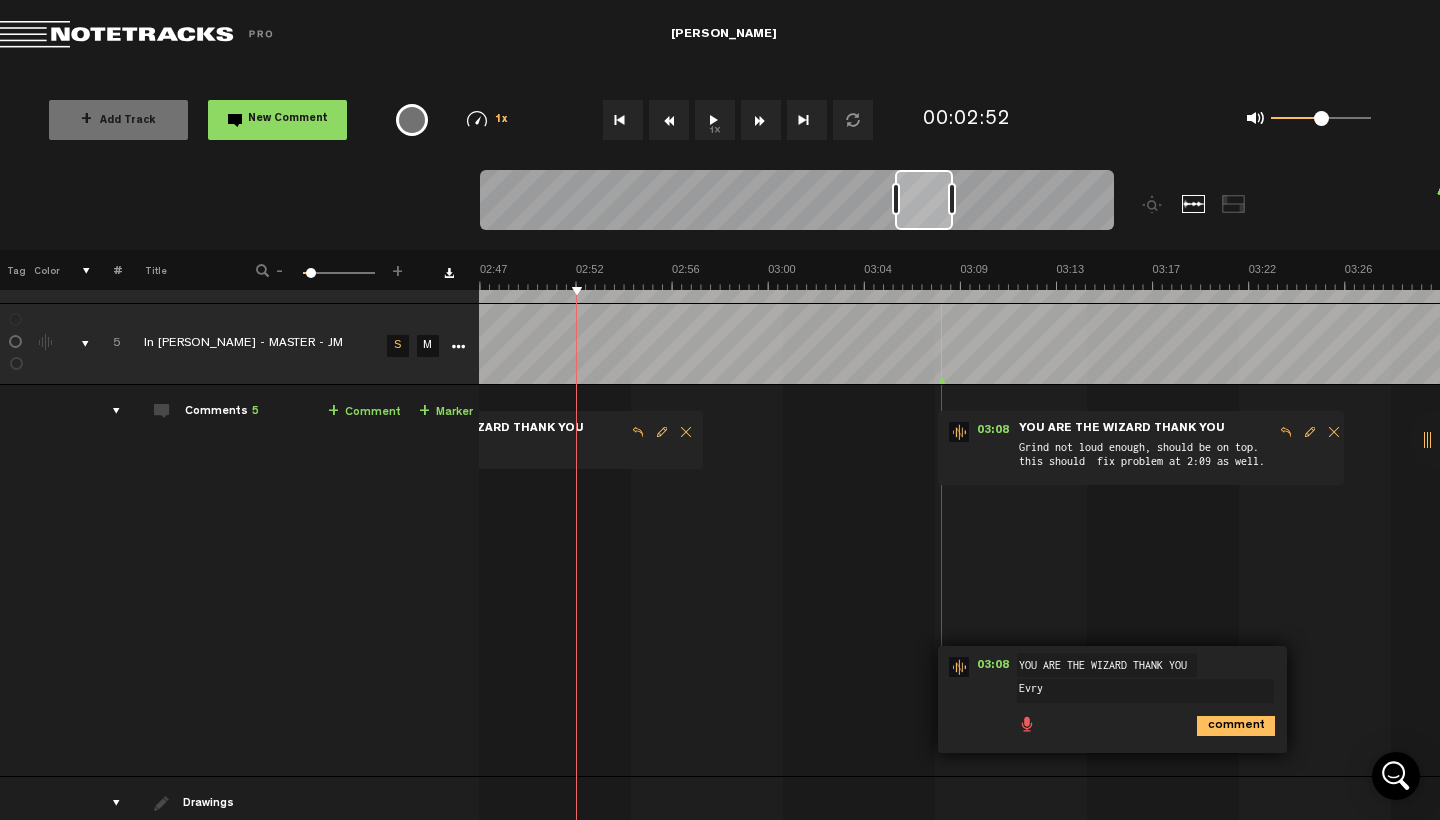 click at bounding box center (669, 120) 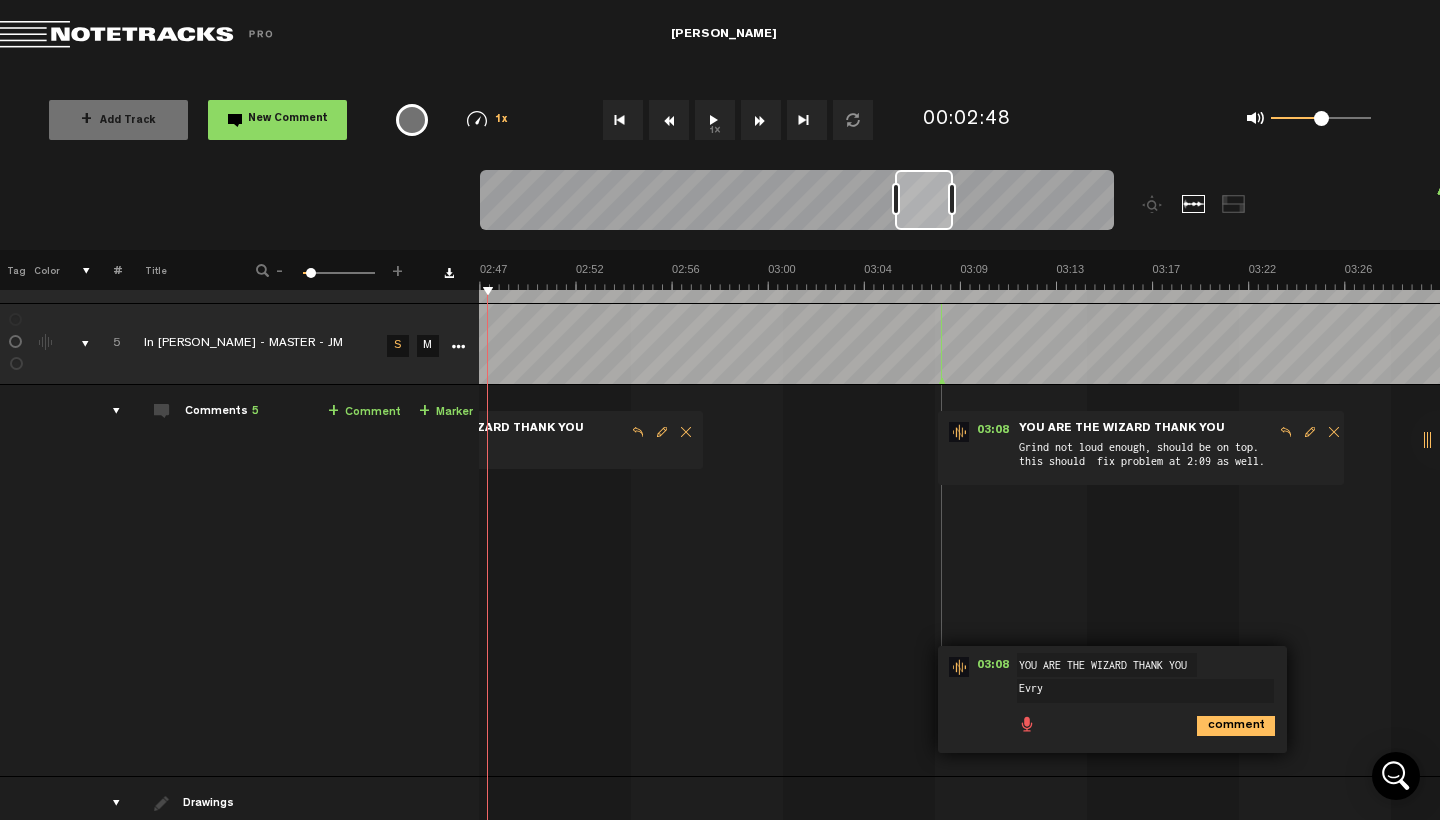 click at bounding box center (669, 120) 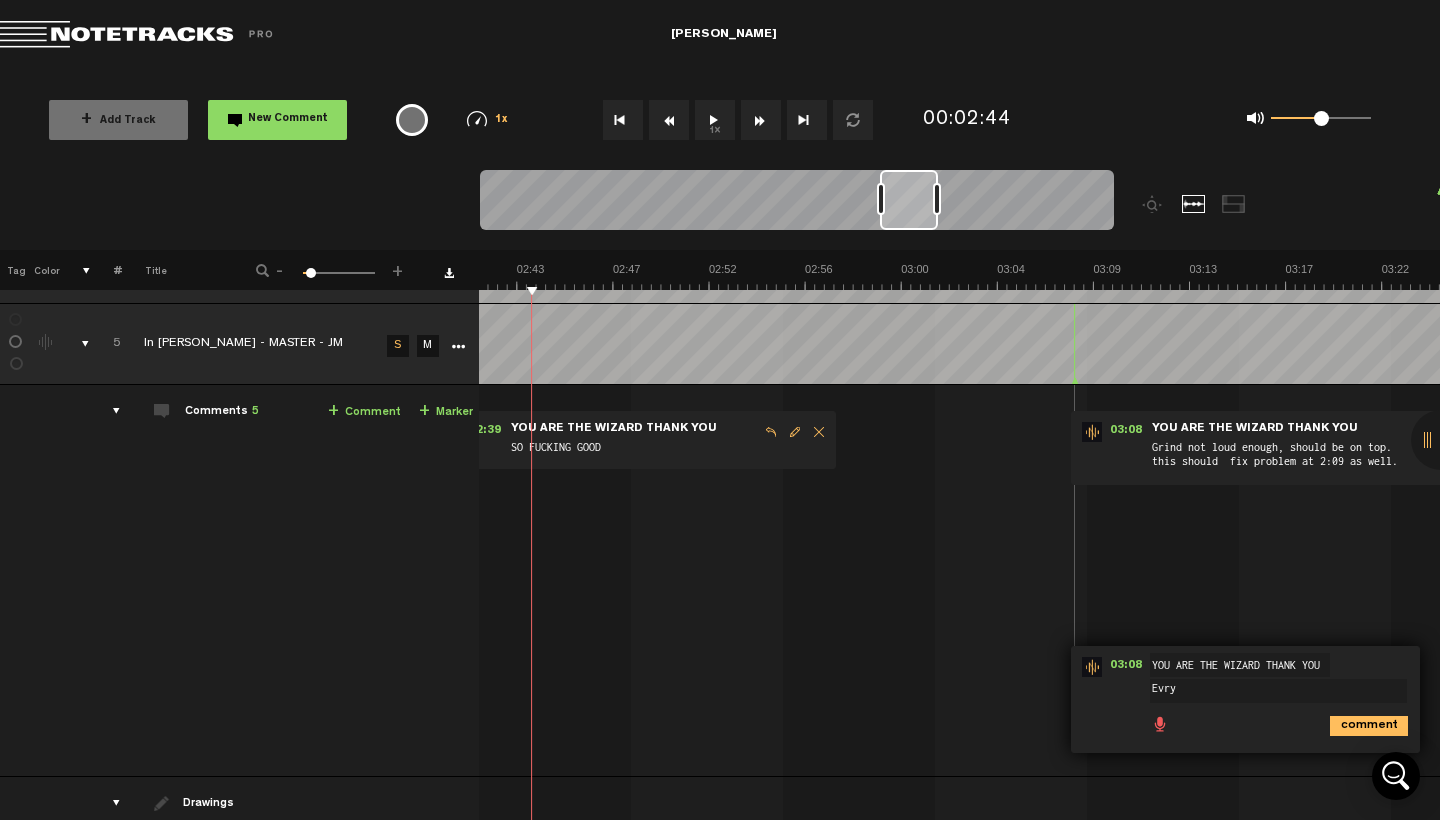 click at bounding box center (669, 120) 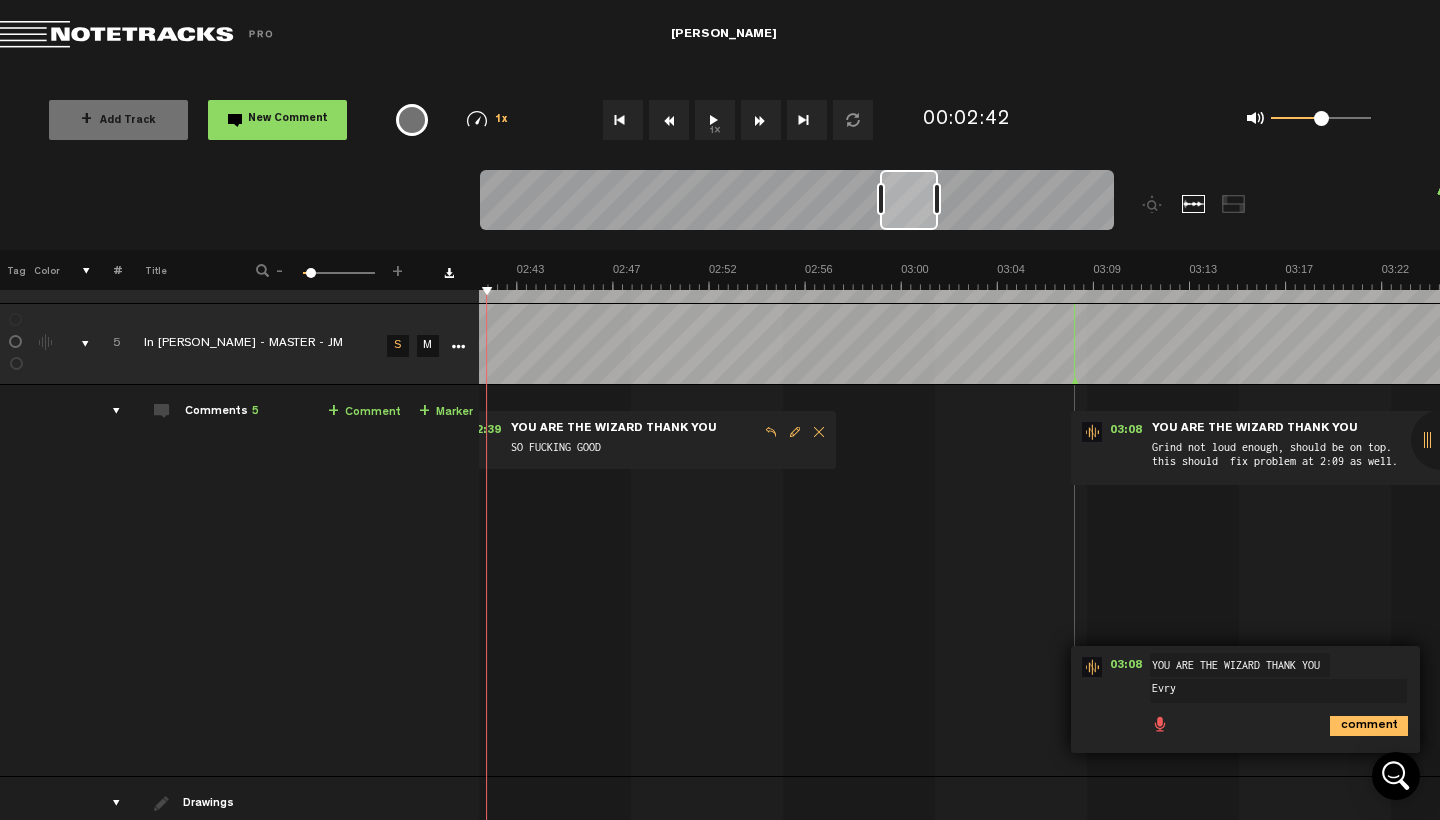 scroll, scrollTop: 0, scrollLeft: 3613, axis: horizontal 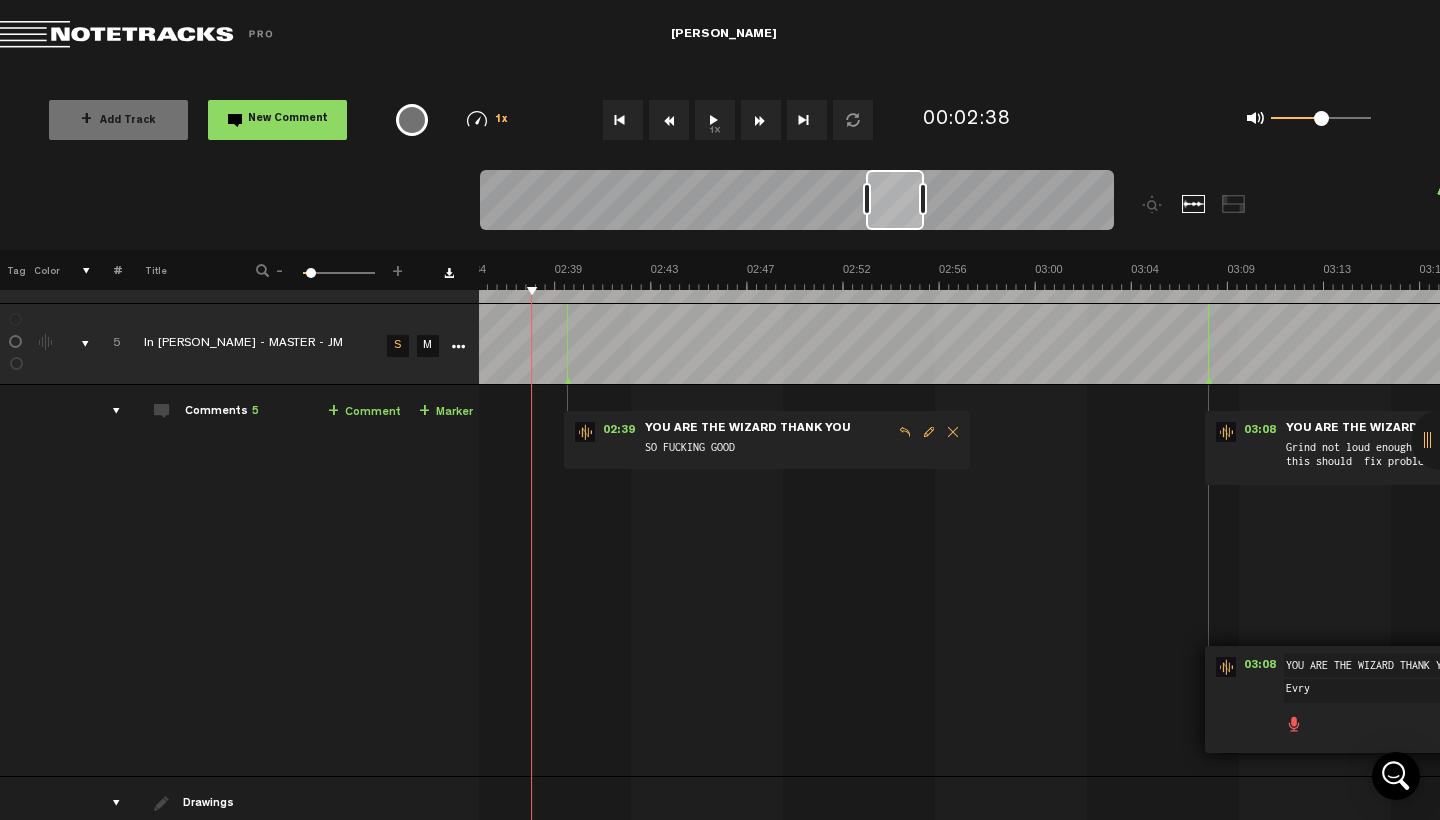 click at bounding box center [669, 120] 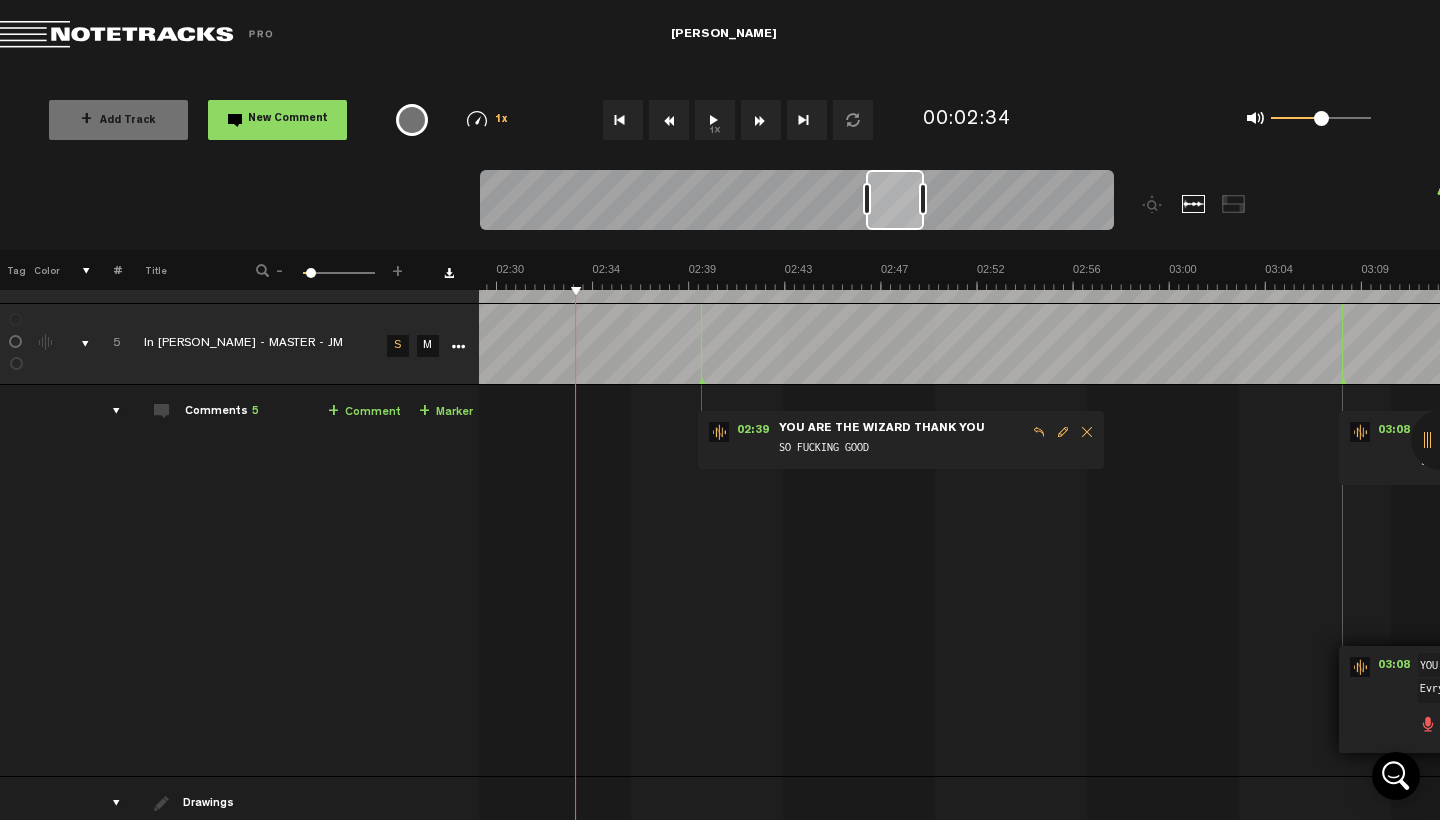click at bounding box center [669, 120] 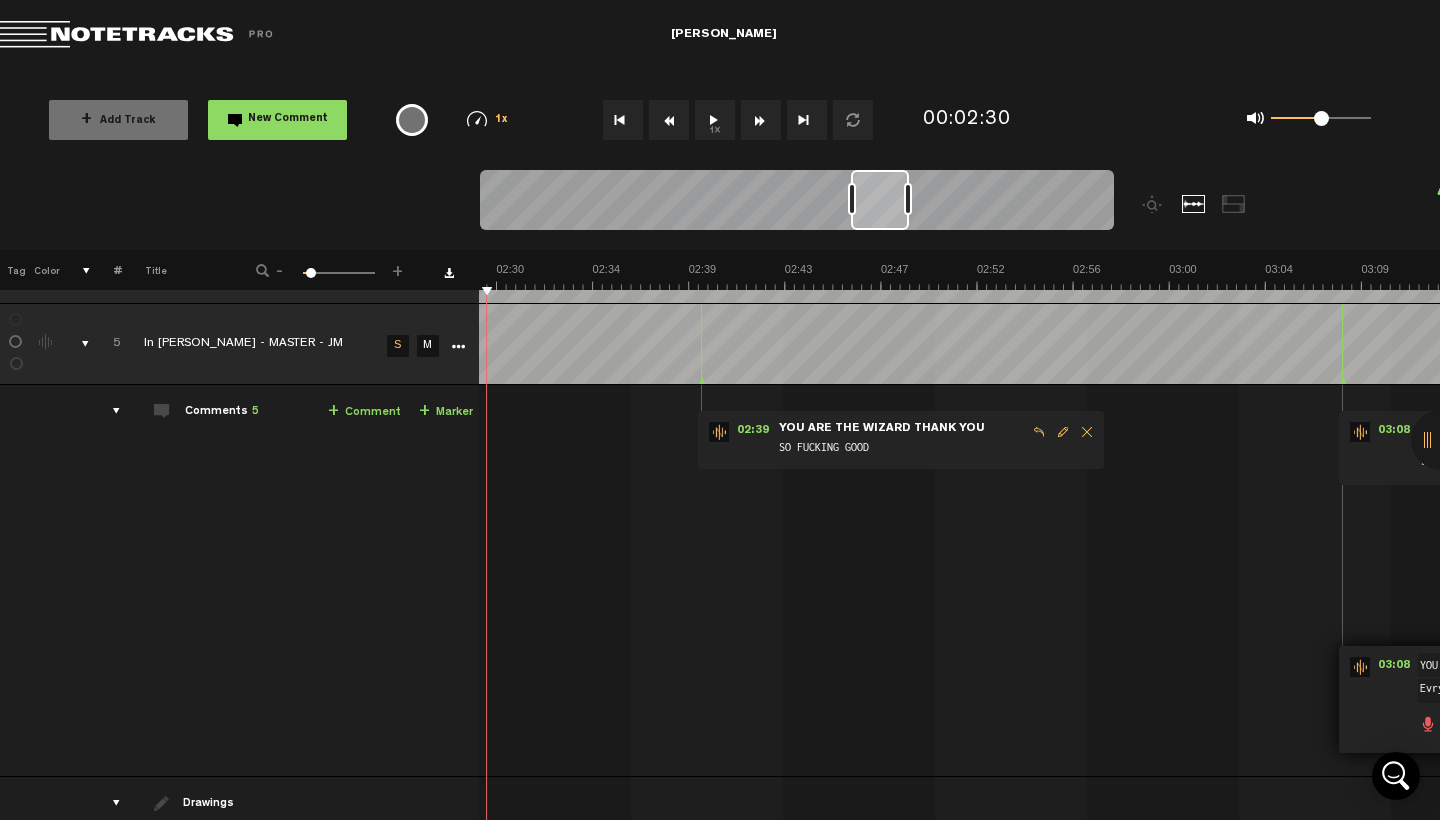 click at bounding box center (669, 120) 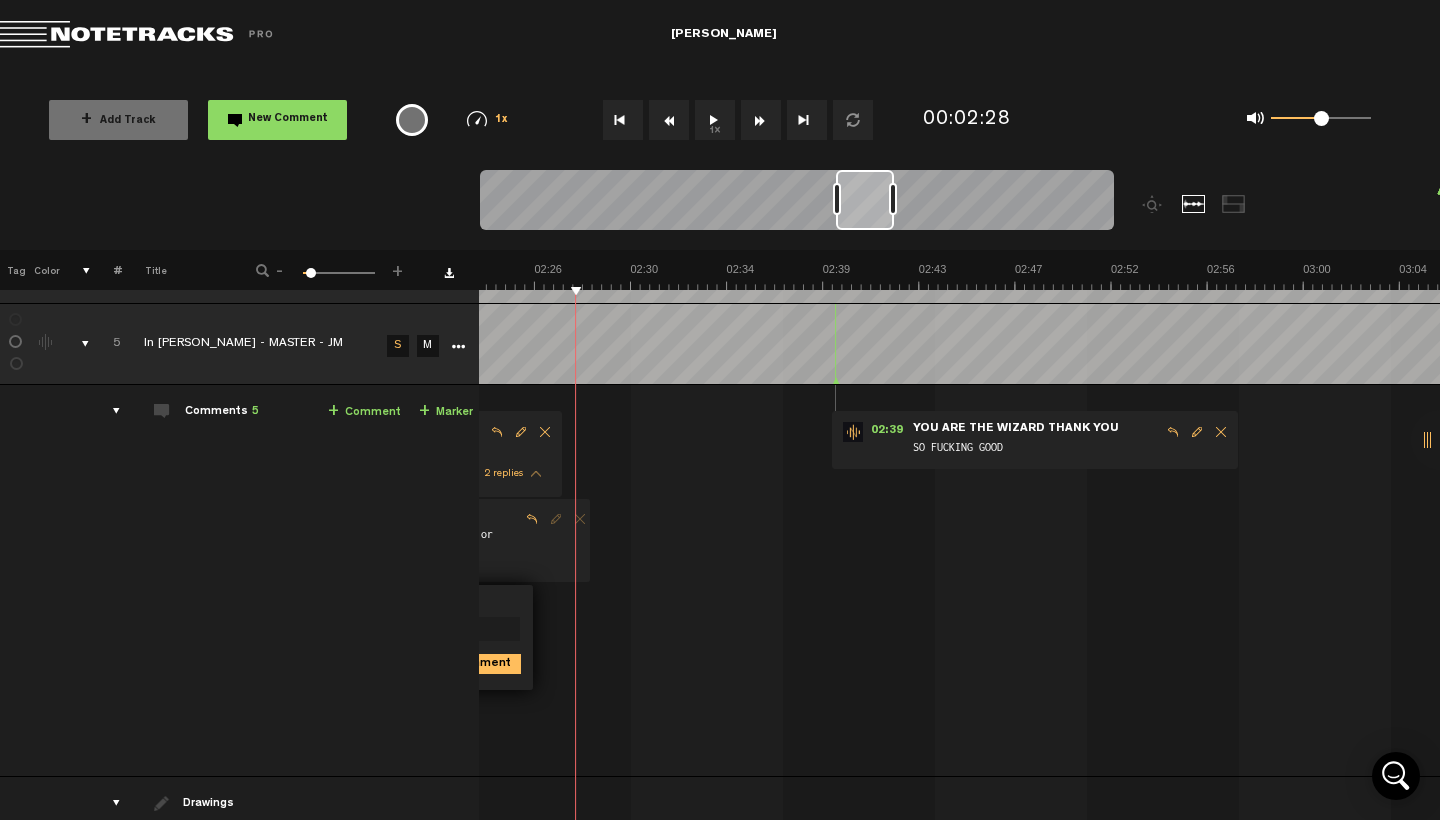 click at bounding box center [669, 120] 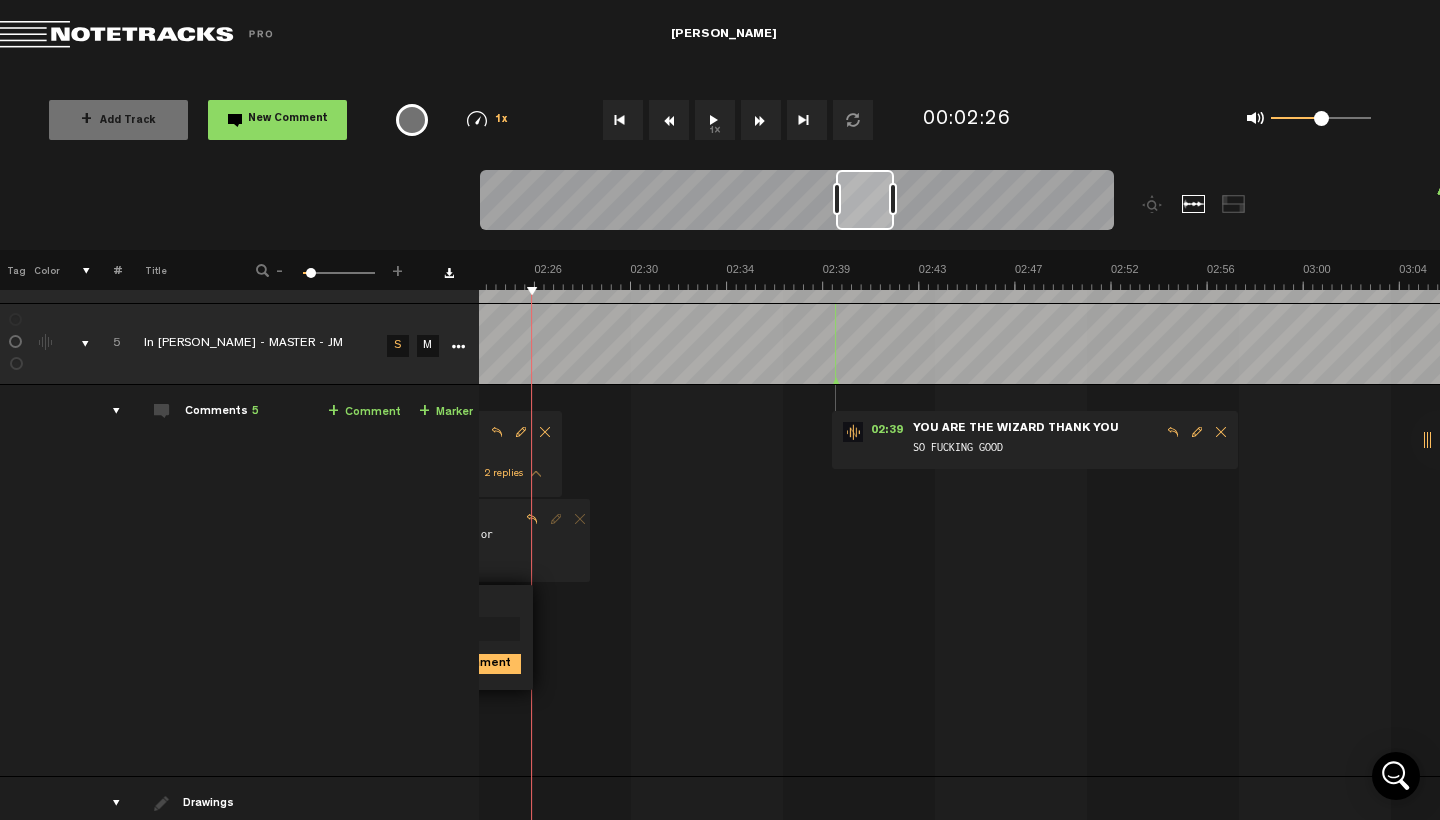 click at bounding box center [669, 120] 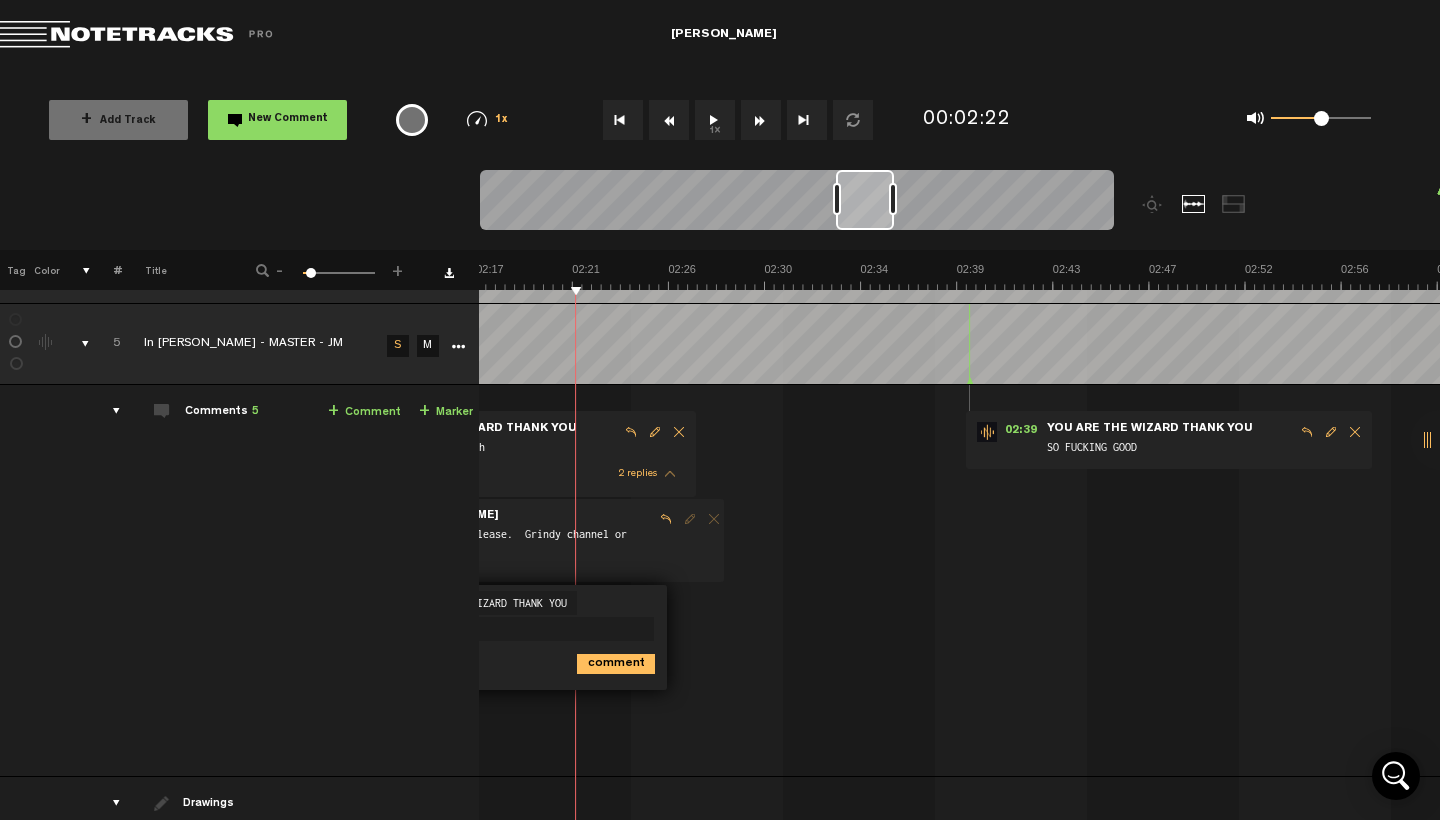 click at bounding box center [669, 120] 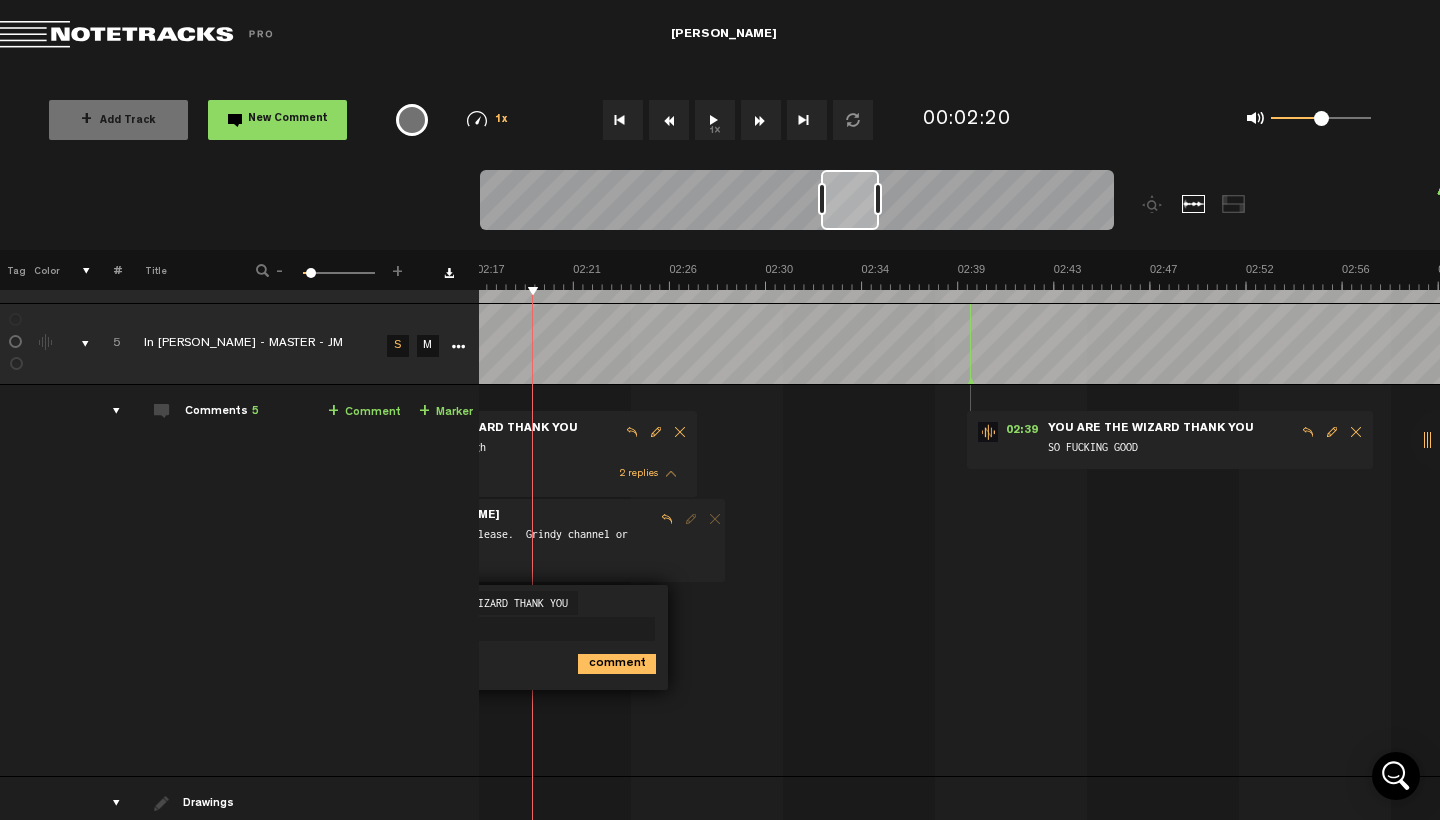 scroll, scrollTop: 0, scrollLeft: 3077, axis: horizontal 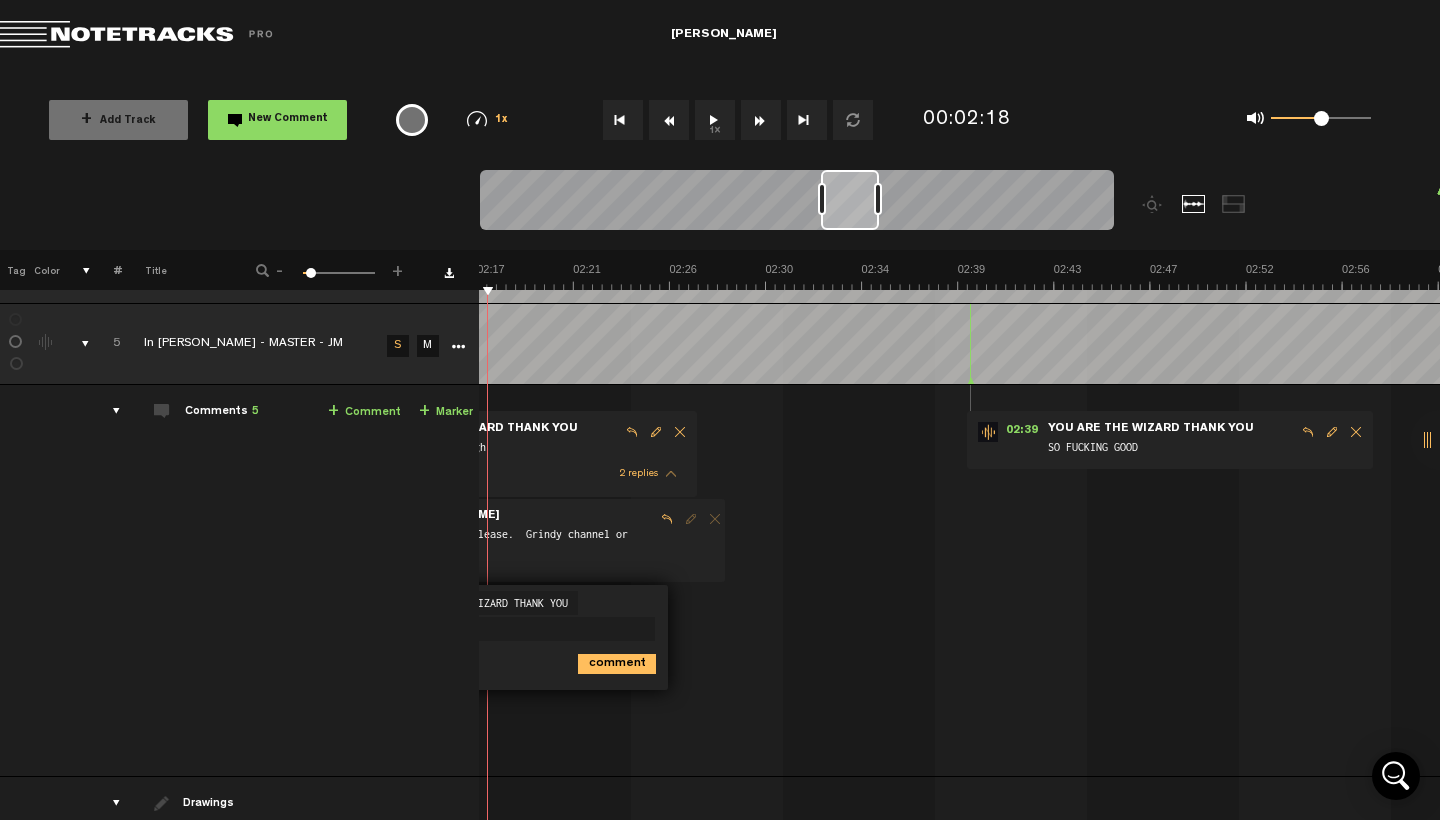 click at bounding box center (669, 120) 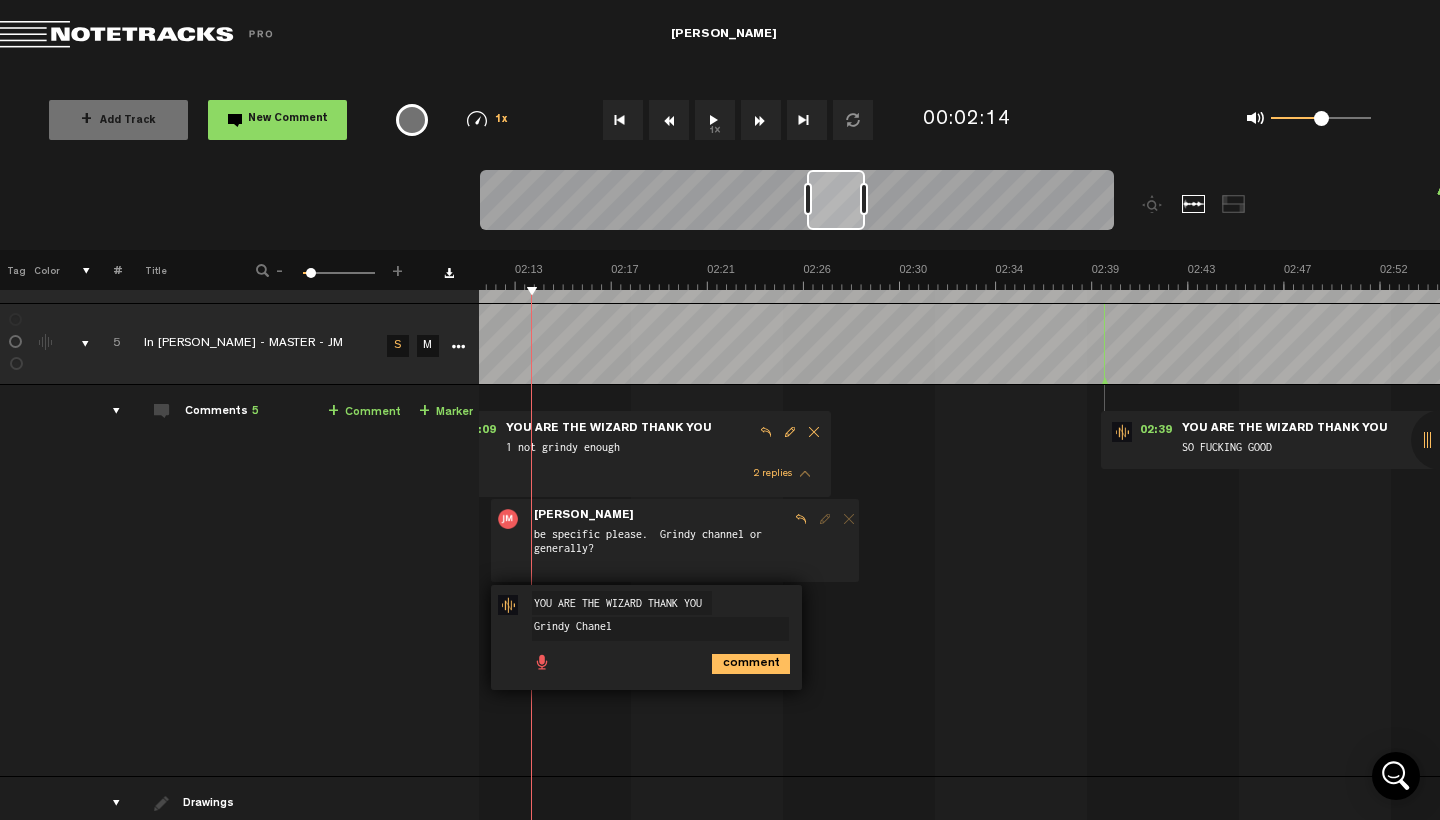 click at bounding box center [669, 120] 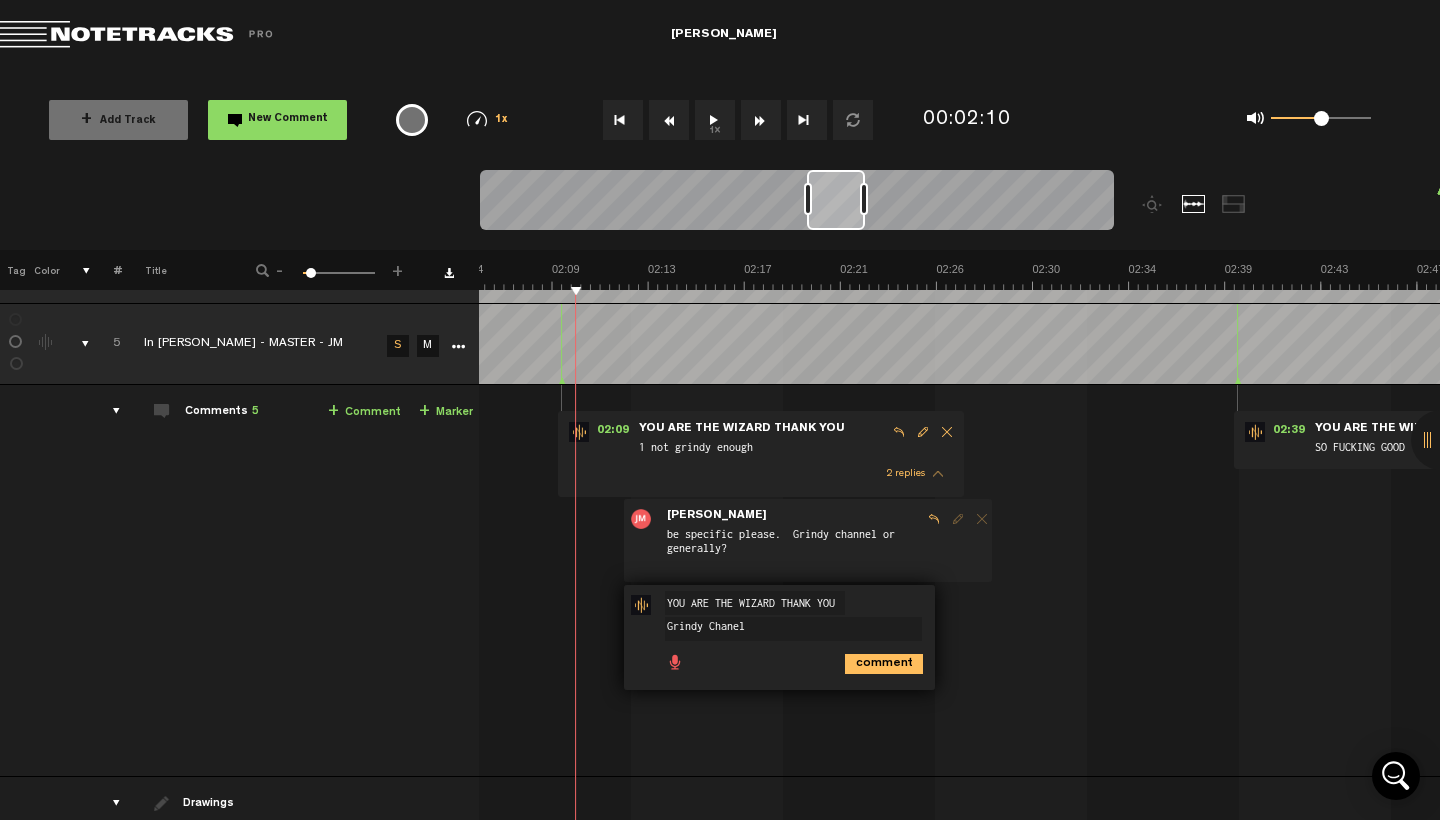 click at bounding box center [669, 120] 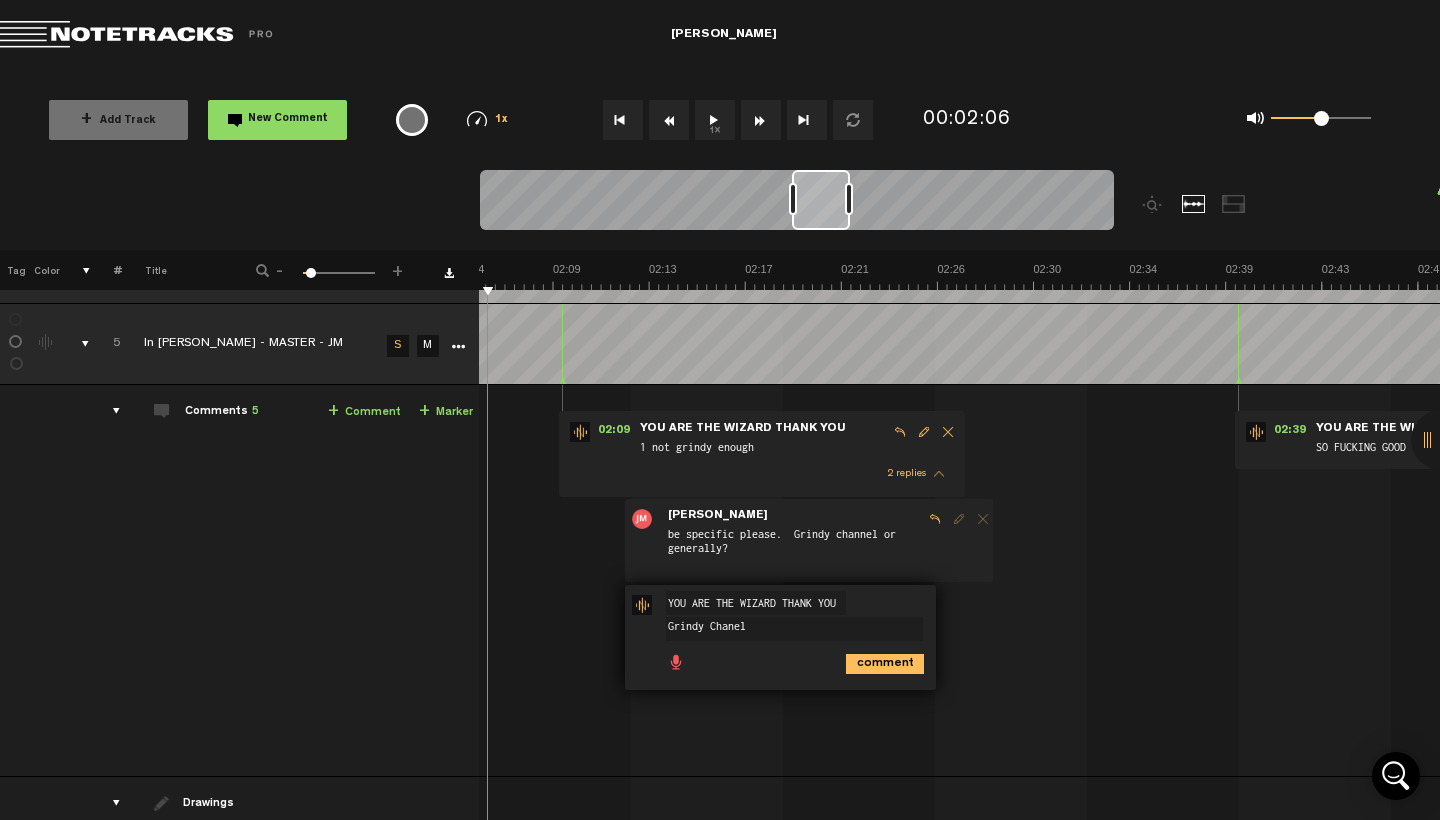 click at bounding box center [669, 120] 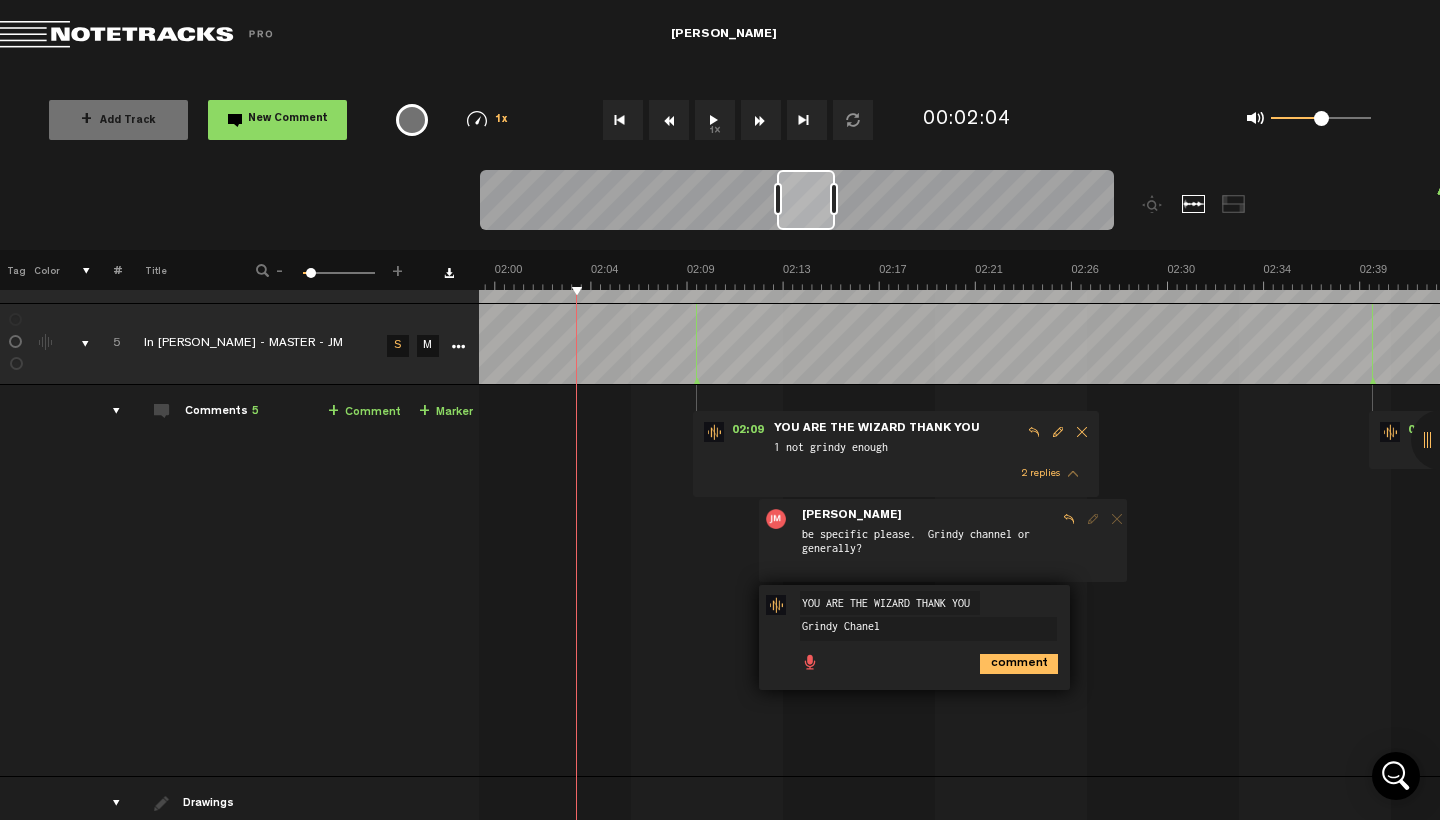 scroll, scrollTop: 0, scrollLeft: 2675, axis: horizontal 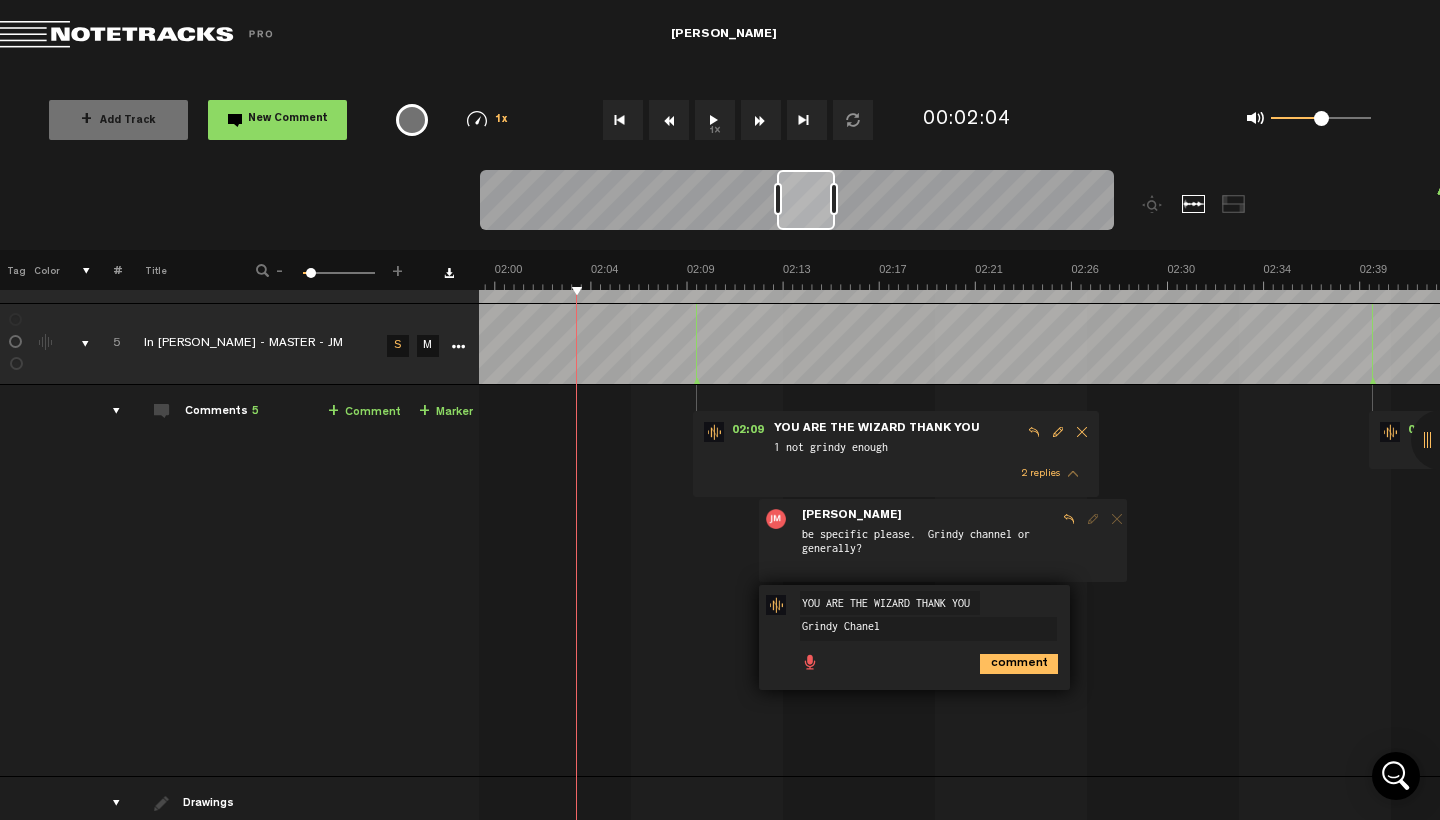 click at bounding box center [669, 120] 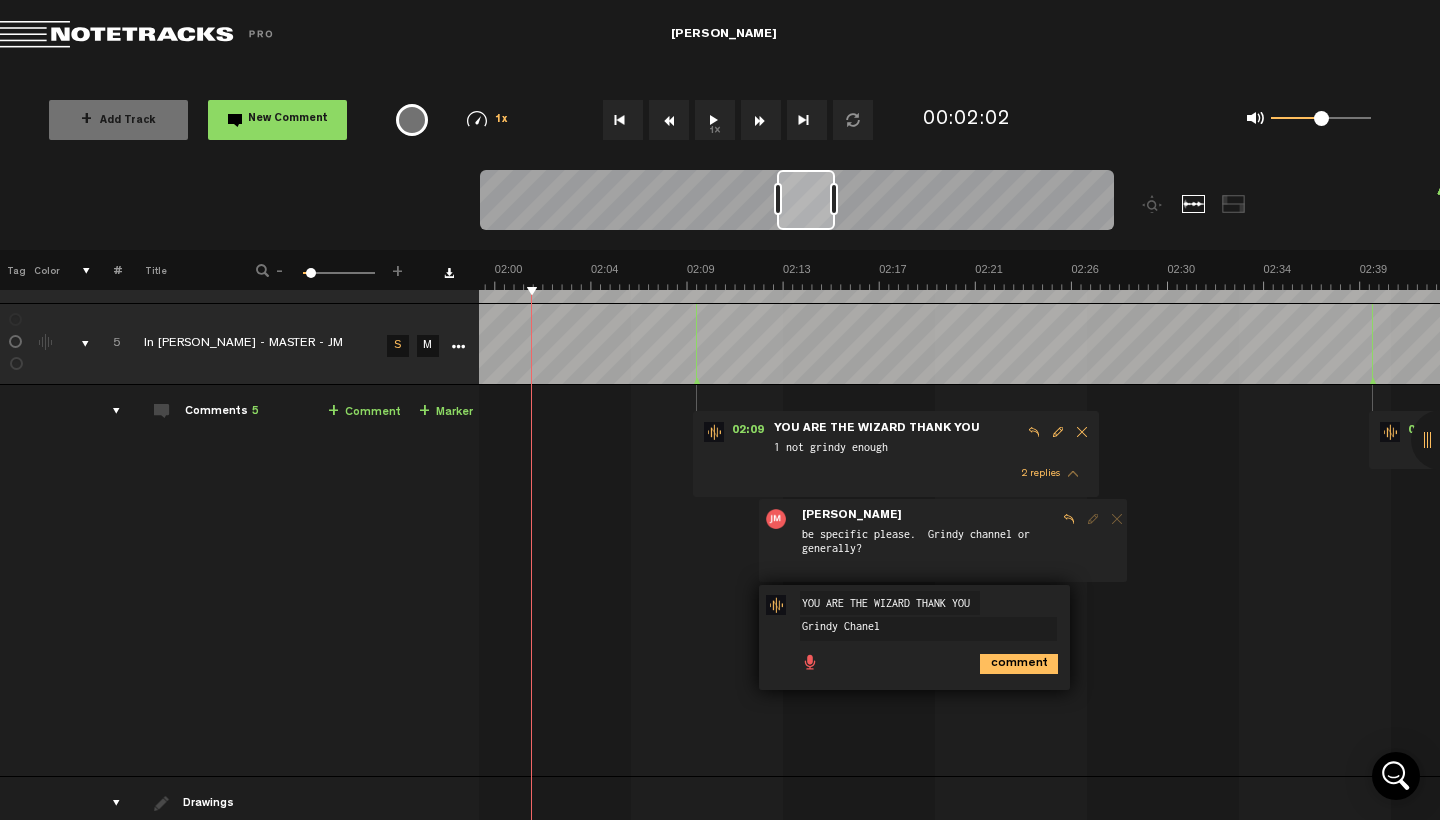 click at bounding box center [669, 120] 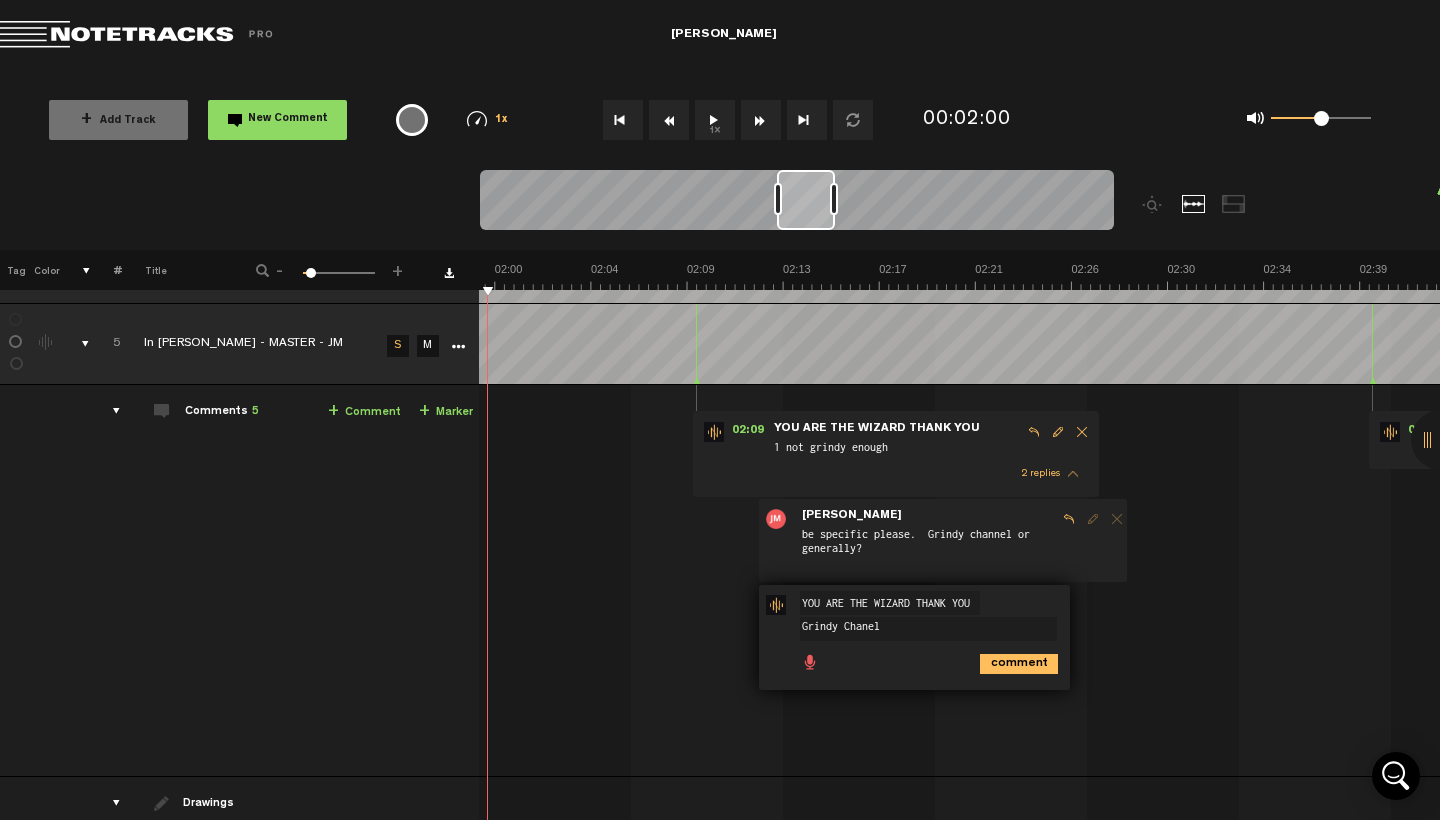 click at bounding box center [669, 120] 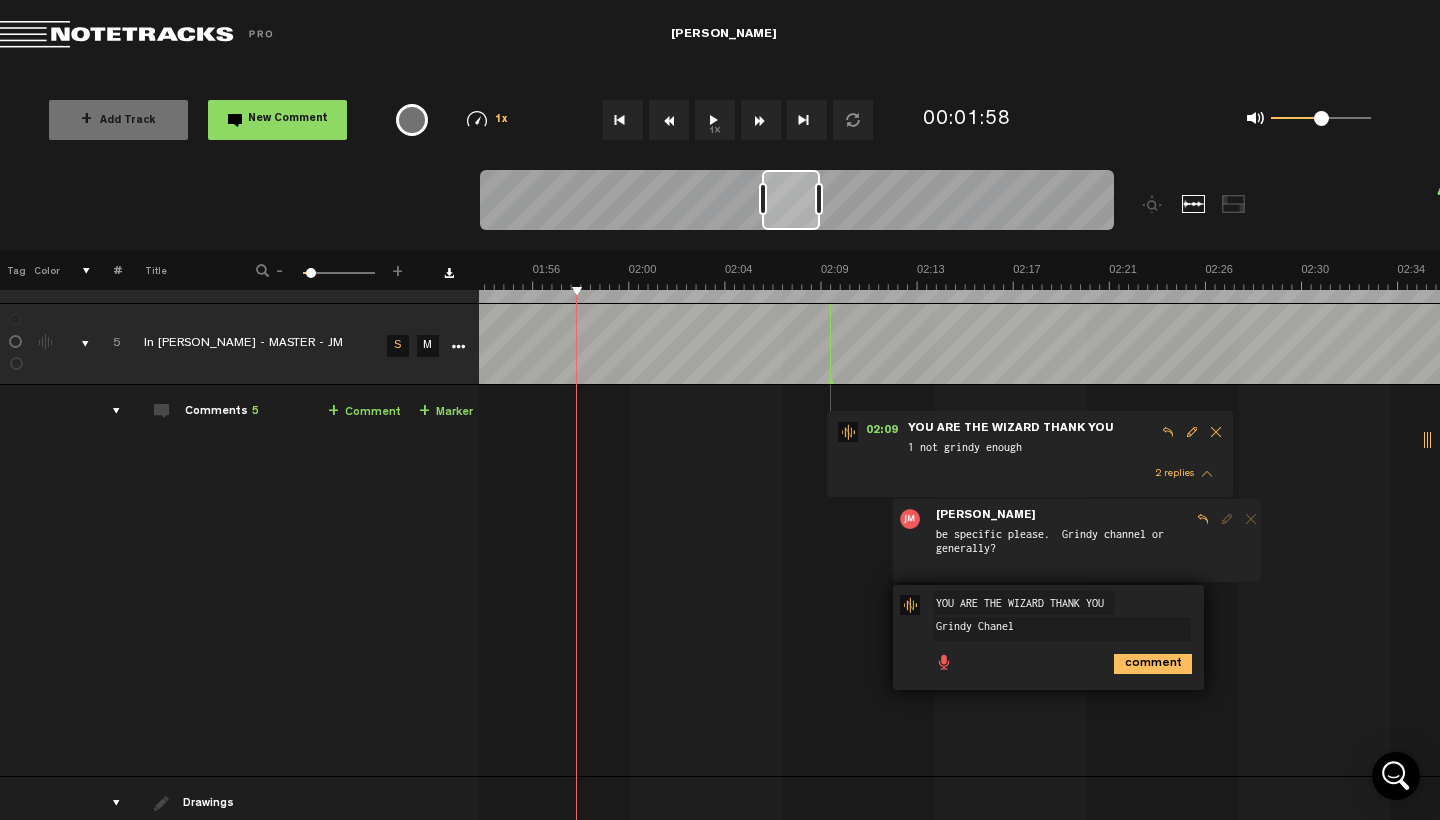 scroll, scrollTop: 0, scrollLeft: 2541, axis: horizontal 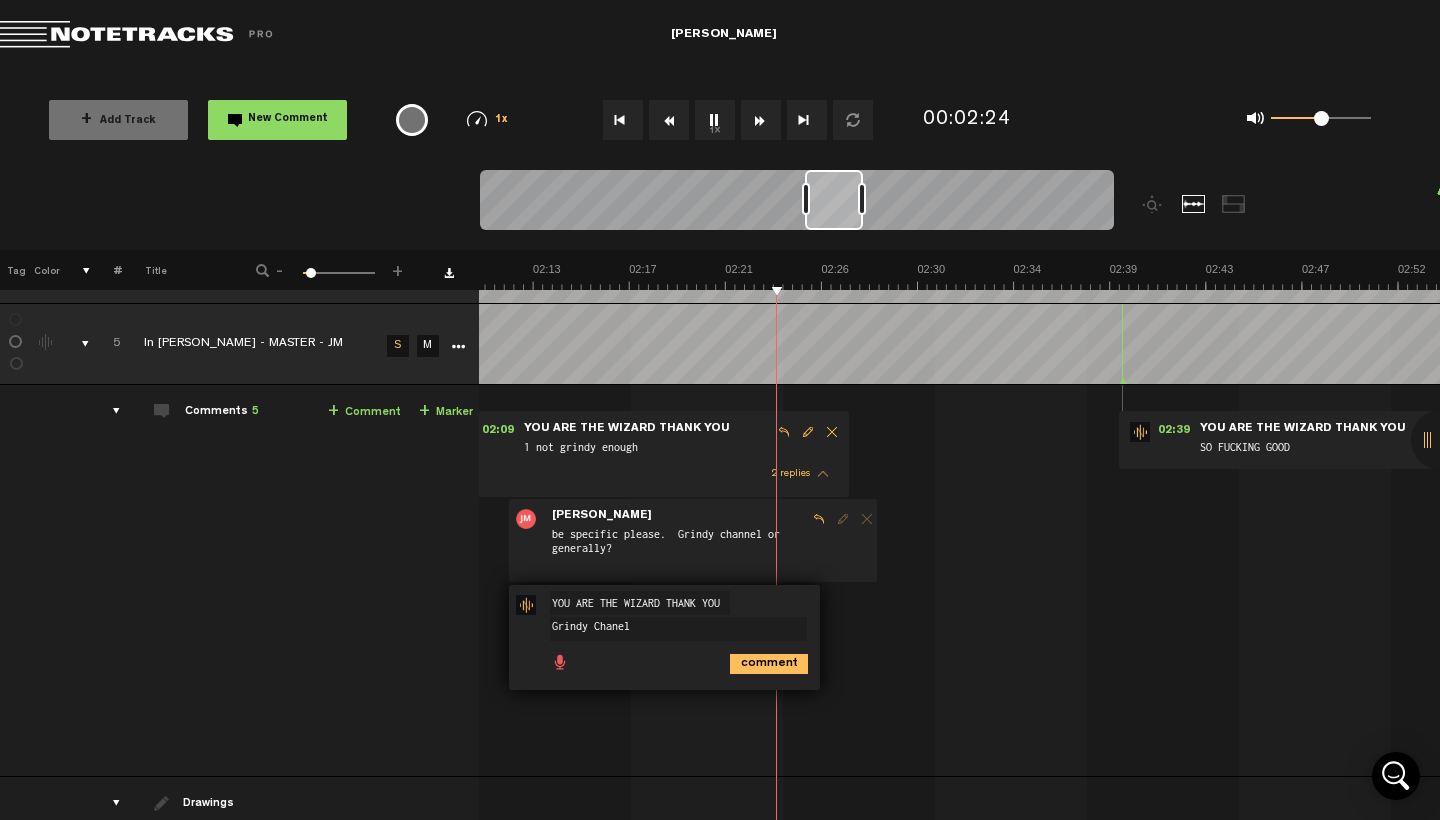 click at bounding box center [669, 120] 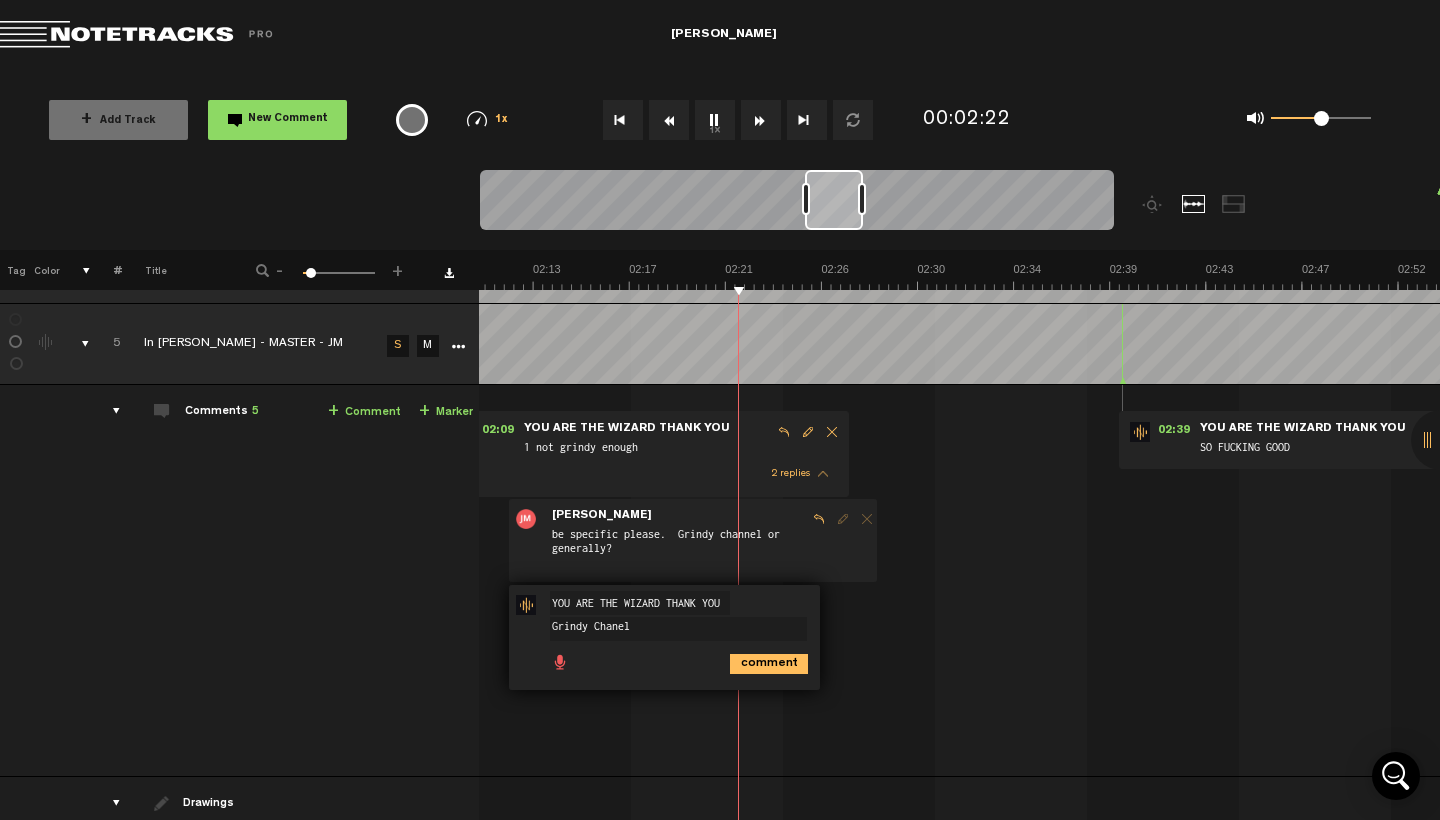 click at bounding box center [669, 120] 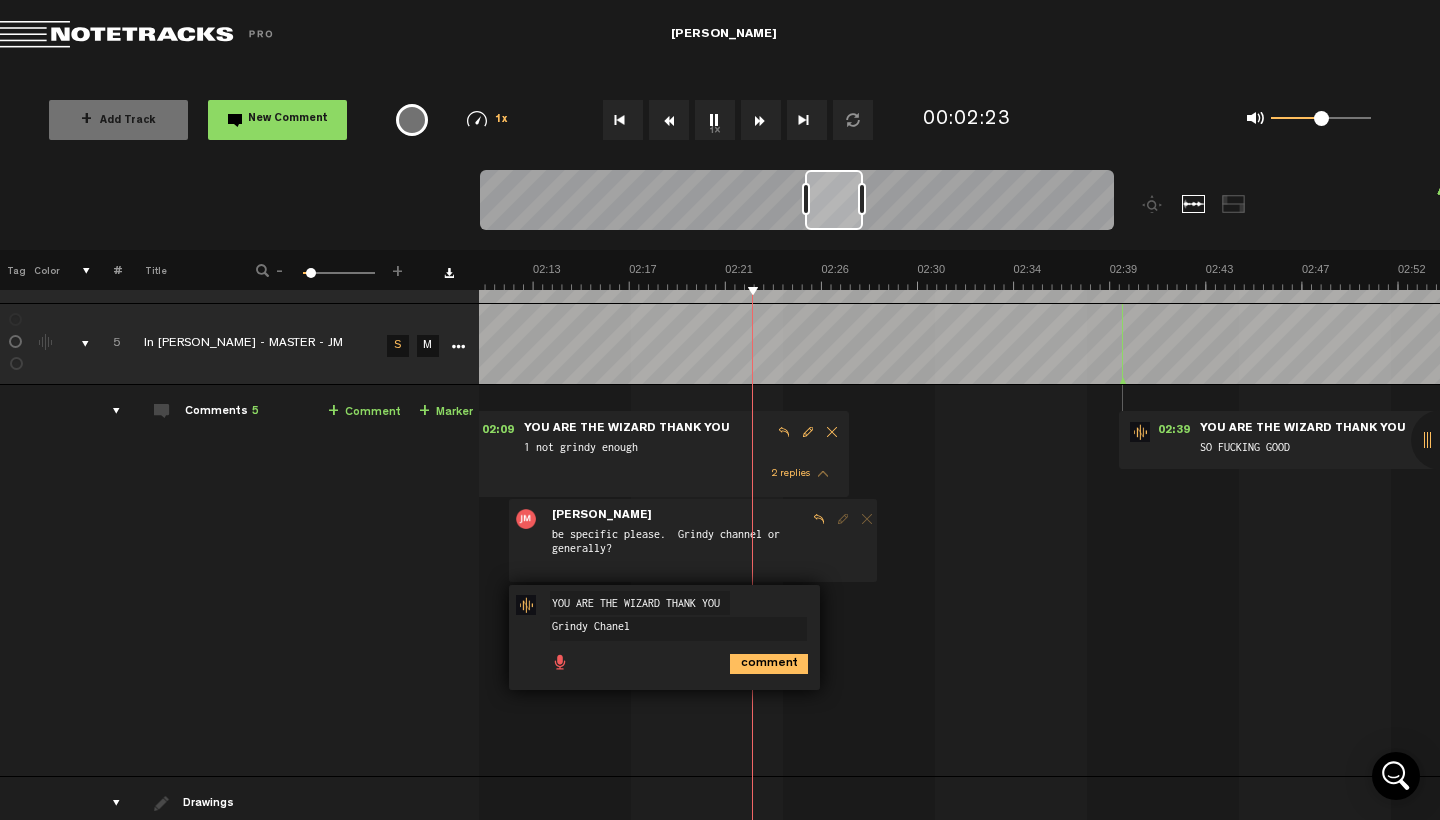click on "1x" at bounding box center (715, 120) 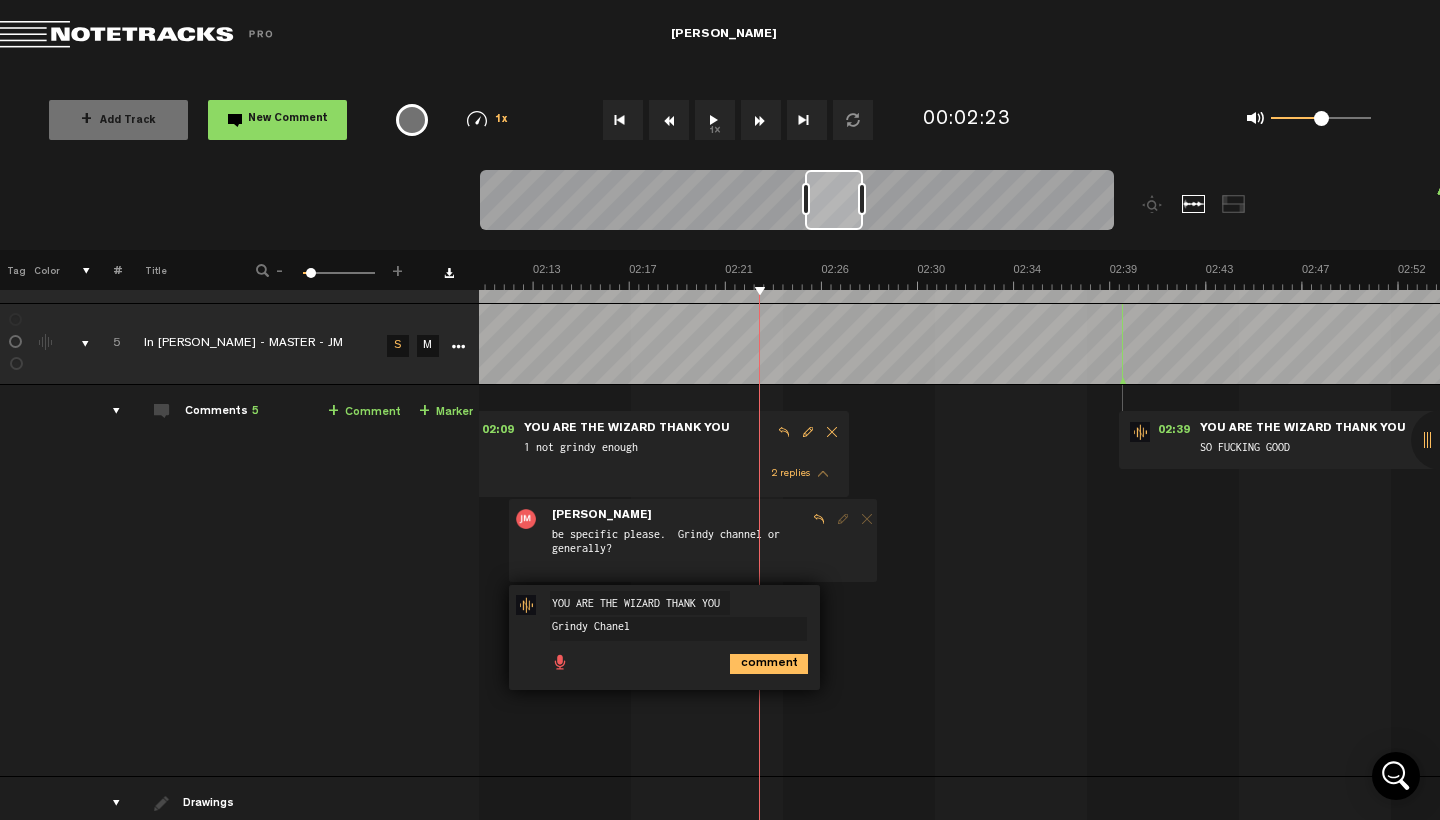 click at bounding box center (623, 120) 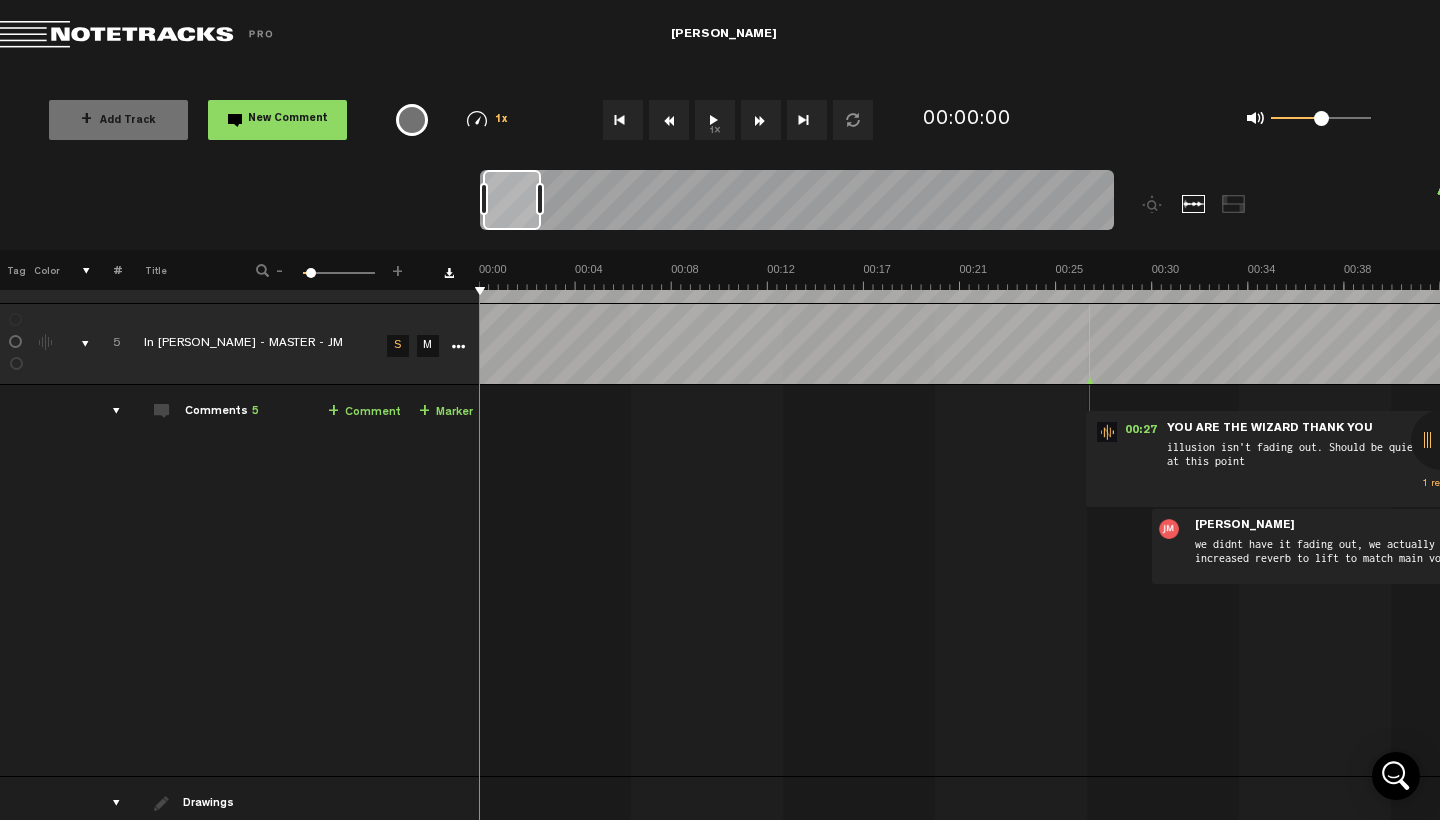 scroll, scrollTop: 0, scrollLeft: 0, axis: both 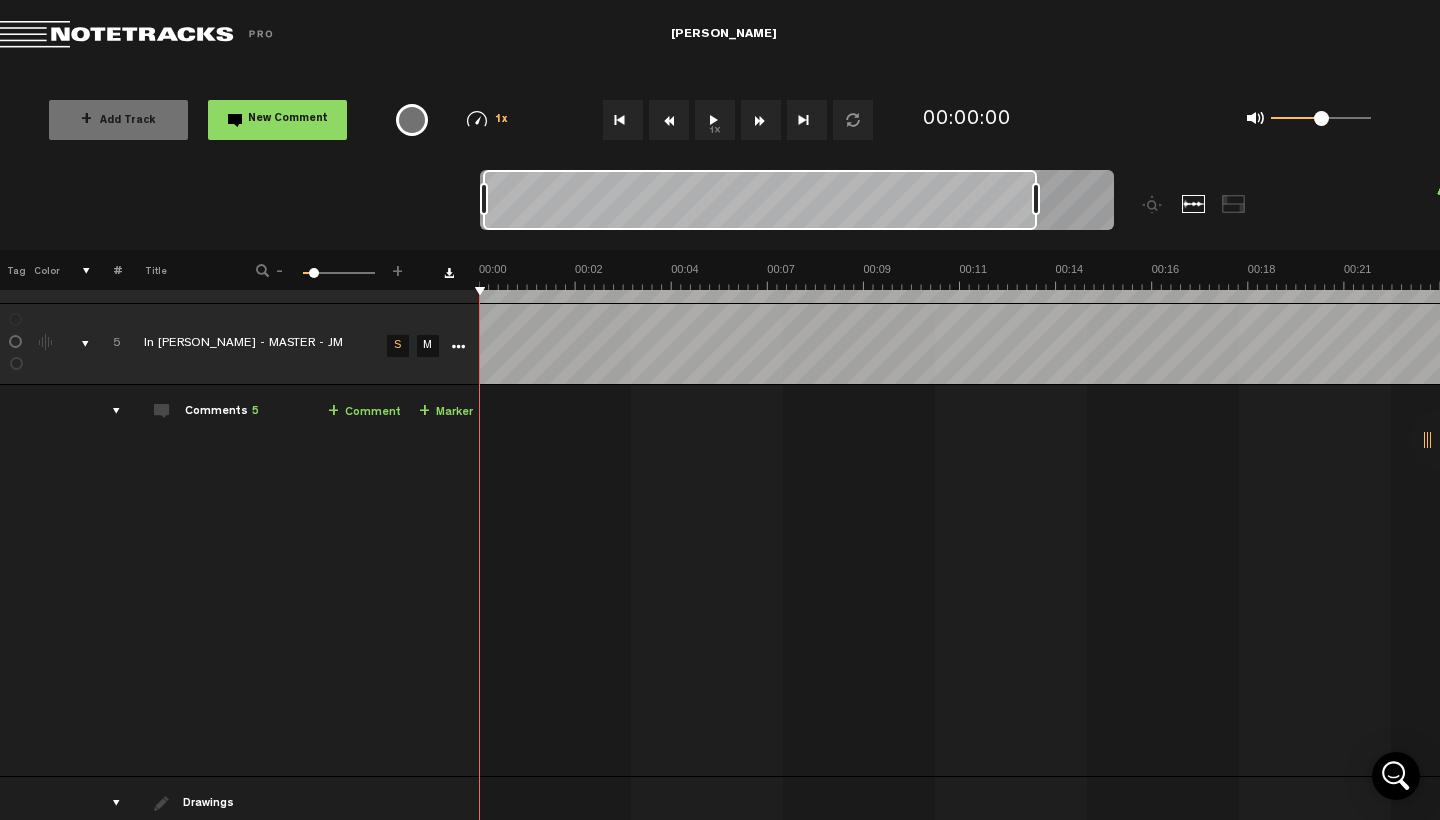 drag, startPoint x: 539, startPoint y: 202, endPoint x: 1045, endPoint y: 244, distance: 507.74008 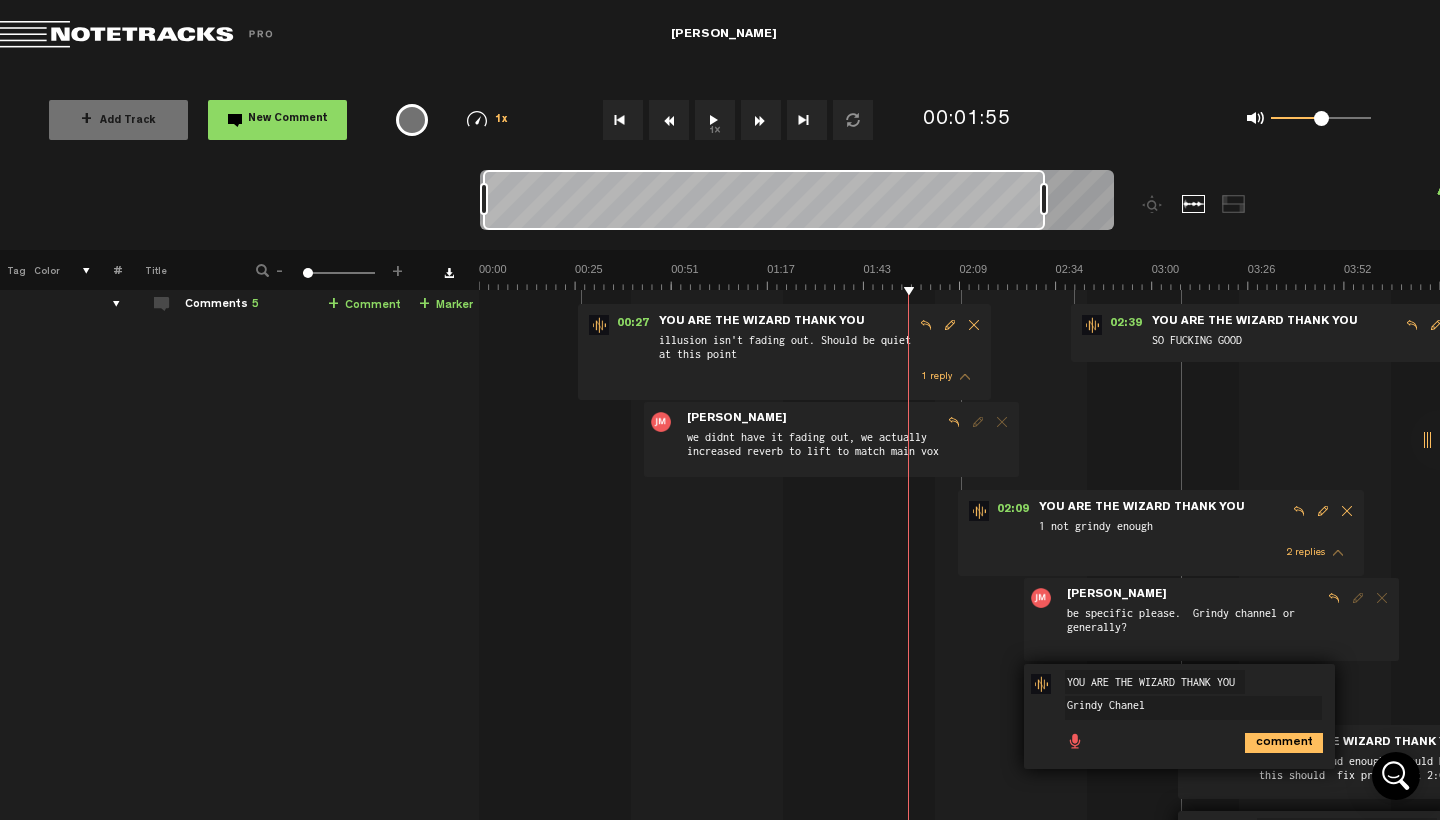 scroll, scrollTop: 422, scrollLeft: 16, axis: both 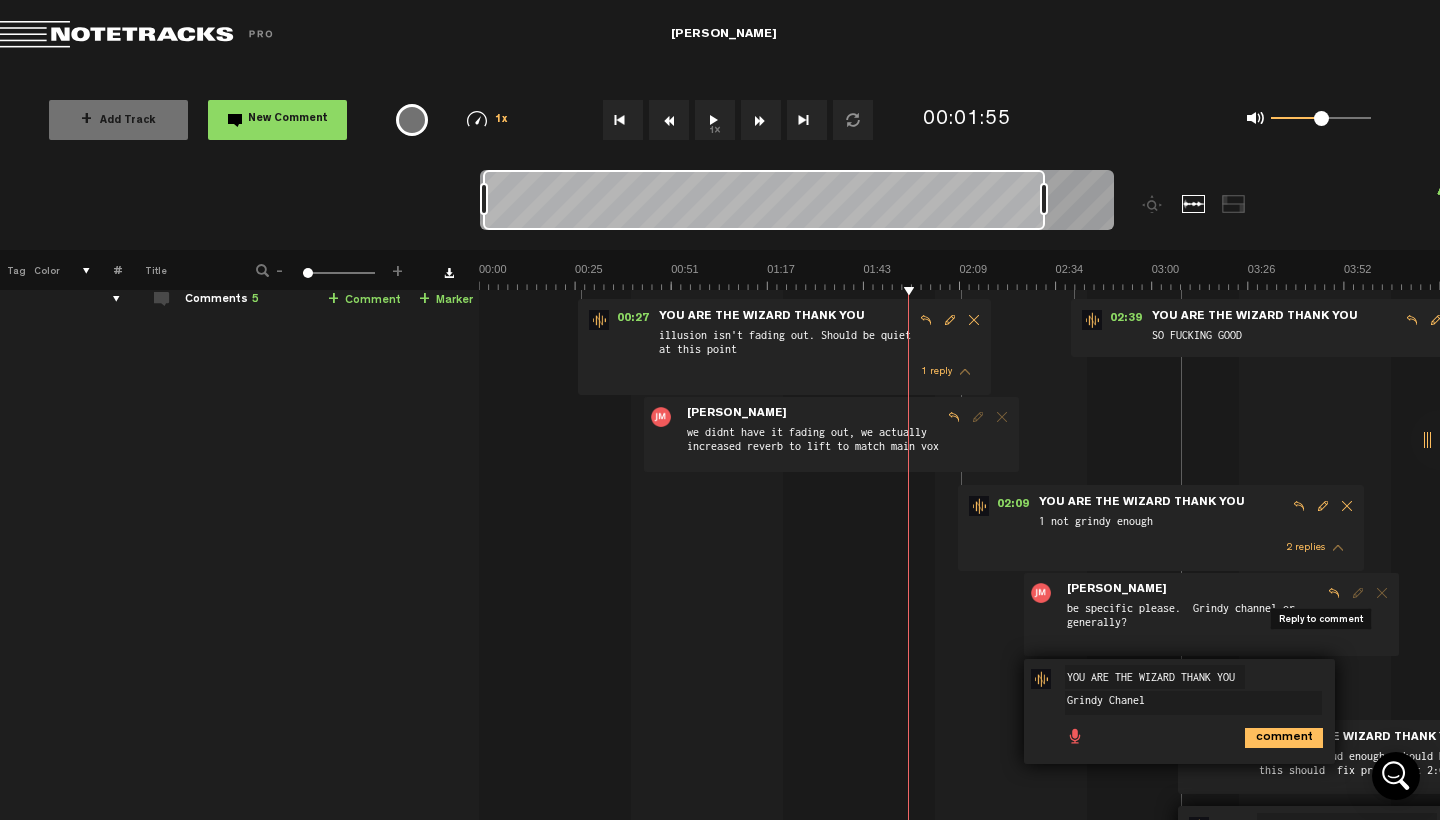 click at bounding box center (1334, 593) 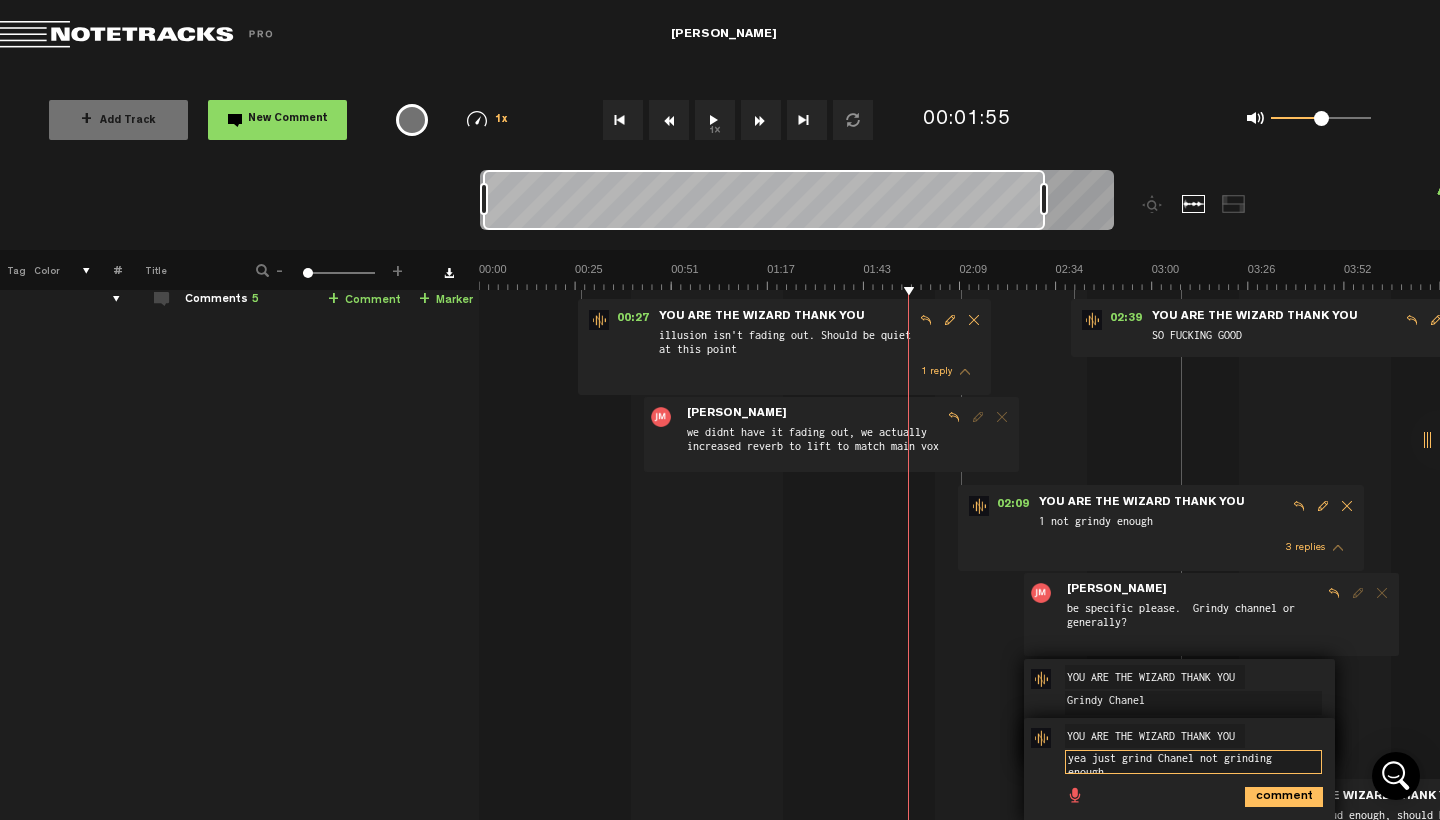 scroll, scrollTop: 7, scrollLeft: 0, axis: vertical 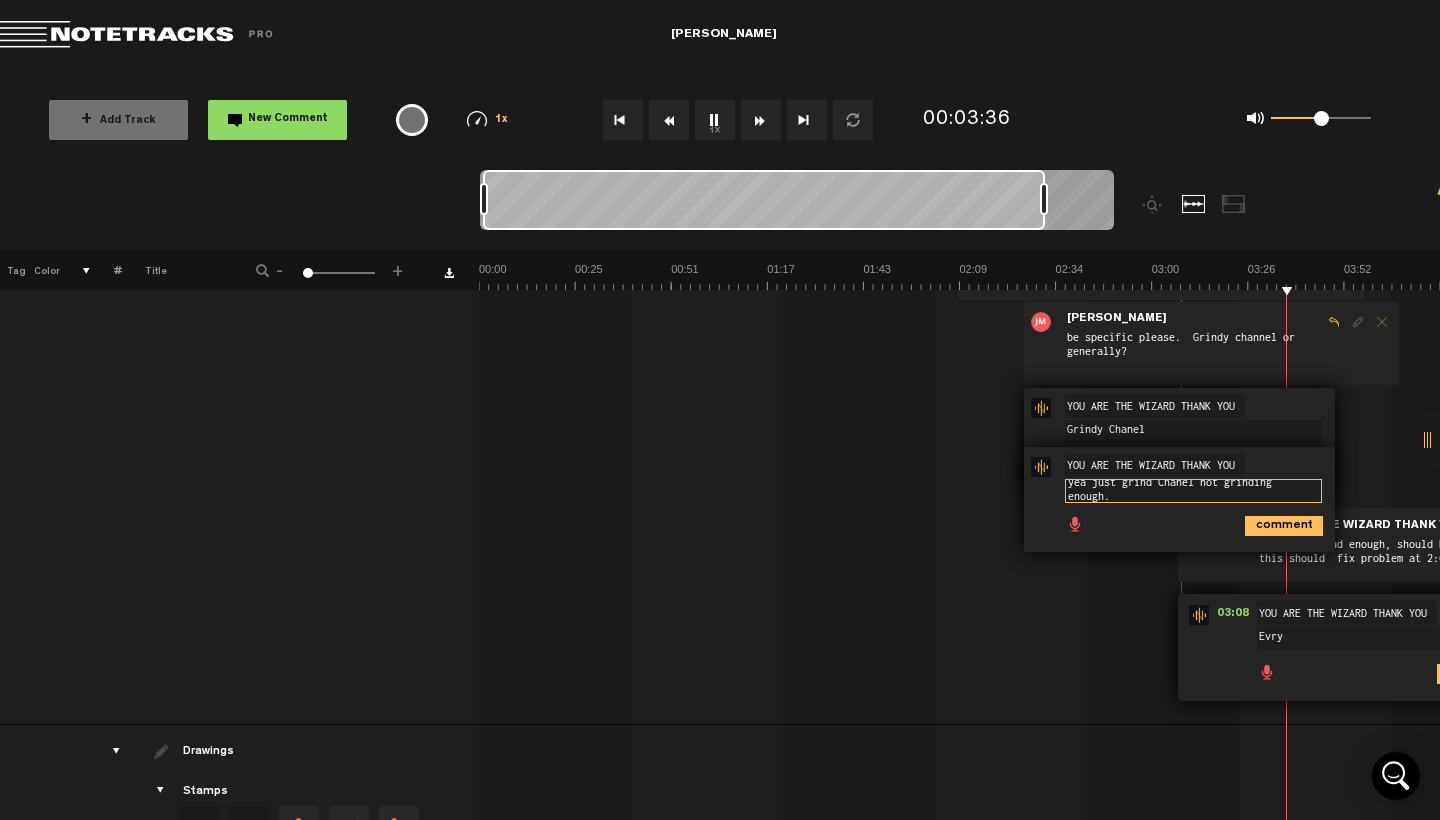 click on "yea just grind Chanel not grinding enough." at bounding box center [1193, 491] 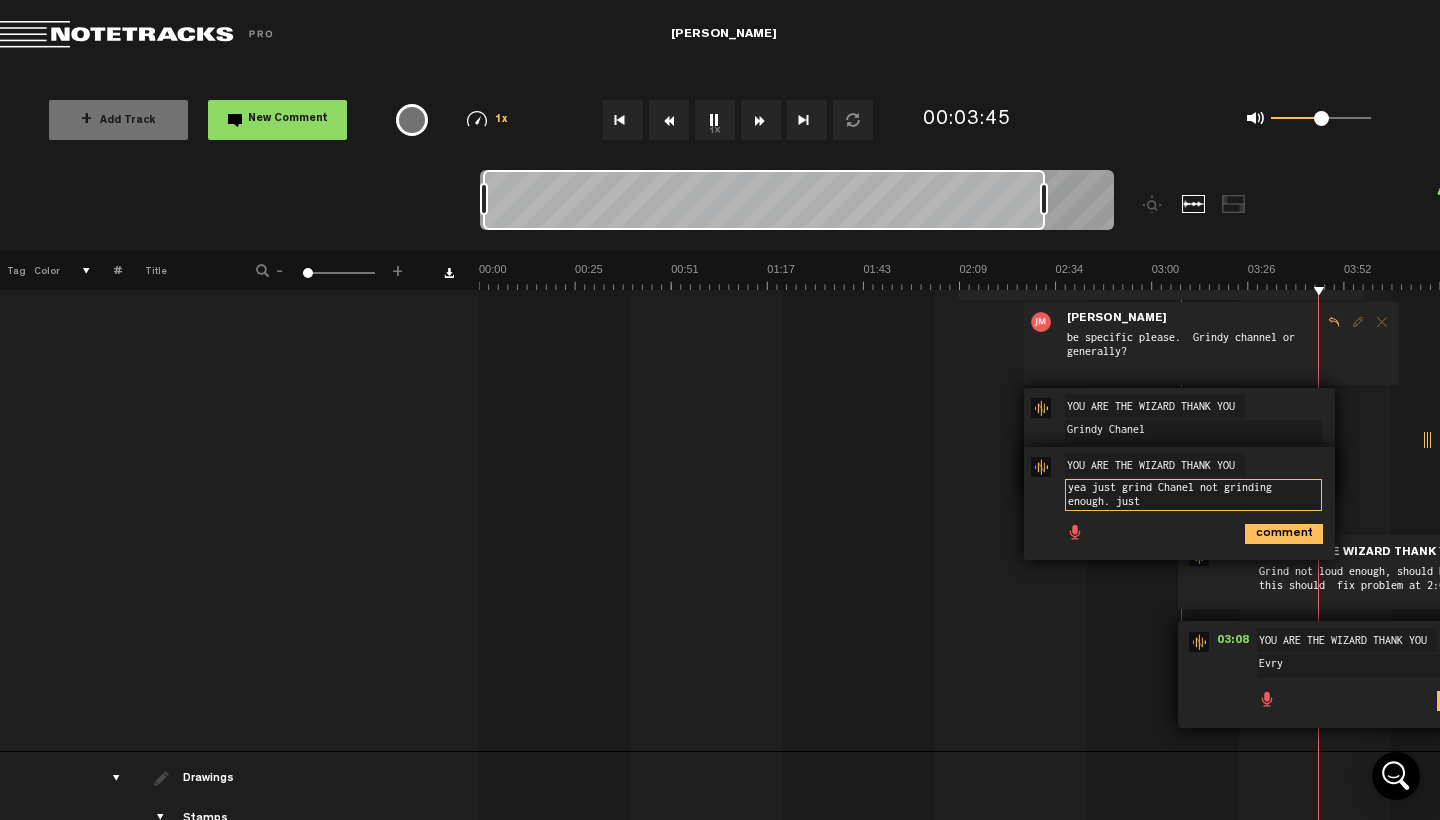 scroll, scrollTop: 2, scrollLeft: 0, axis: vertical 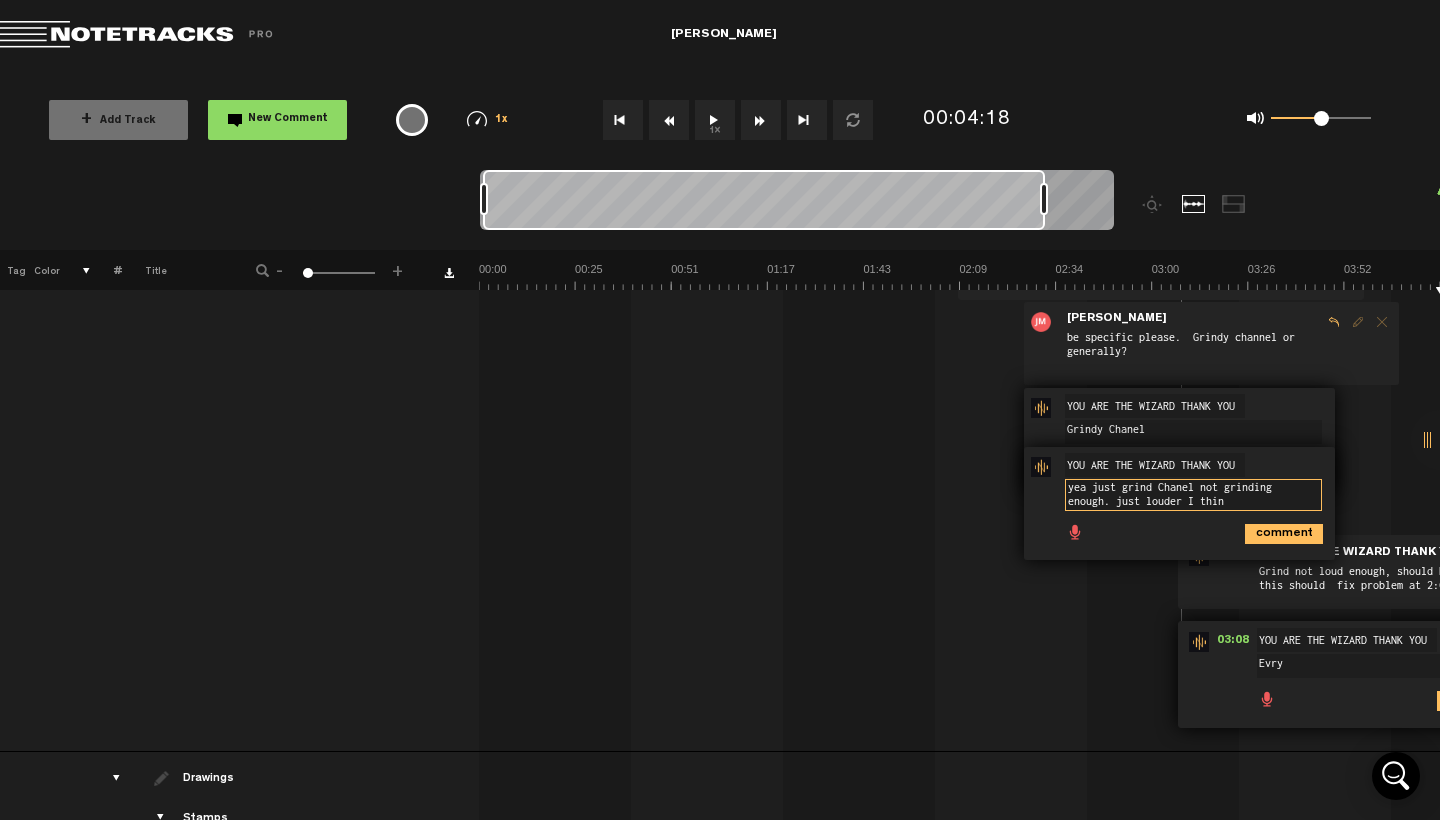type on "yea just grind Chanel not grinding enough. just louder I think" 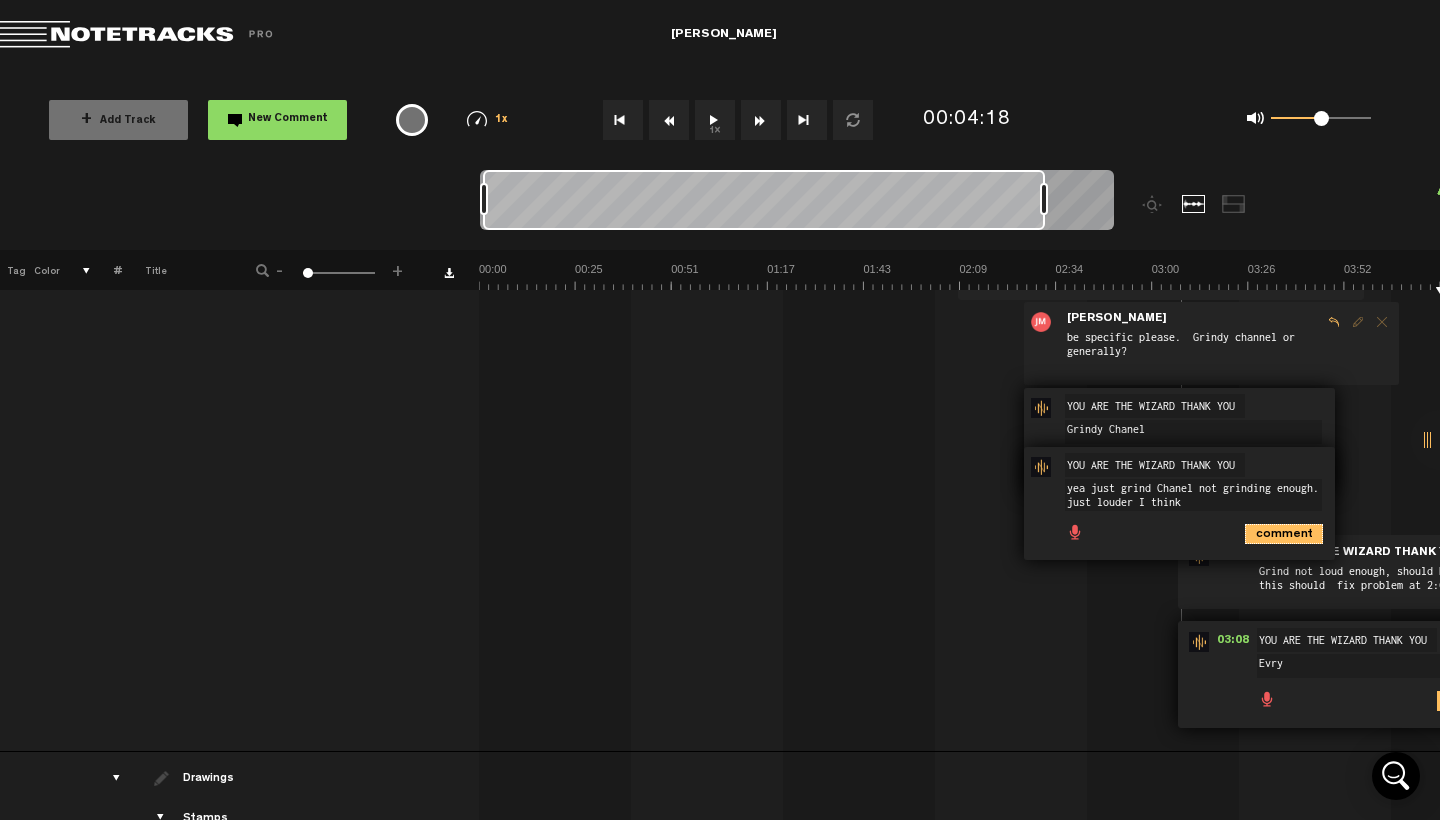 click on "comment" at bounding box center (1284, 534) 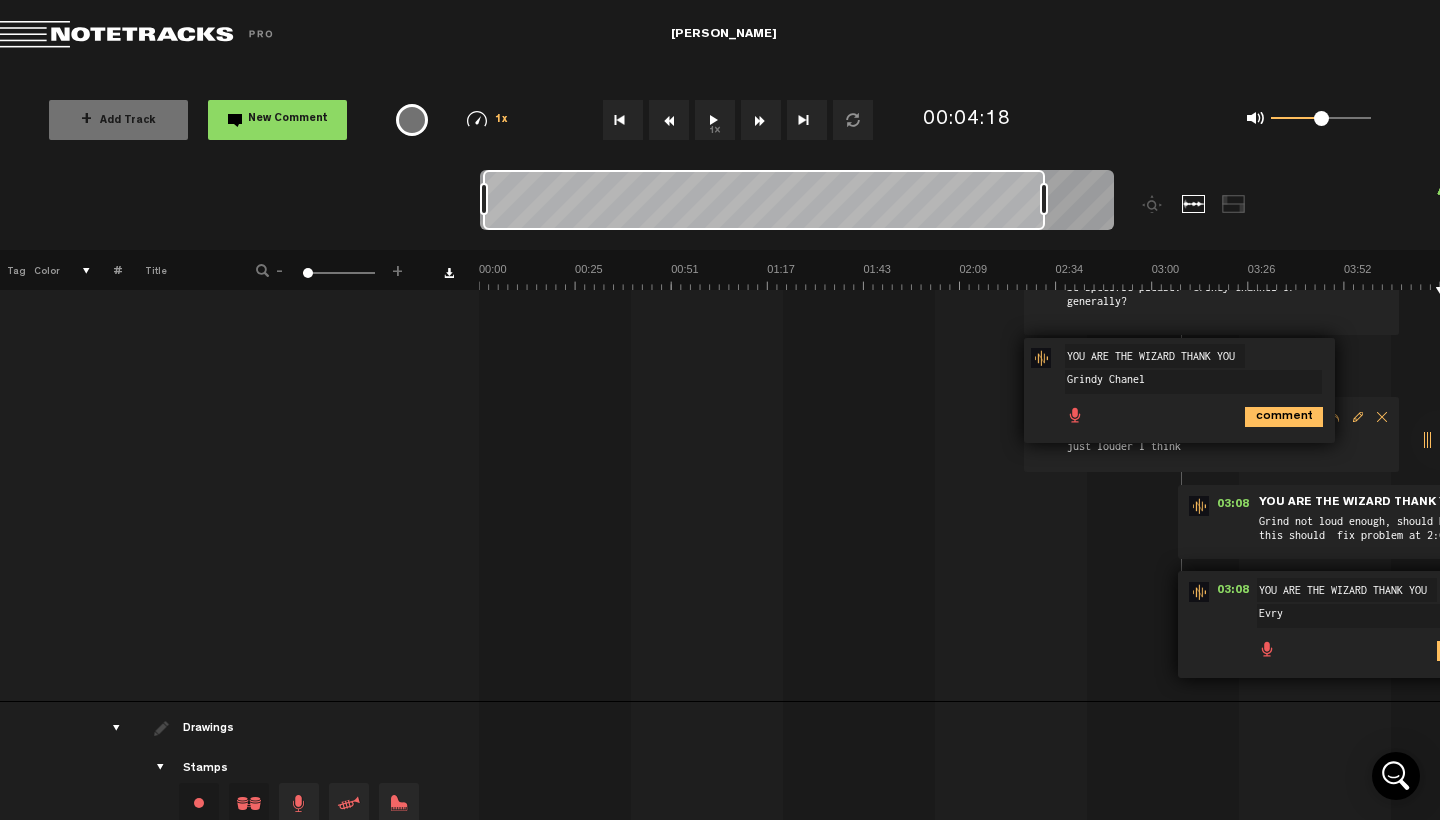 scroll, scrollTop: 747, scrollLeft: 16, axis: both 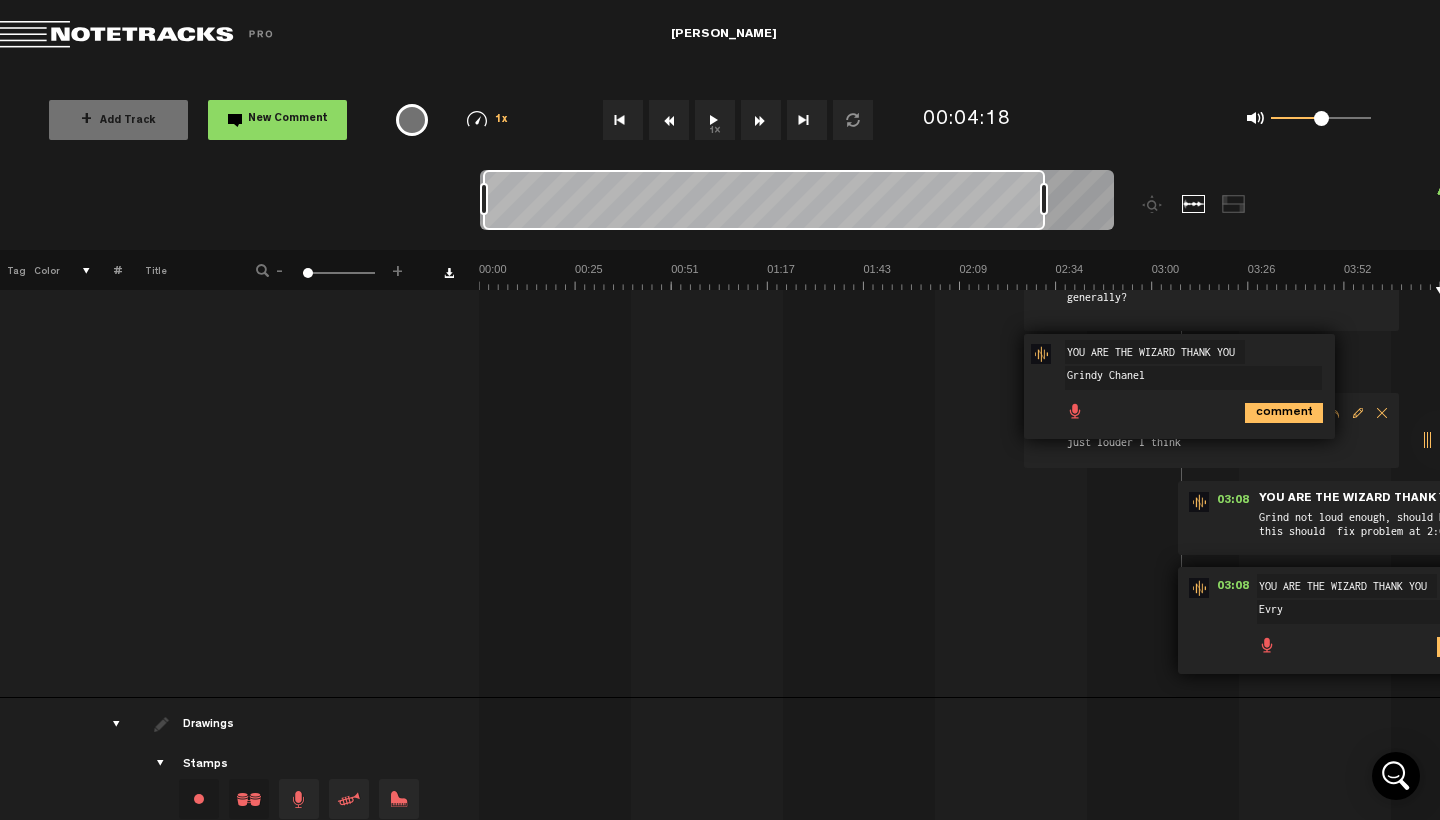 click at bounding box center (764, 200) 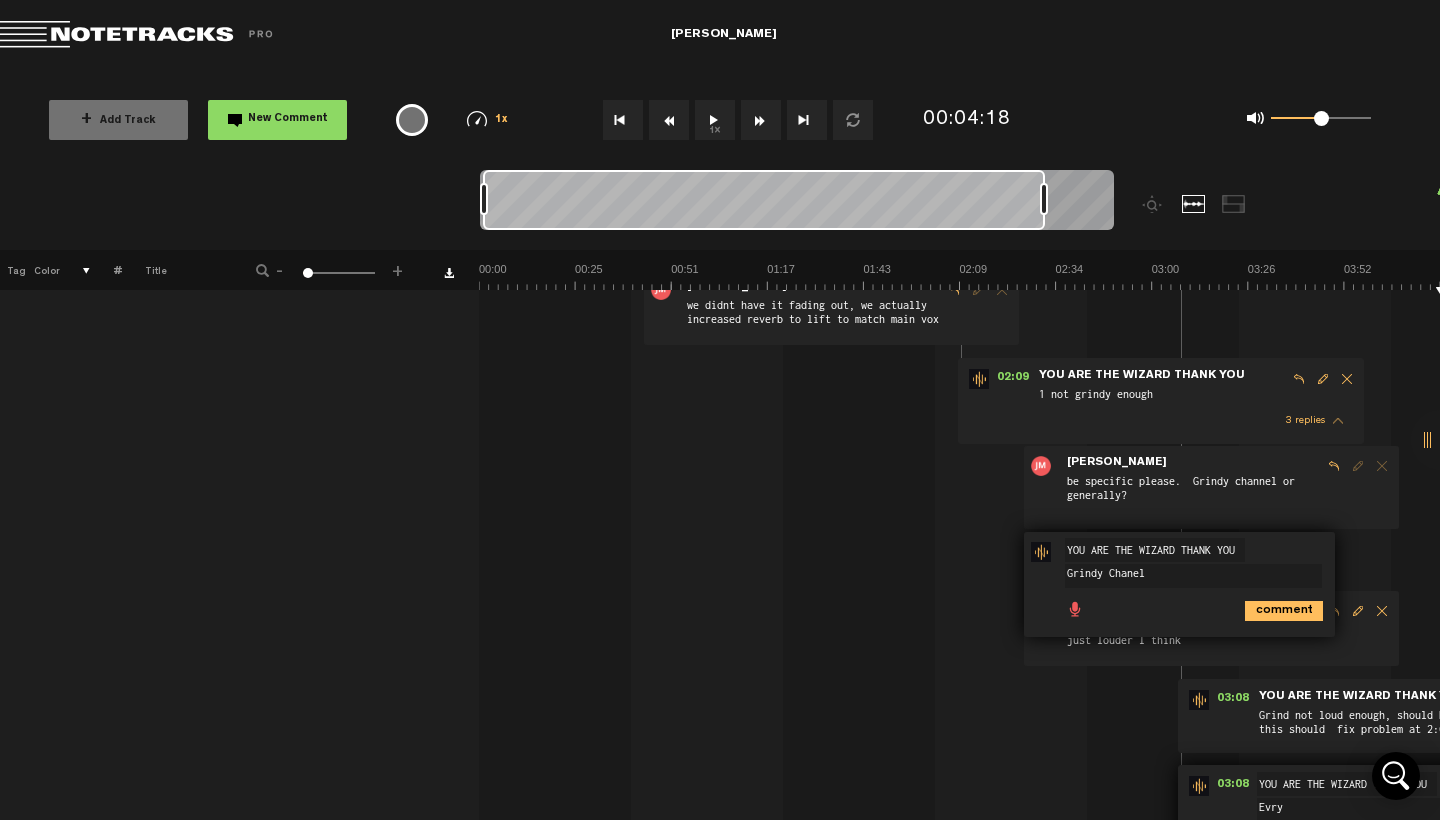 scroll, scrollTop: 556, scrollLeft: 11, axis: both 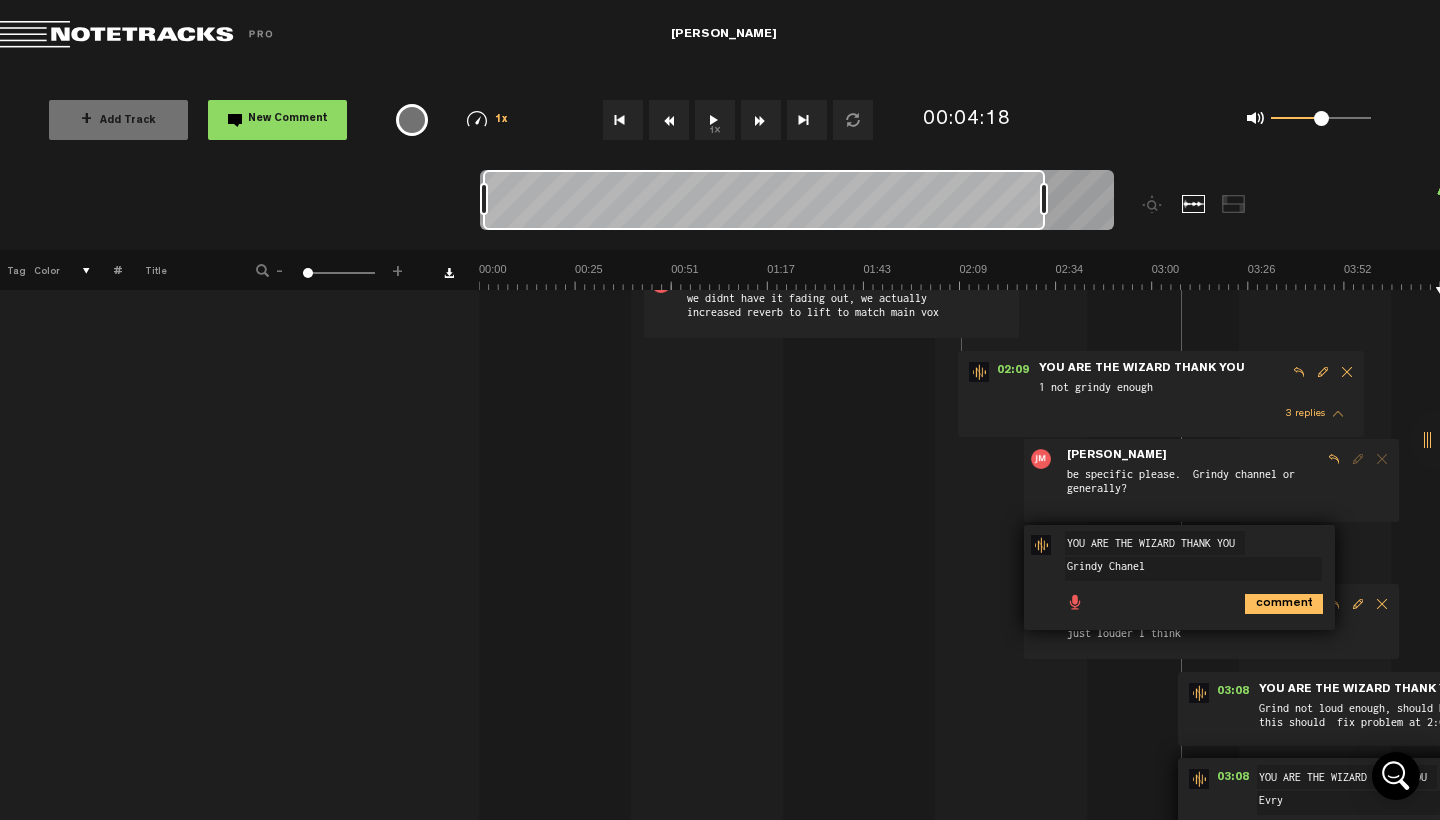 click on "00:27 -  NaN:NaN •  :  "illusion isn't fading out. Should be quiet at this point" YOU ARE THE WIZARD THANK YOU illusion isn't fading out. Should be quiet at this point          1 reply       -     • Joubin Mova:  "we didnt have it fading out, we actually increased reverb to lift to match main vox" Joubin Mova we didnt have it fading out, we actually increased reverb to lift to match main vox                             02:09 -  NaN:NaN •  :  "1 not grindy enough" YOU ARE THE WIZARD THANK YOU 1 not grindy enough          3 replies       -     • Joubin Mova:  "be specific please.  Grindy channel or generally?" Joubin Mova be specific please.  Grindy channel or generally?             -     •  :  "Grindy Chanel" YOU ARE THE WIZARD THANK YOU YOU ARE THE WIZARD THANK YOU YOU ARE THE WIZARD THANK YOU Grindy Chanel Grindy Chanel                                                                                     comment        -" at bounding box center (961, 521) 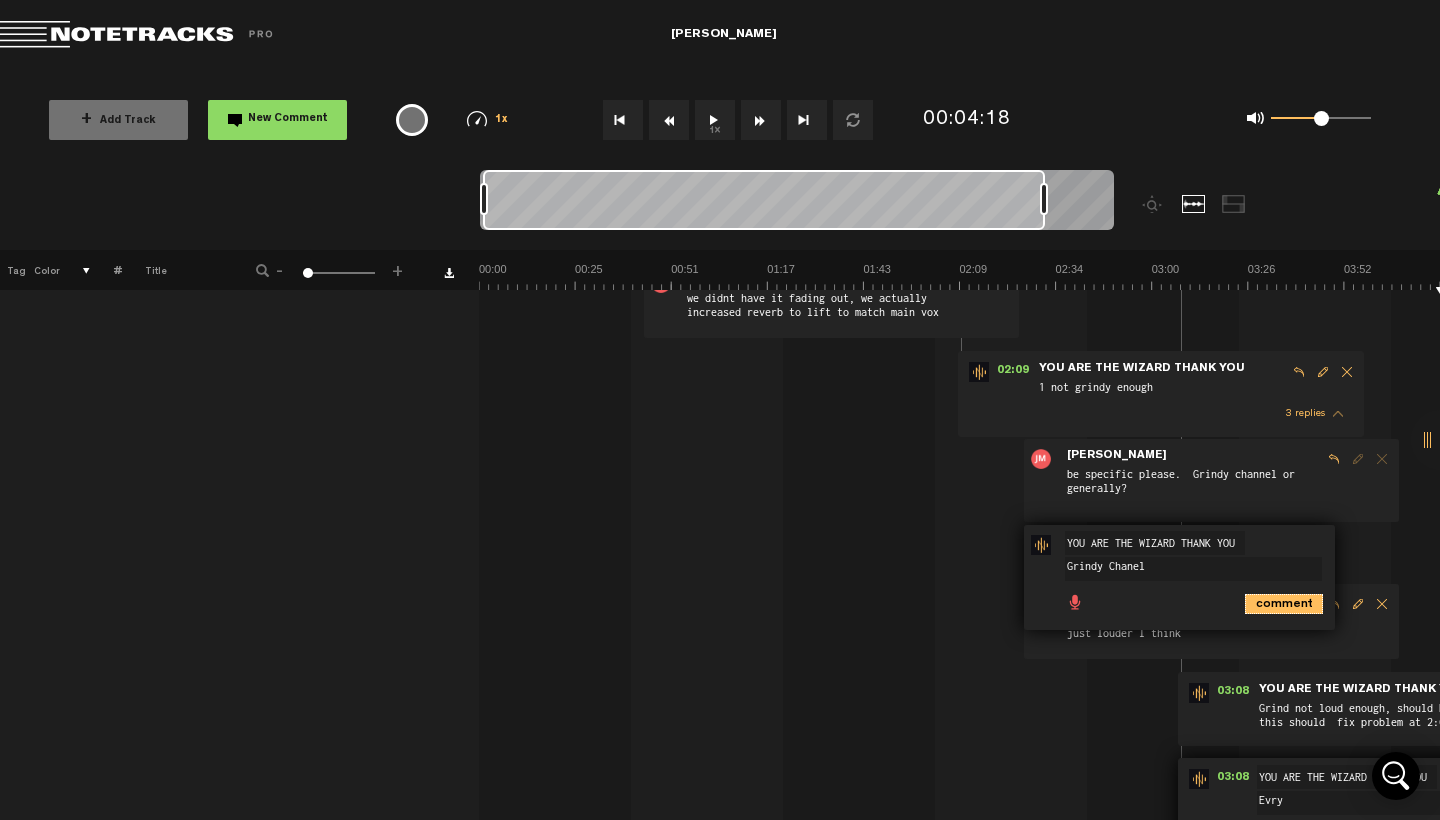 click on "comment" at bounding box center (1284, 604) 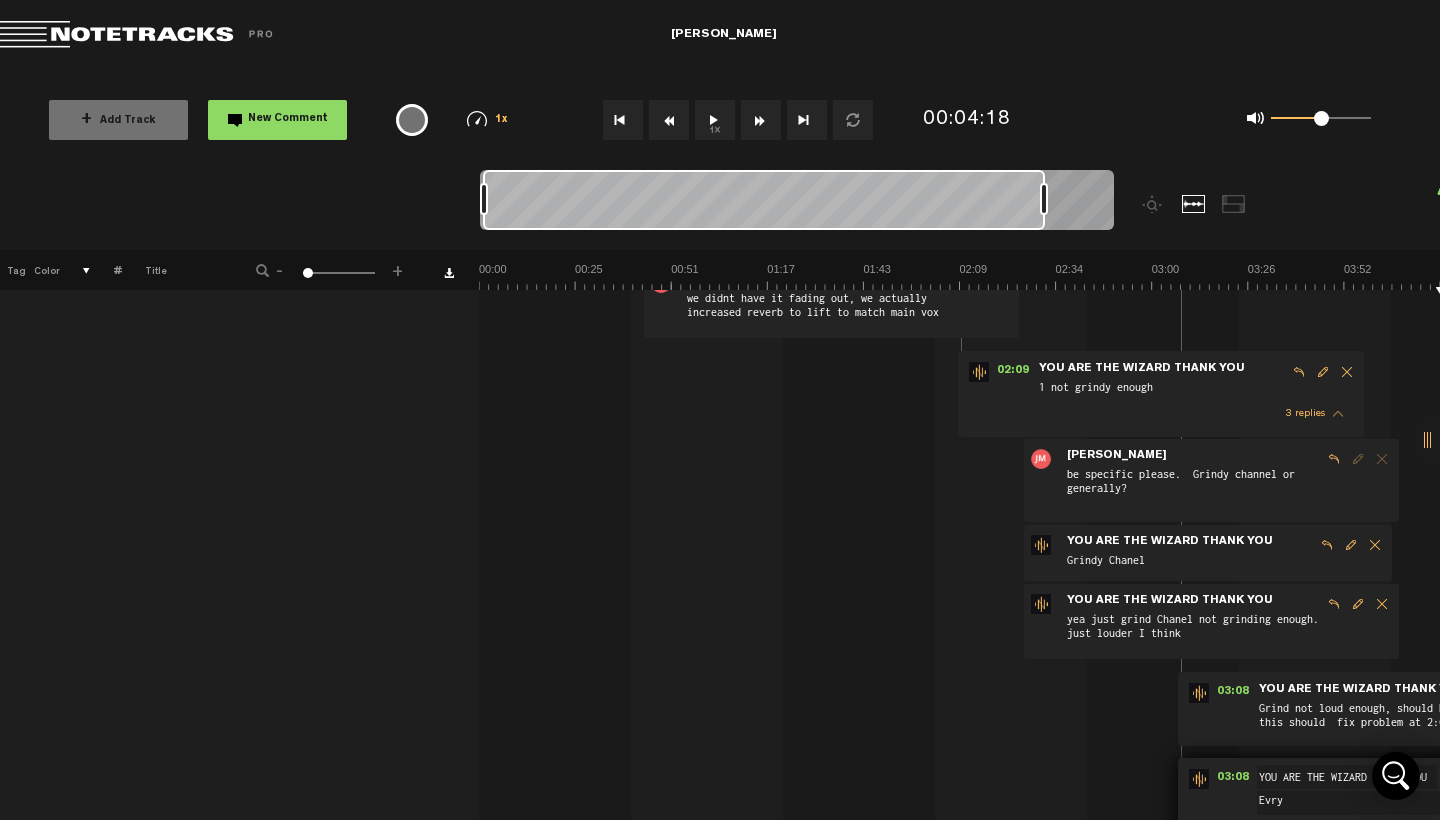 click at bounding box center (1375, 545) 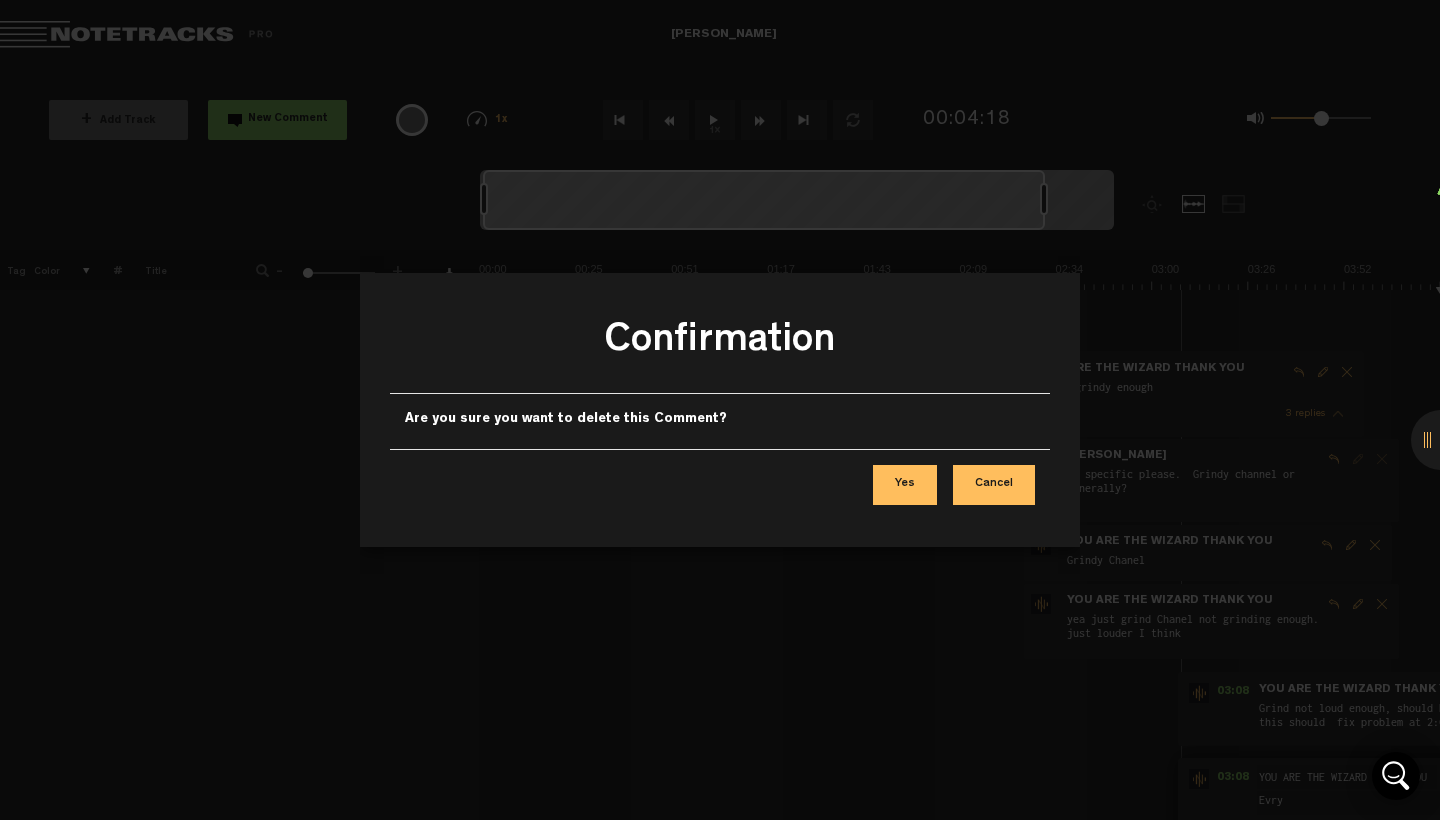 scroll, scrollTop: 556, scrollLeft: 1, axis: both 